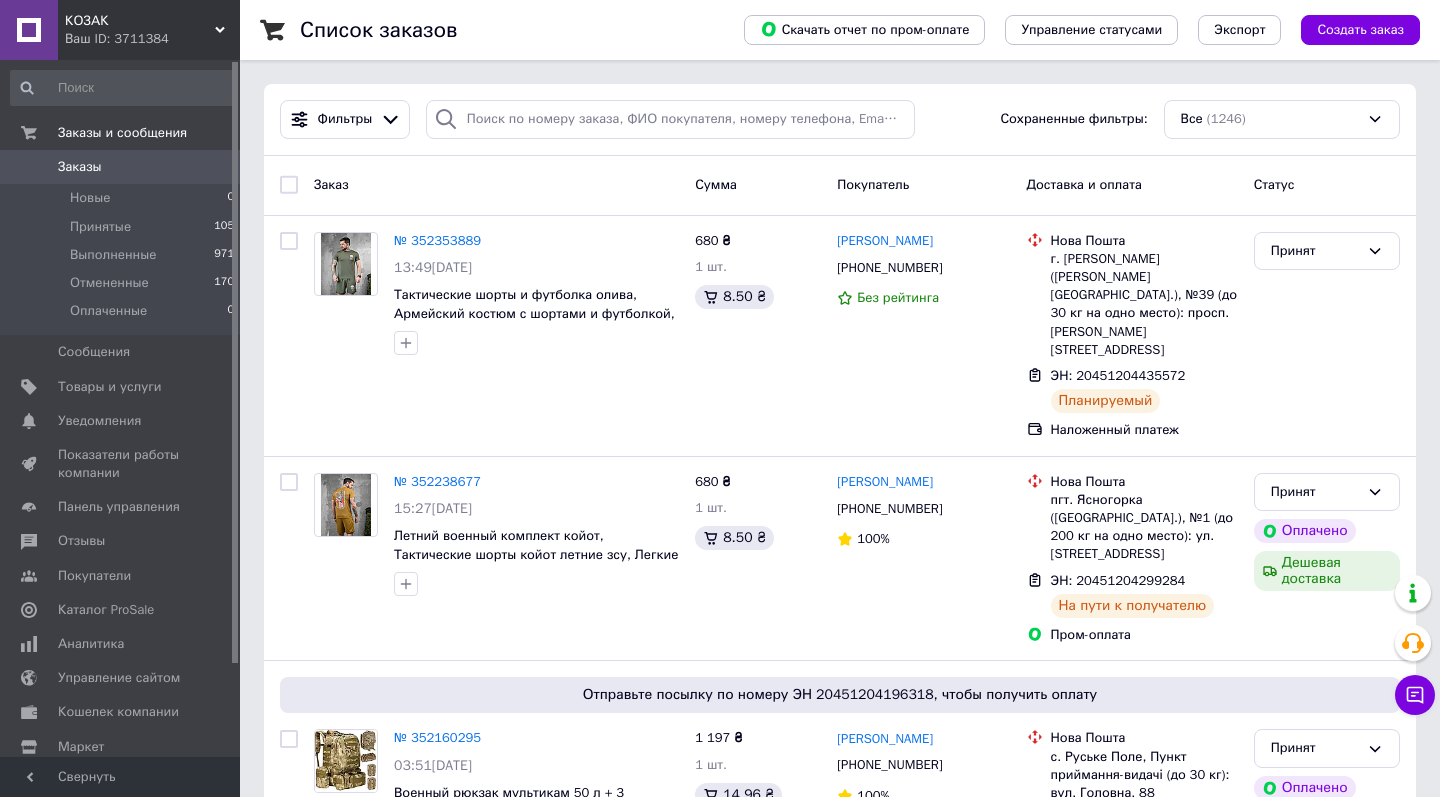 scroll, scrollTop: 0, scrollLeft: 0, axis: both 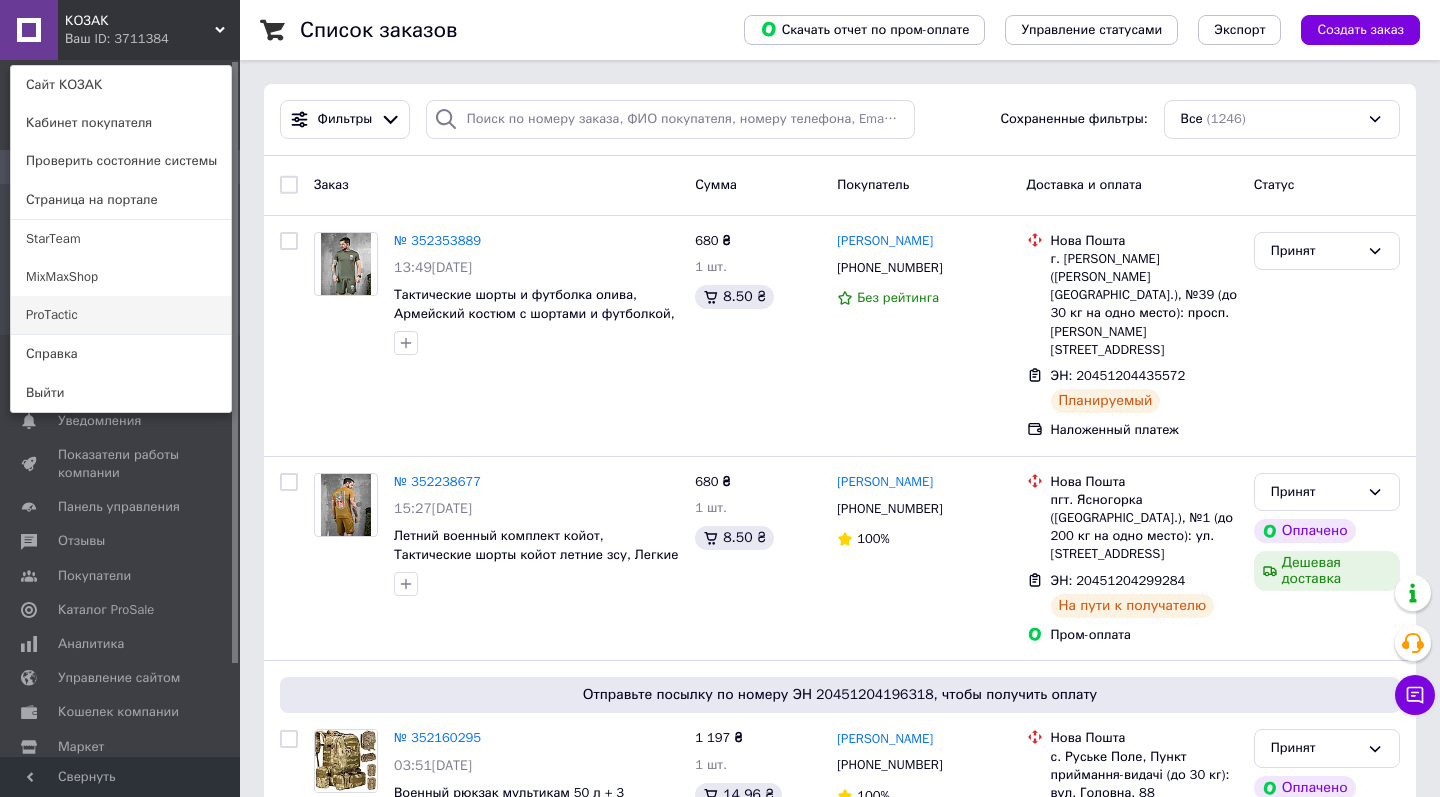click on "ProTactic" at bounding box center [121, 315] 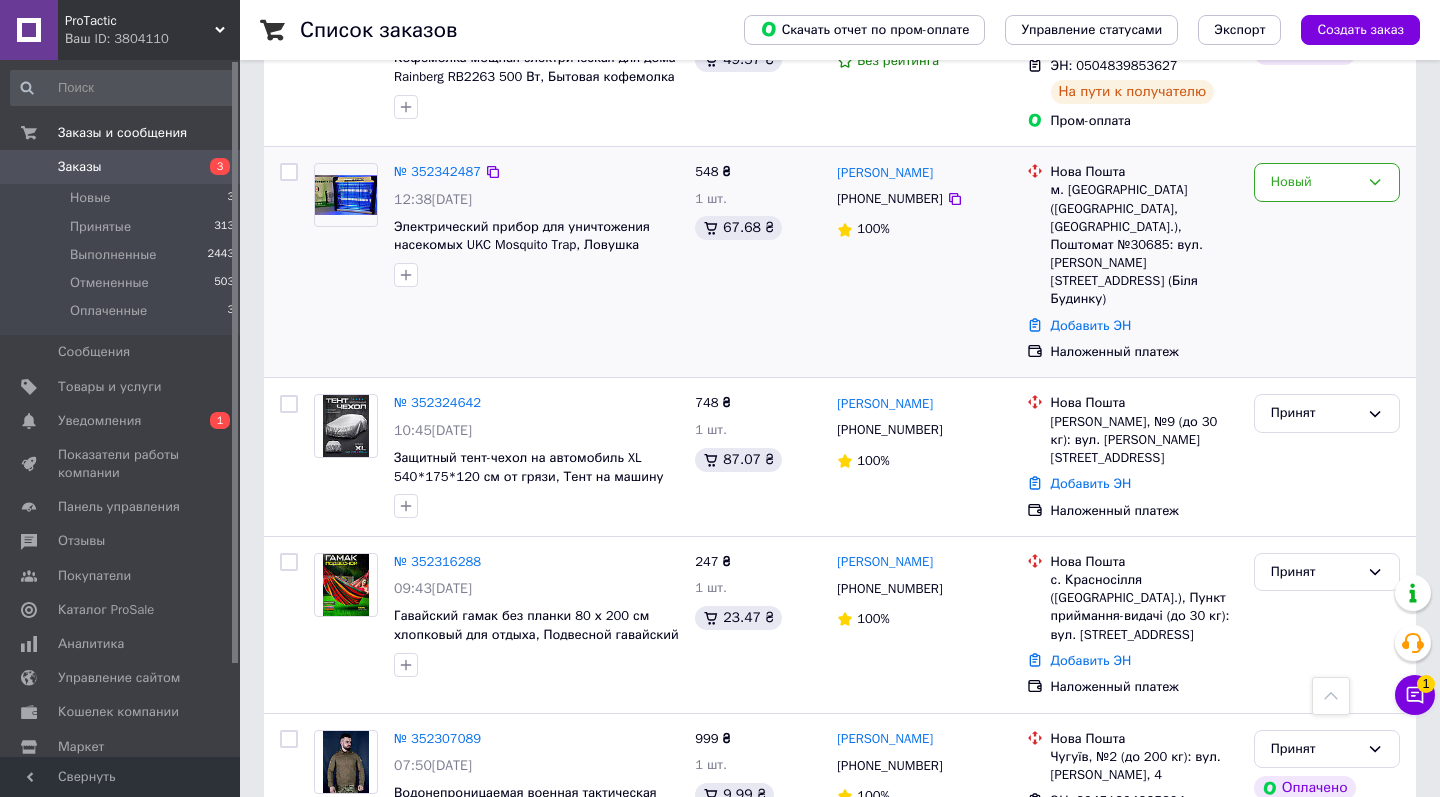 scroll, scrollTop: 1132, scrollLeft: 0, axis: vertical 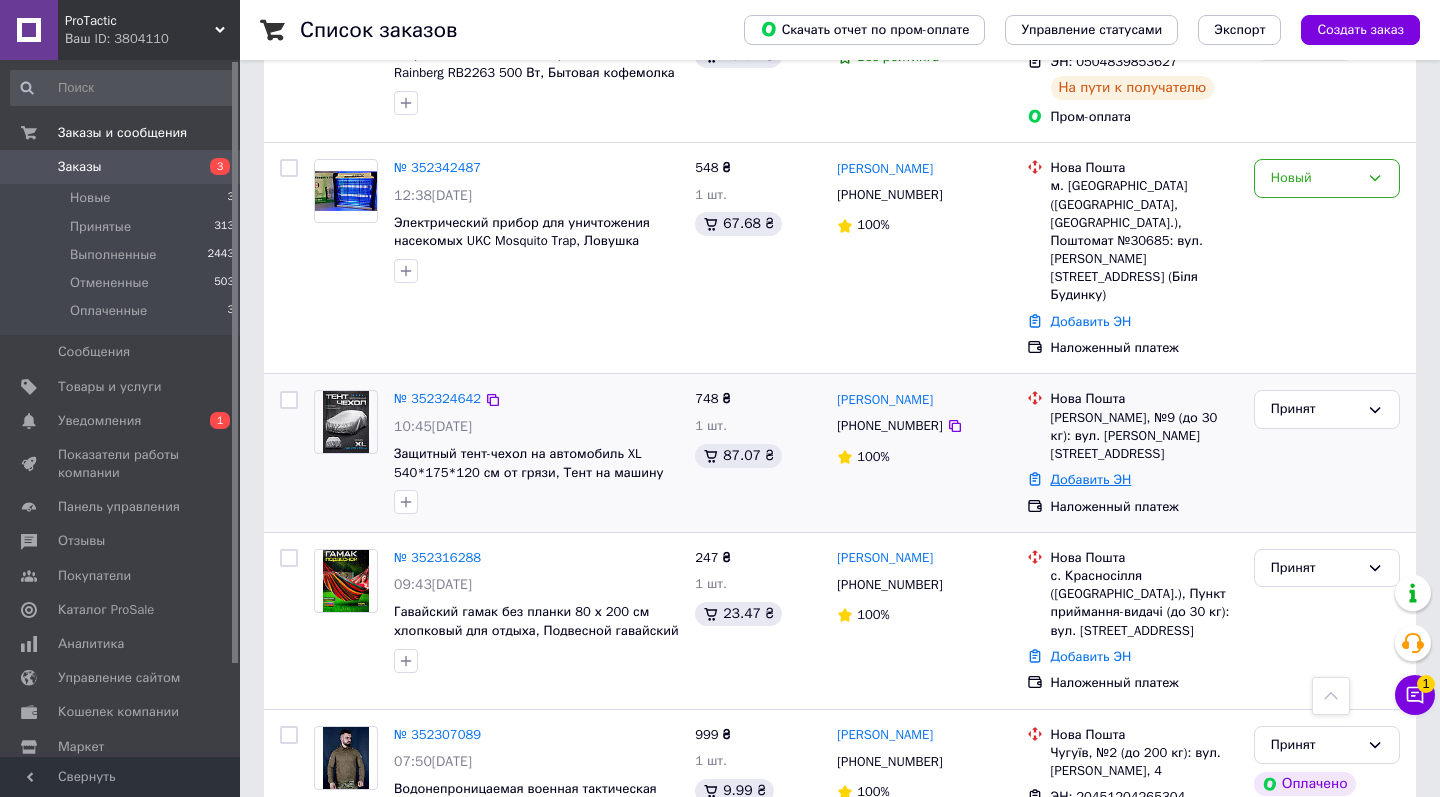click on "Добавить ЭН" at bounding box center (1091, 479) 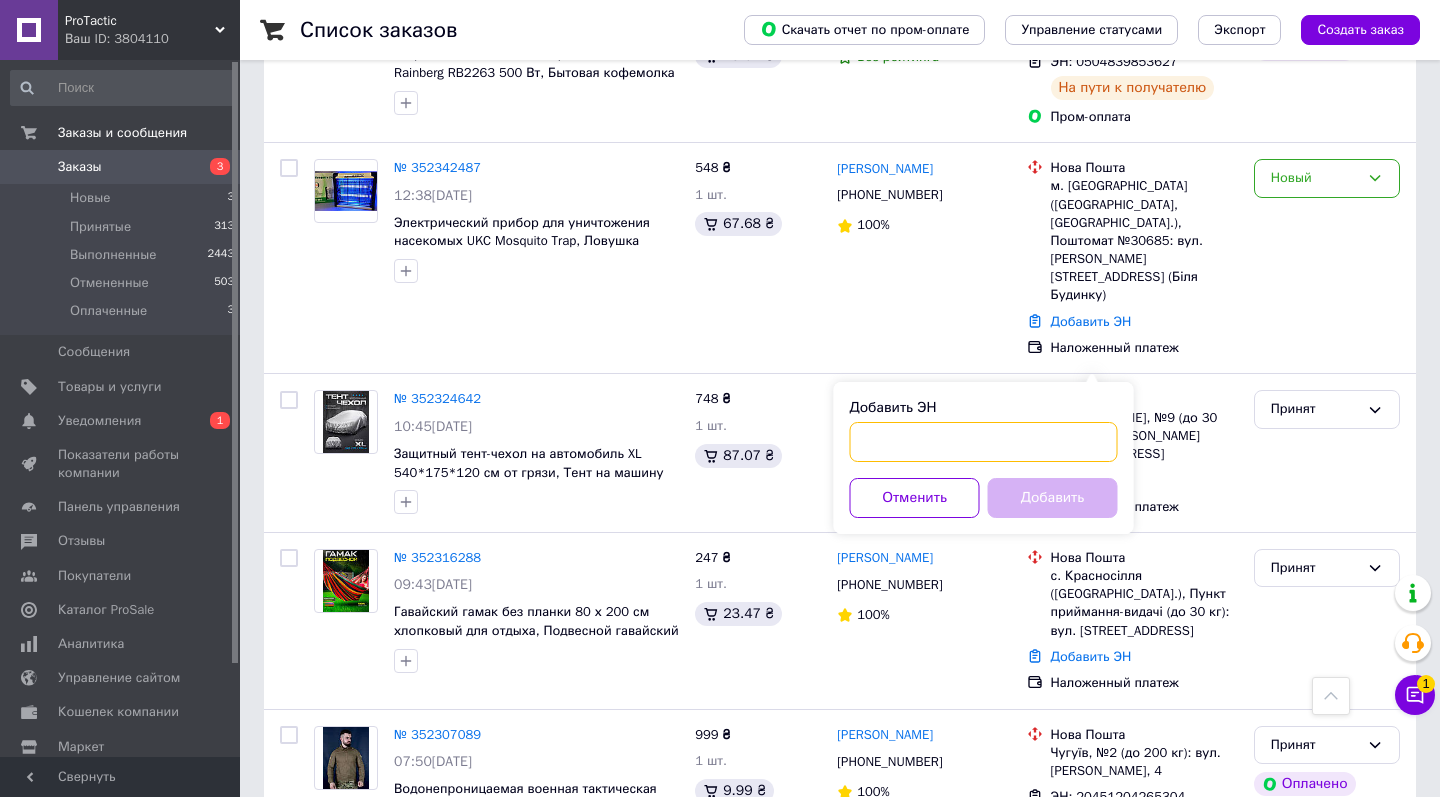 click on "Добавить ЭН" at bounding box center (984, 442) 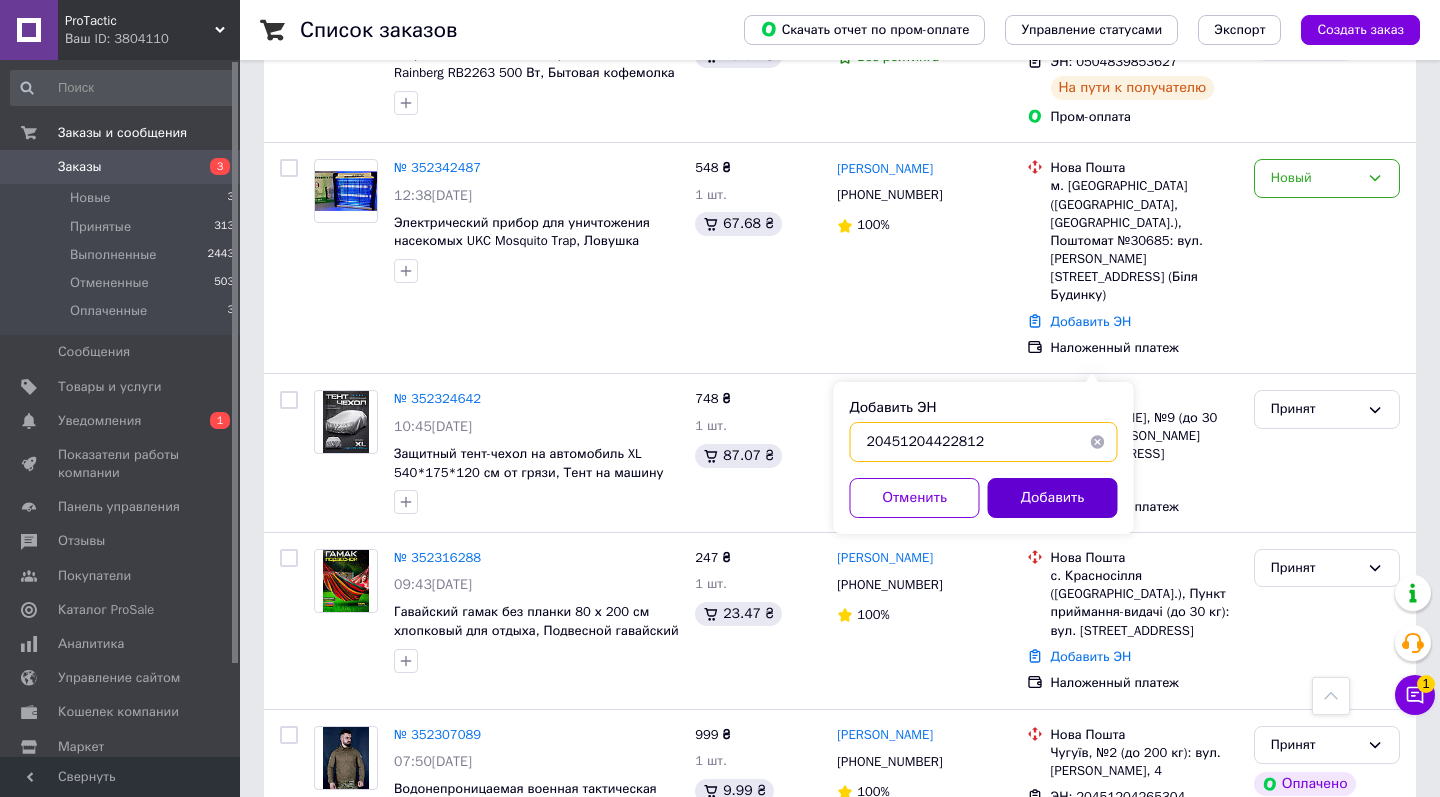type on "20451204422812" 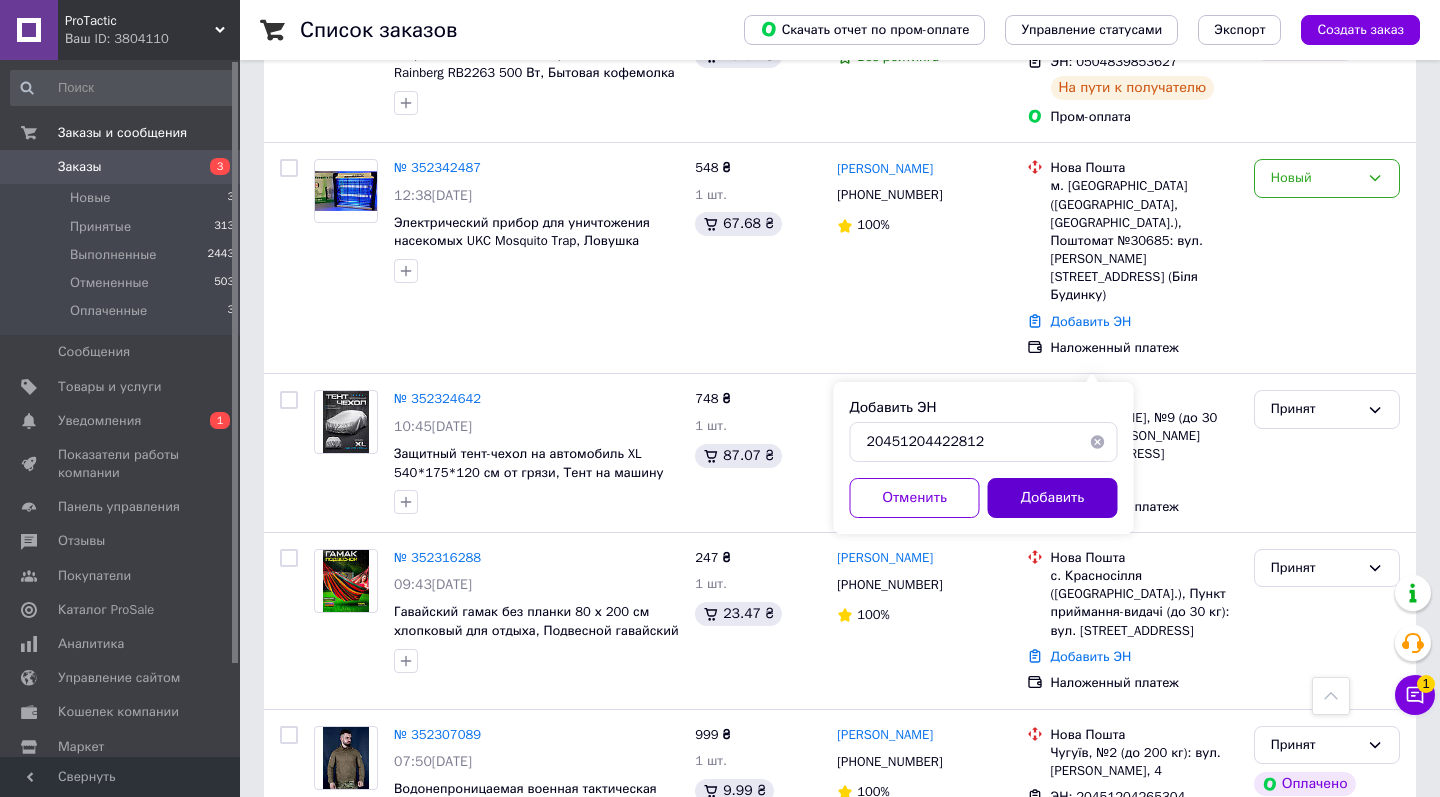 click on "Добавить" at bounding box center [1053, 498] 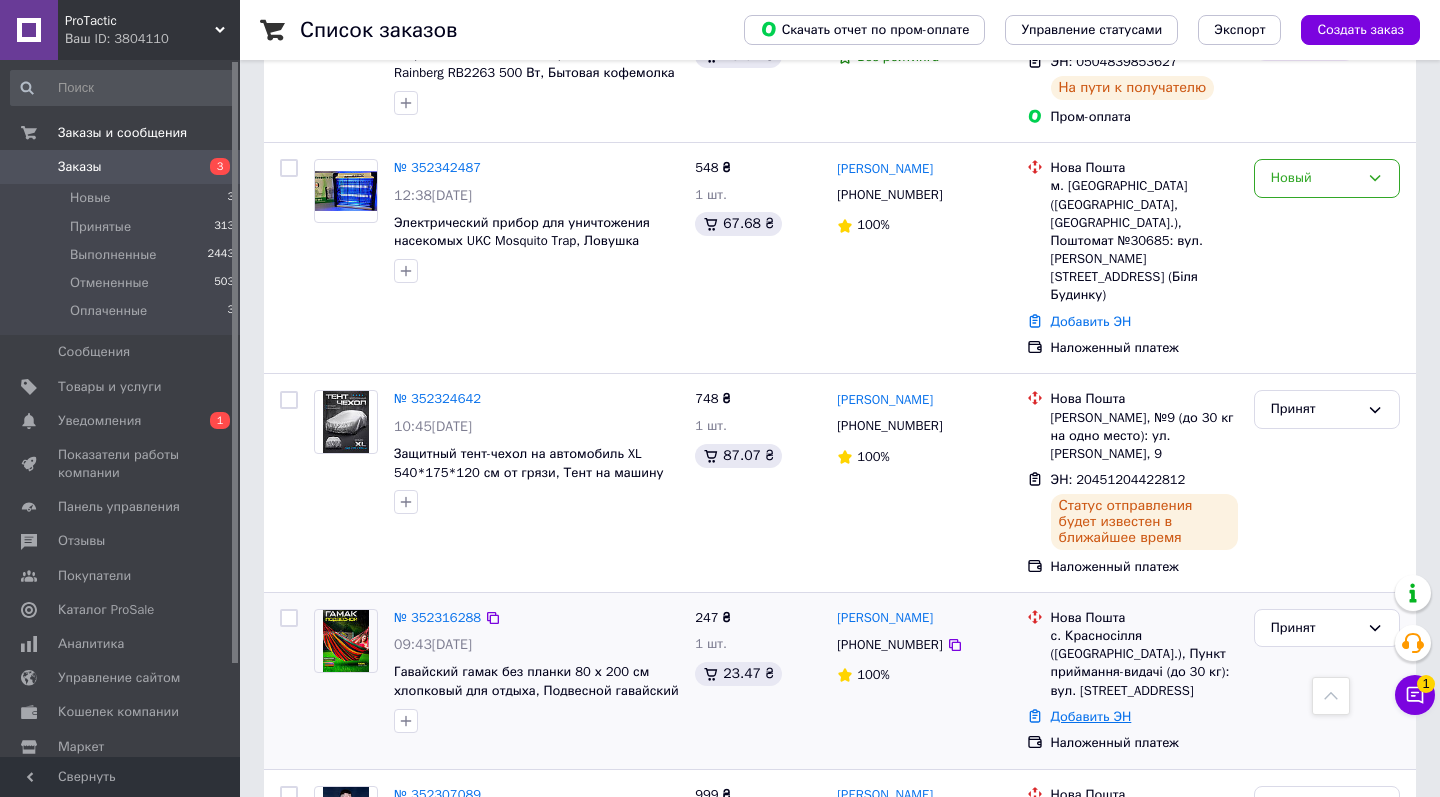click on "Добавить ЭН" at bounding box center [1091, 716] 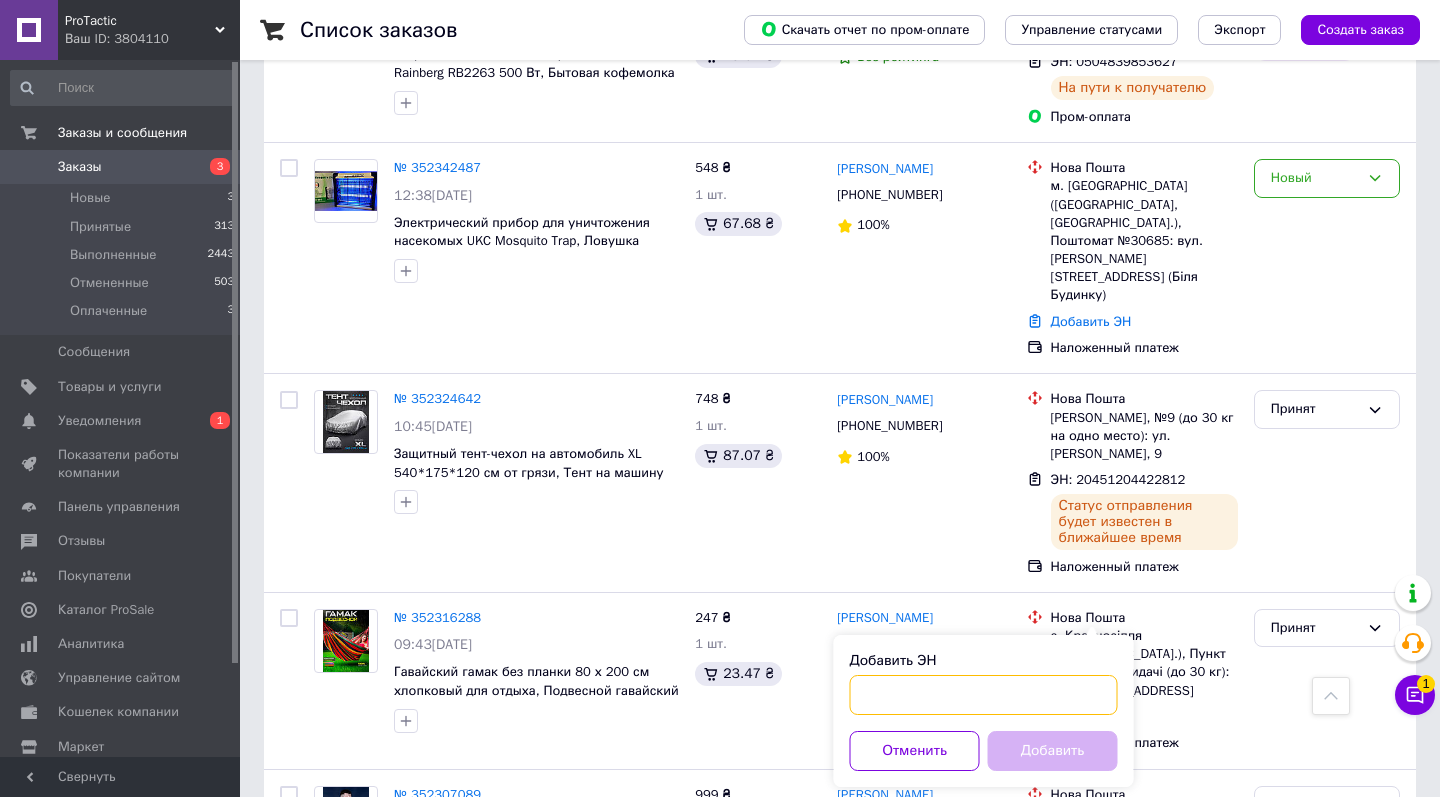 click on "Добавить ЭН" at bounding box center [984, 695] 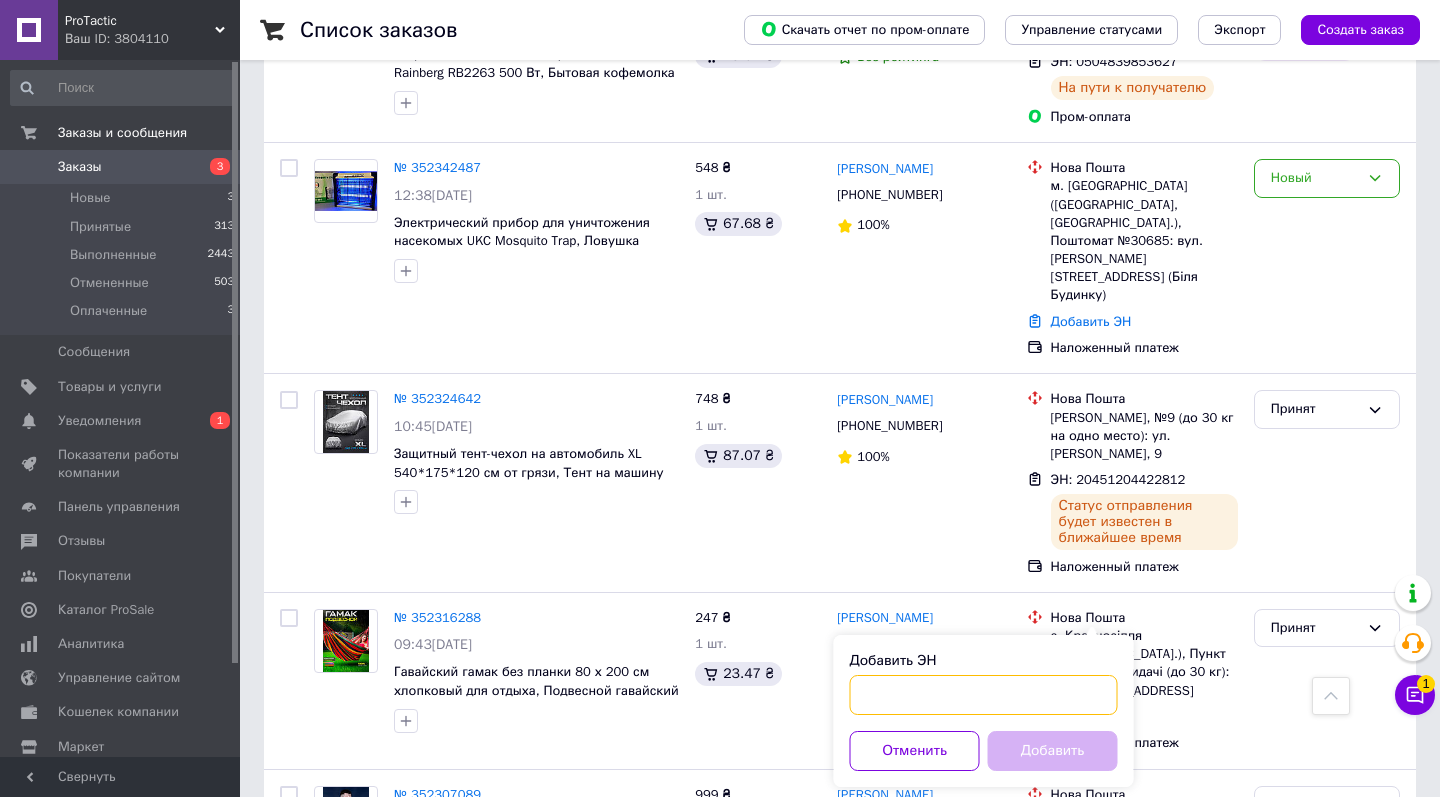 paste on "20451204299800" 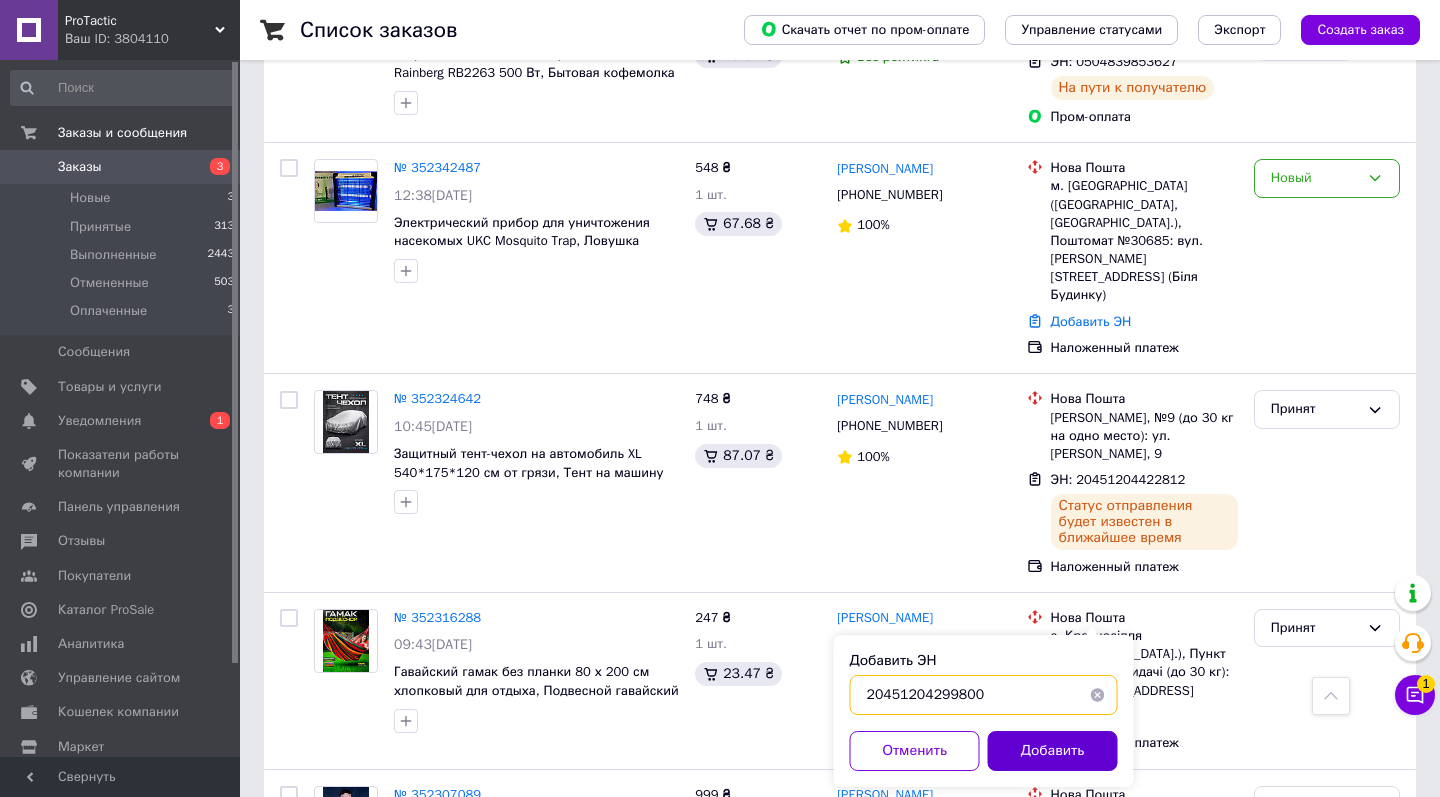 type on "20451204299800" 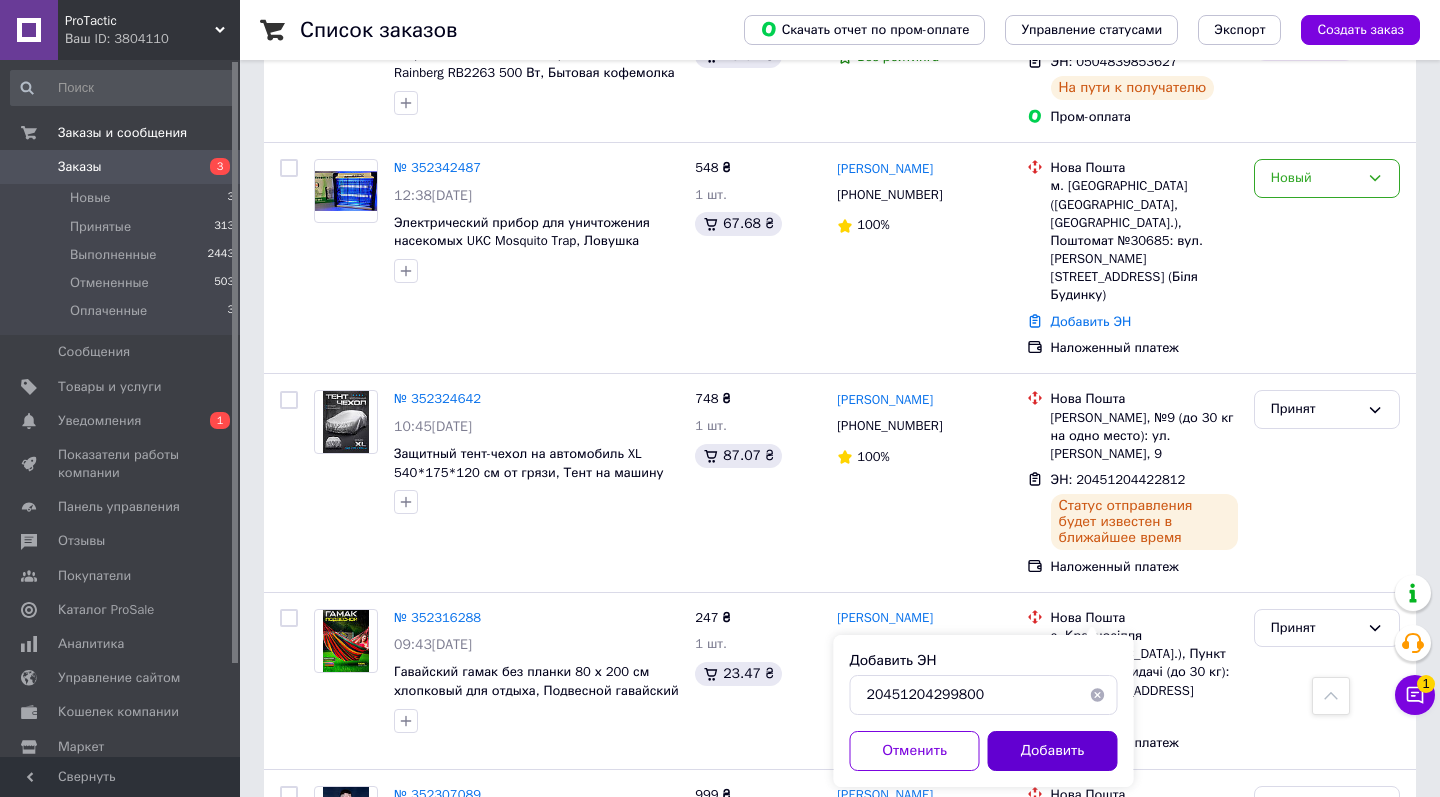 click on "Добавить" at bounding box center (1053, 751) 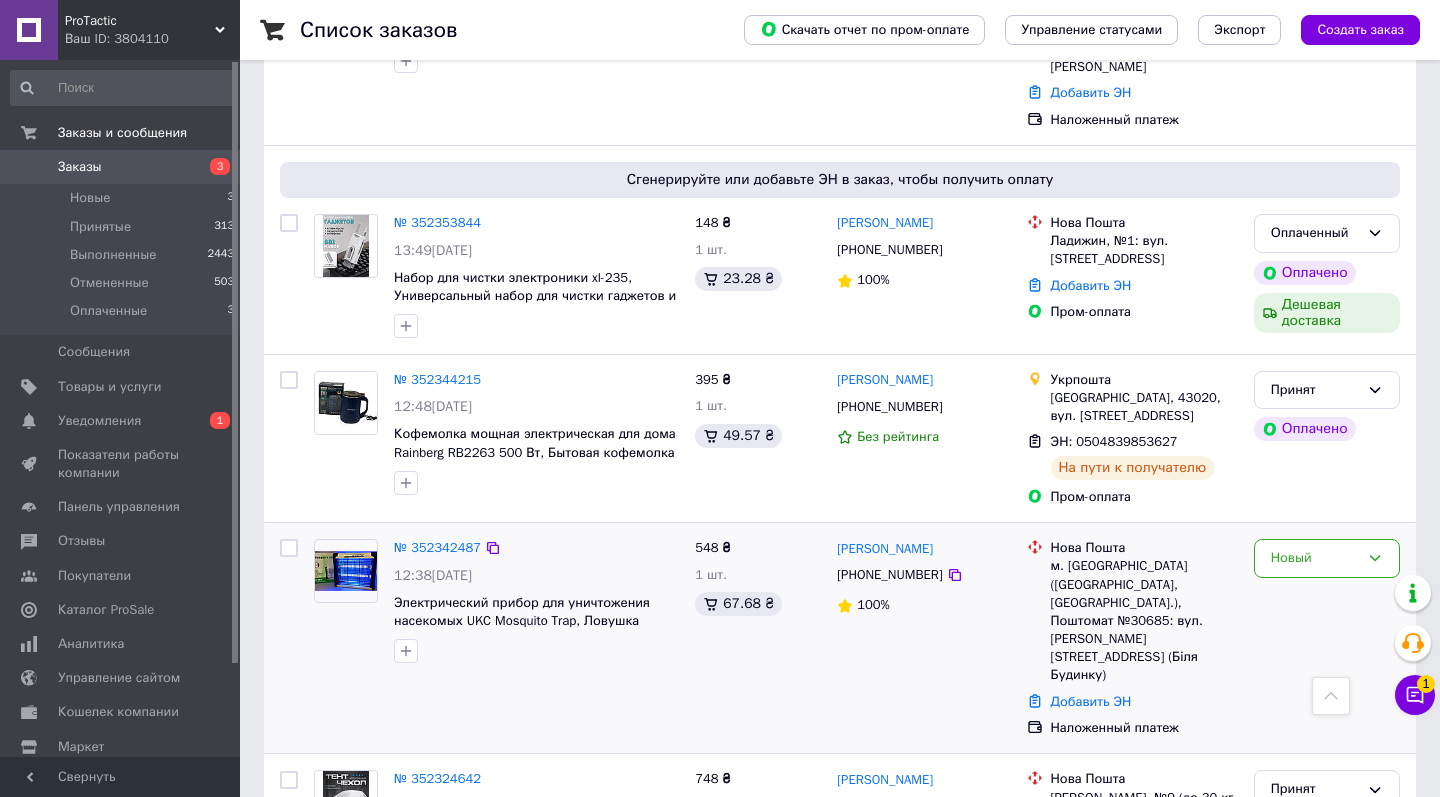 scroll, scrollTop: 759, scrollLeft: 0, axis: vertical 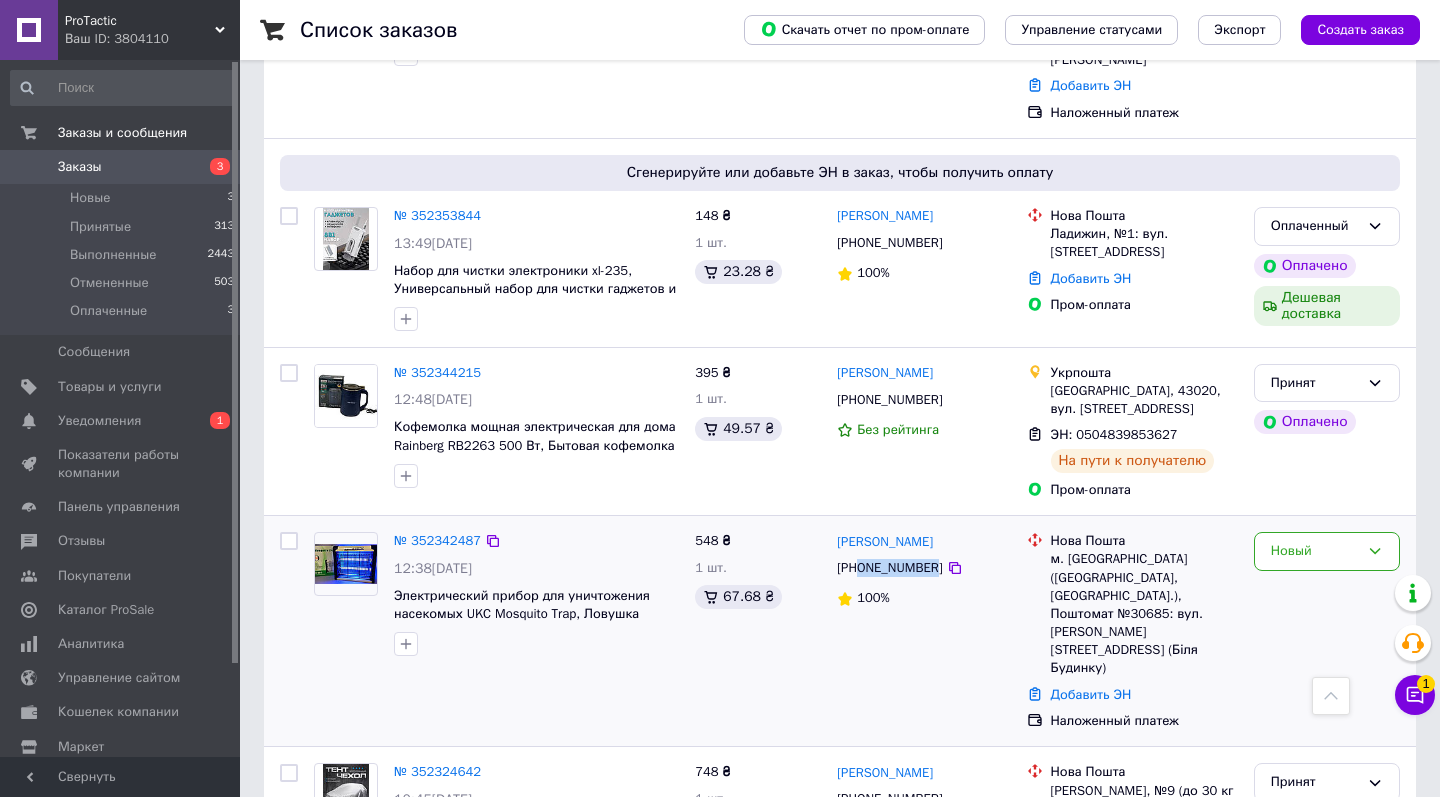 drag, startPoint x: 861, startPoint y: 509, endPoint x: 938, endPoint y: 508, distance: 77.00649 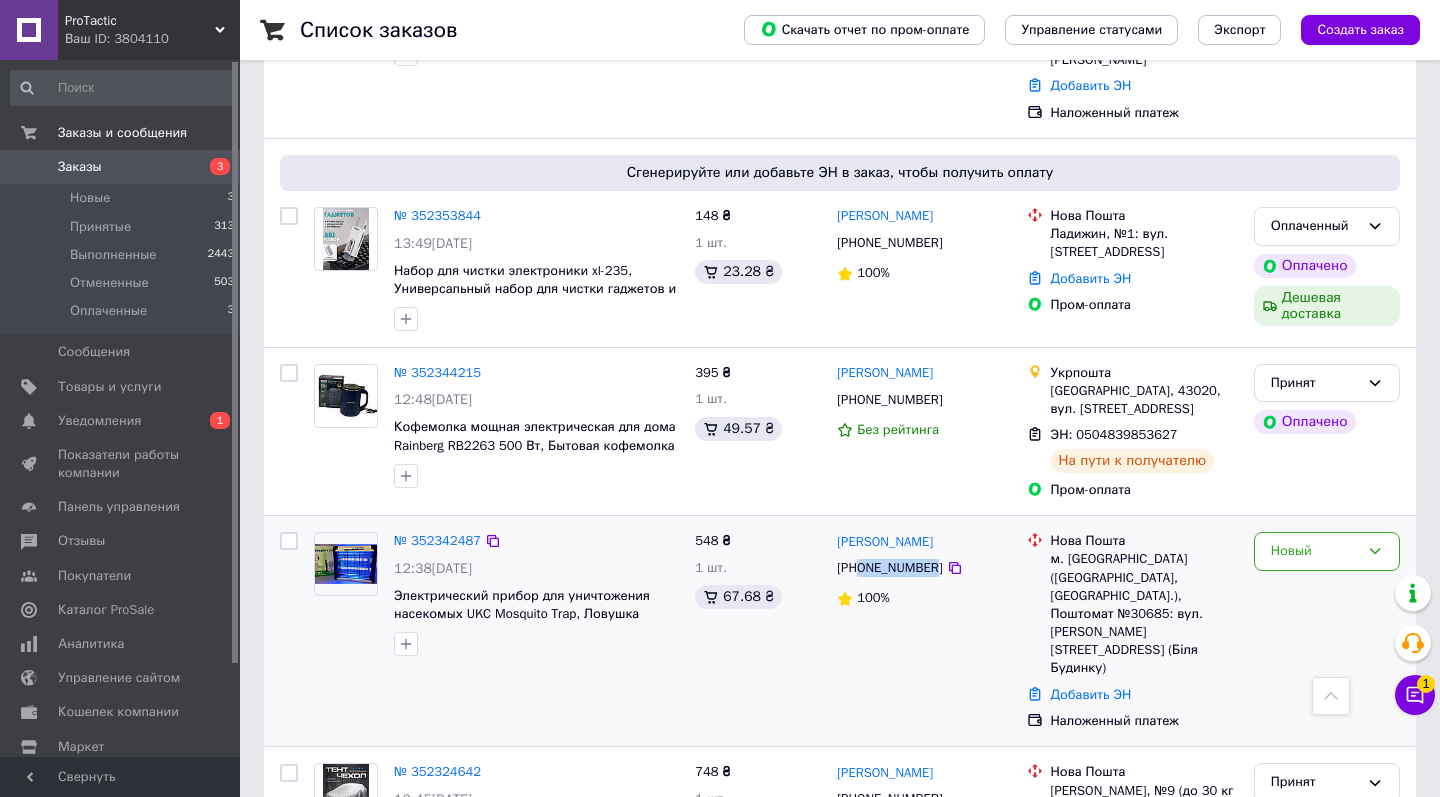 click on "[PHONE_NUMBER]" at bounding box center (889, 568) 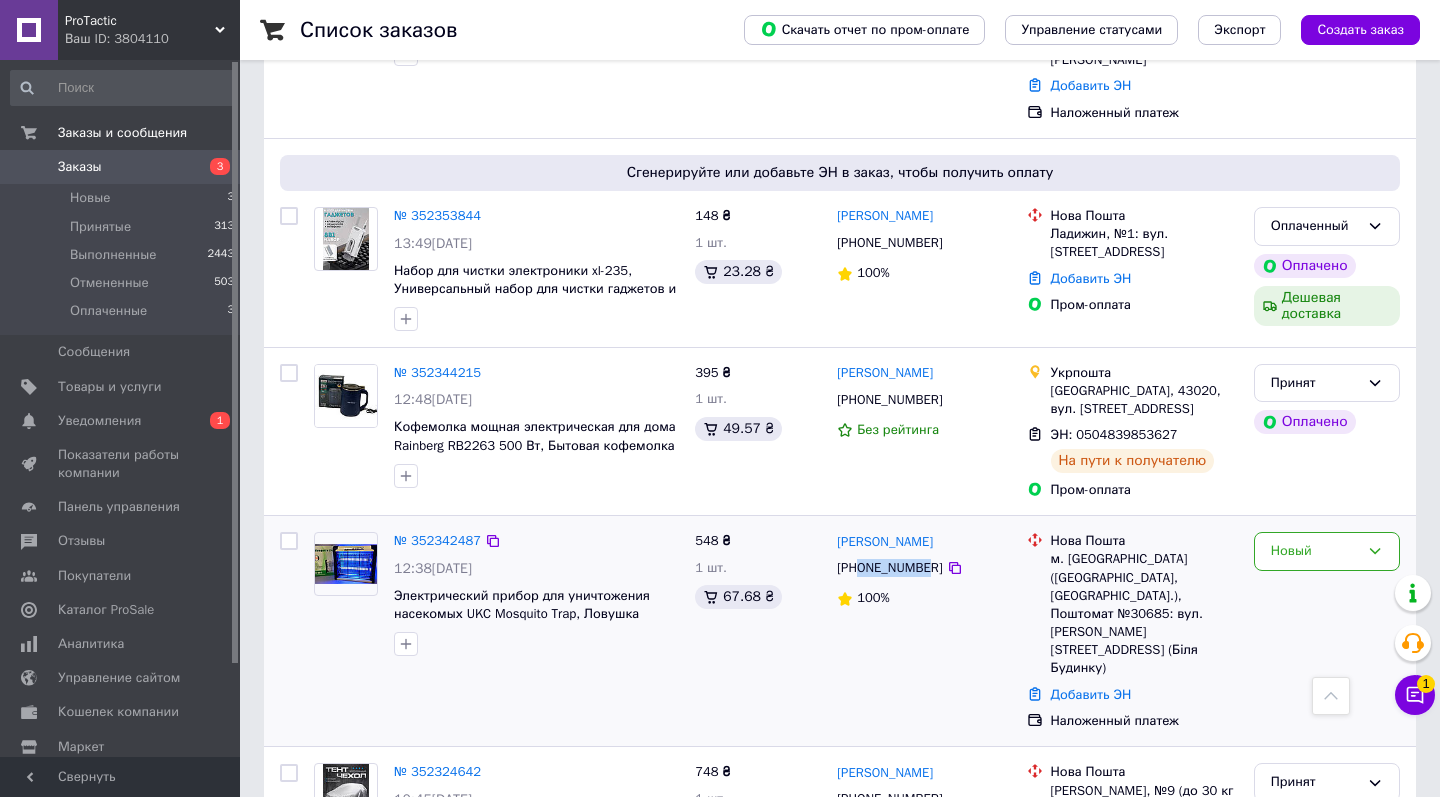 copy on "050864435" 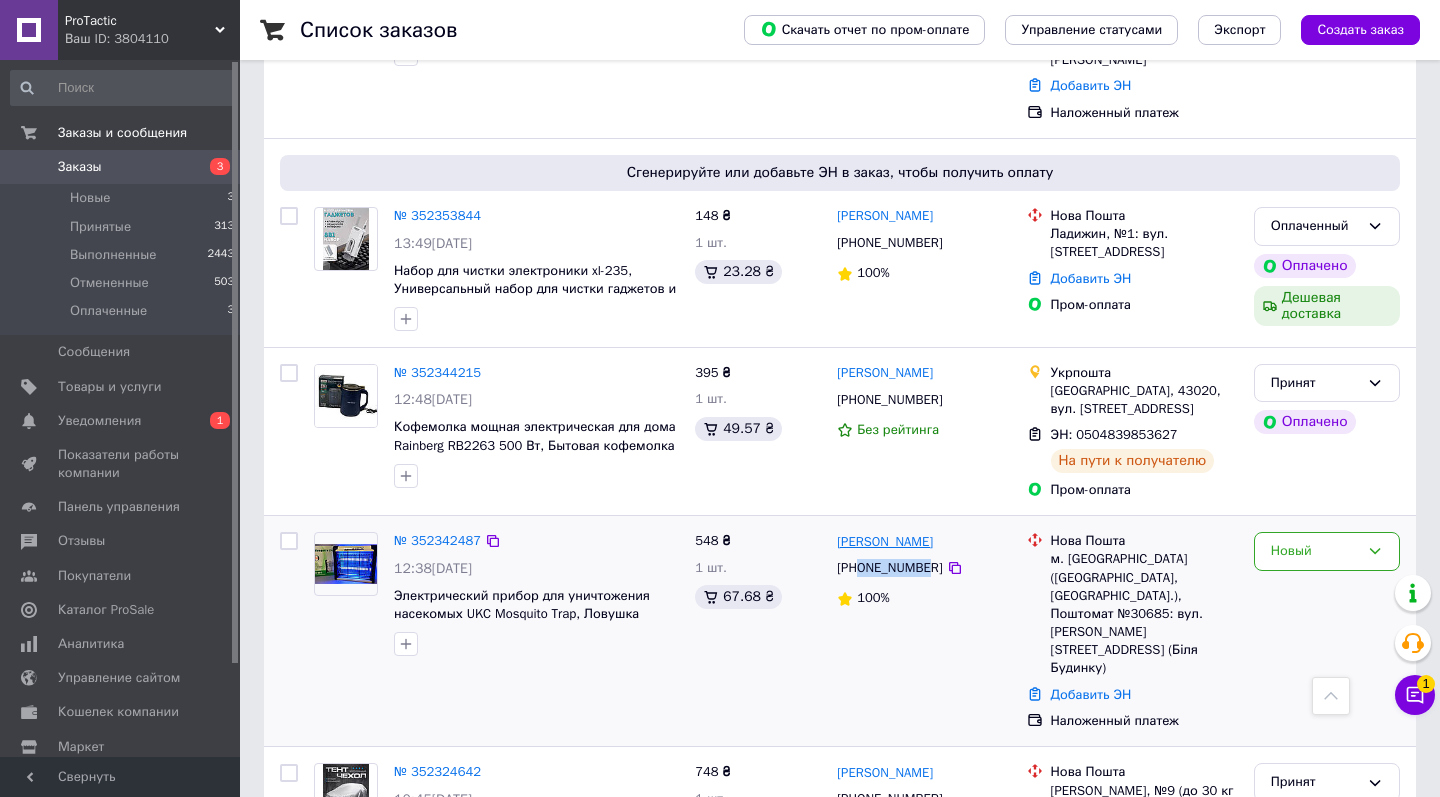 drag, startPoint x: 968, startPoint y: 482, endPoint x: 915, endPoint y: 481, distance: 53.009434 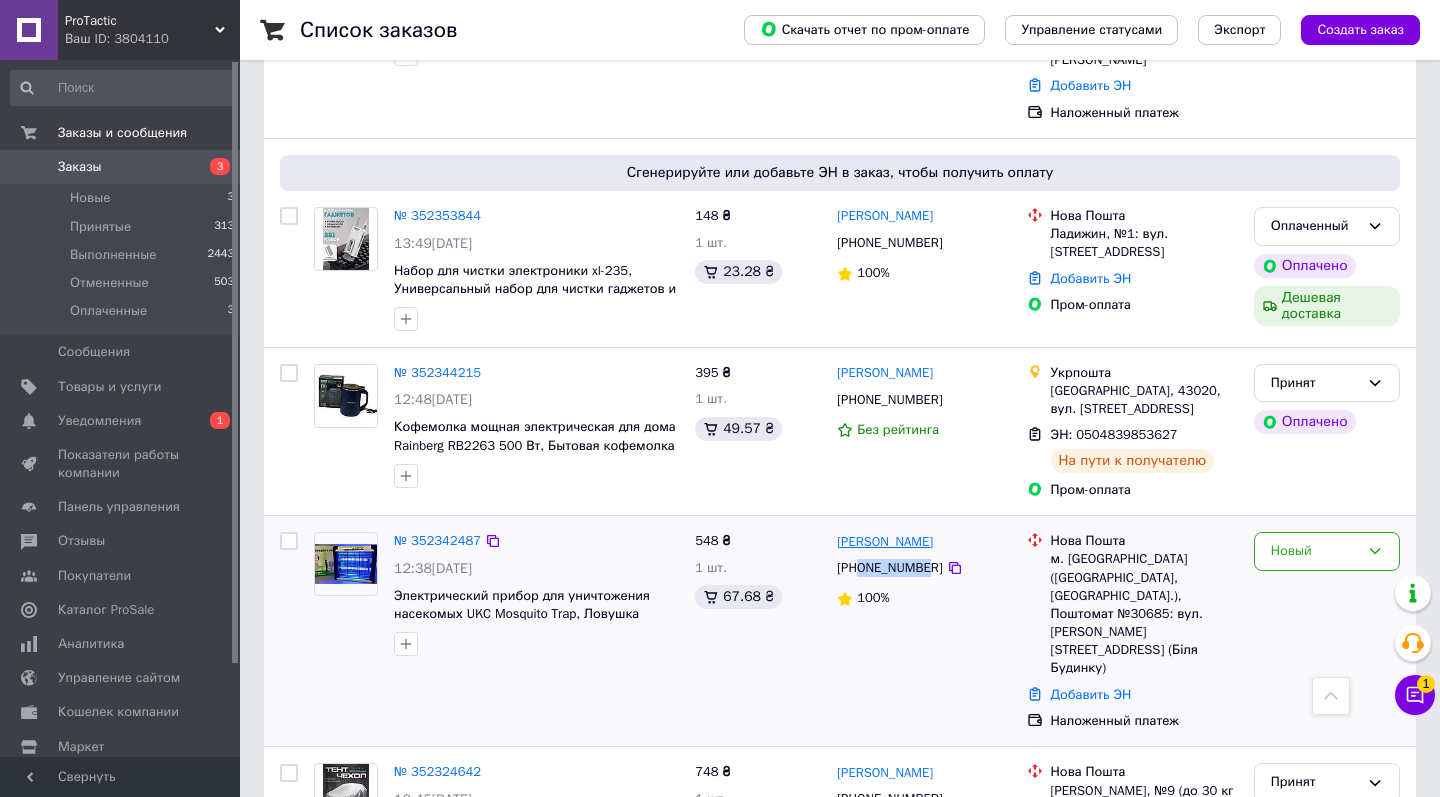 click on "[PERSON_NAME]" at bounding box center [923, 541] 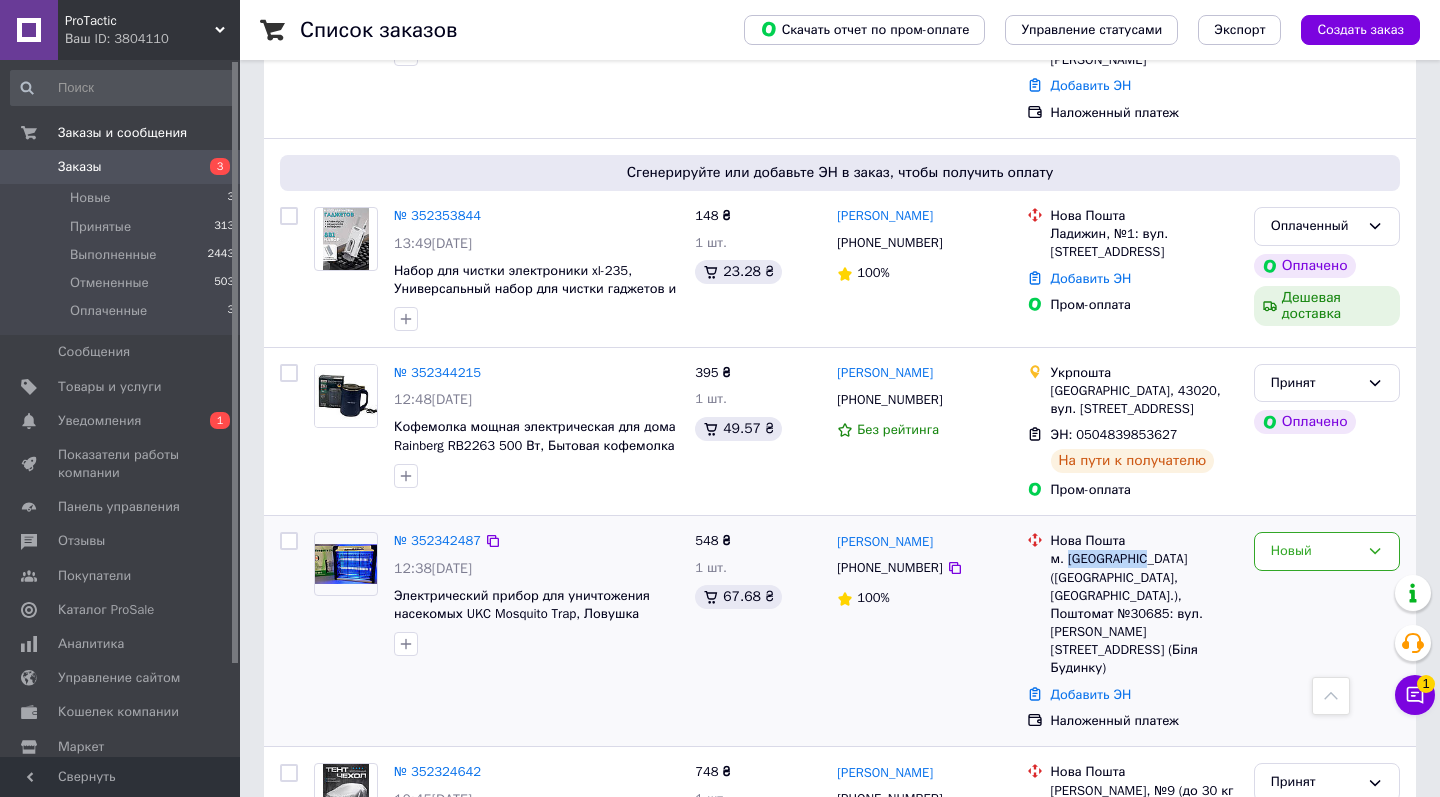 drag, startPoint x: 1069, startPoint y: 499, endPoint x: 1144, endPoint y: 499, distance: 75 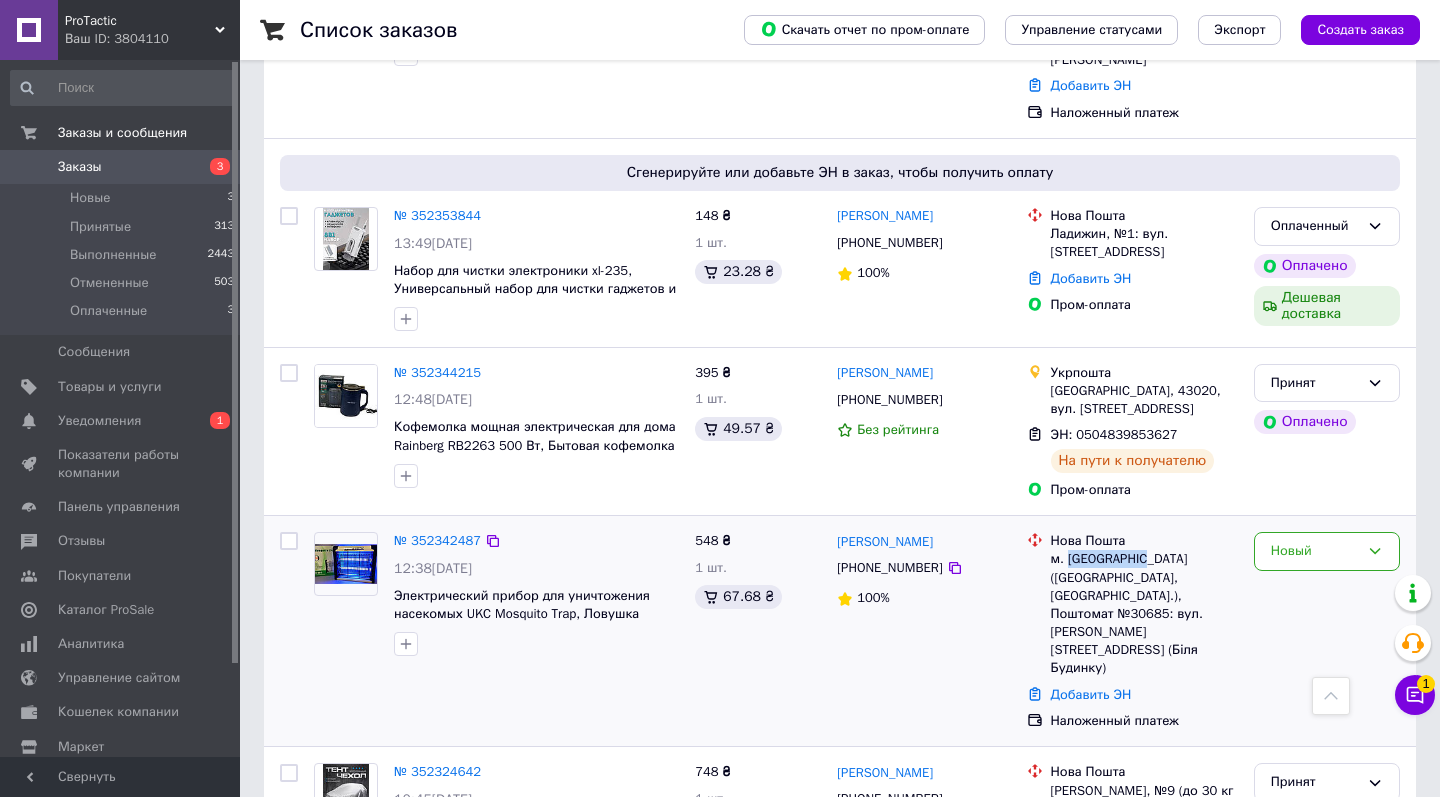 click on "м. Білозерське (Донецька обл., Покровський р-н.), Поштомат №30685: вул. Олександра Первія, 1 (Біля Будинку)" at bounding box center (1144, 613) 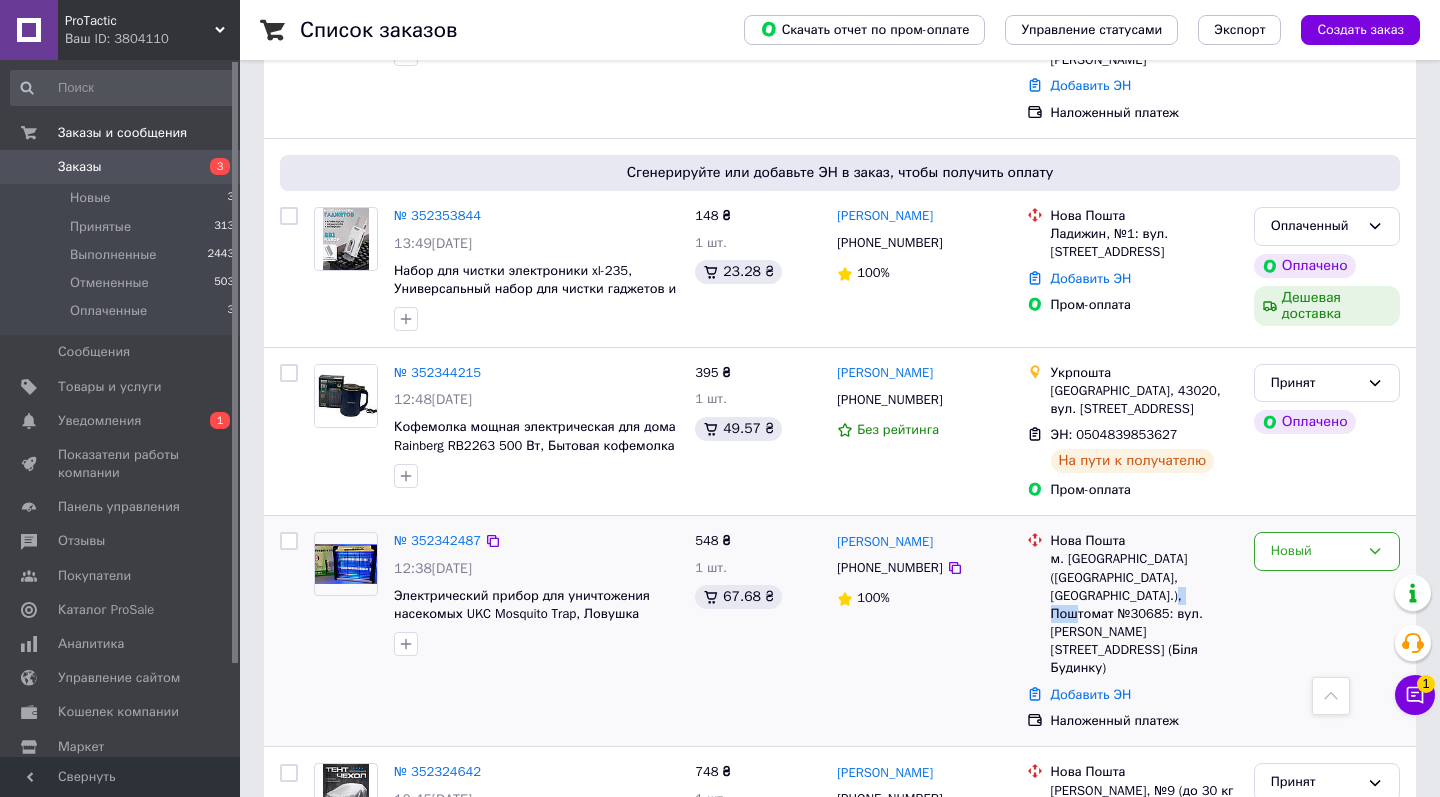drag, startPoint x: 1137, startPoint y: 532, endPoint x: 1172, endPoint y: 532, distance: 35 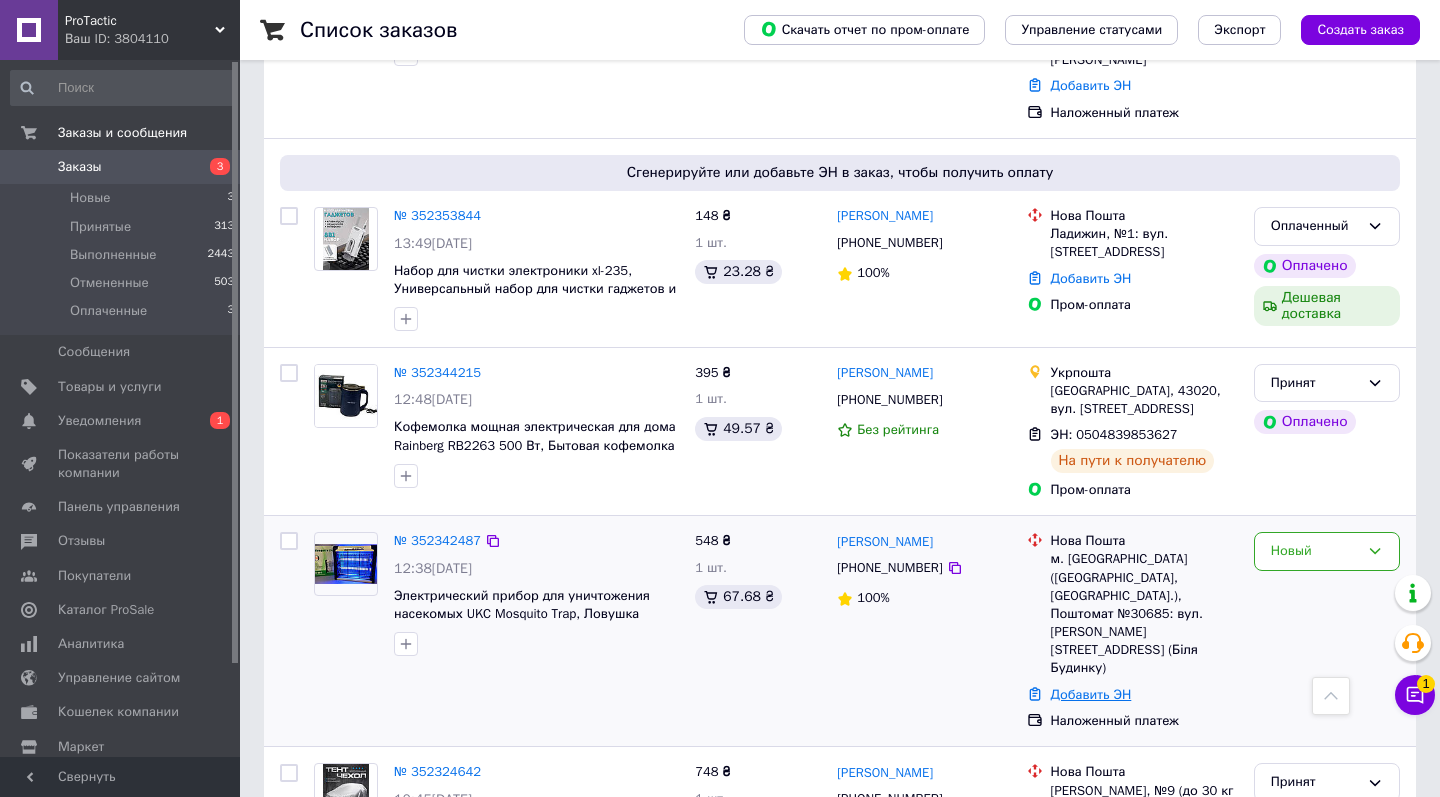click on "Добавить ЭН" at bounding box center (1091, 694) 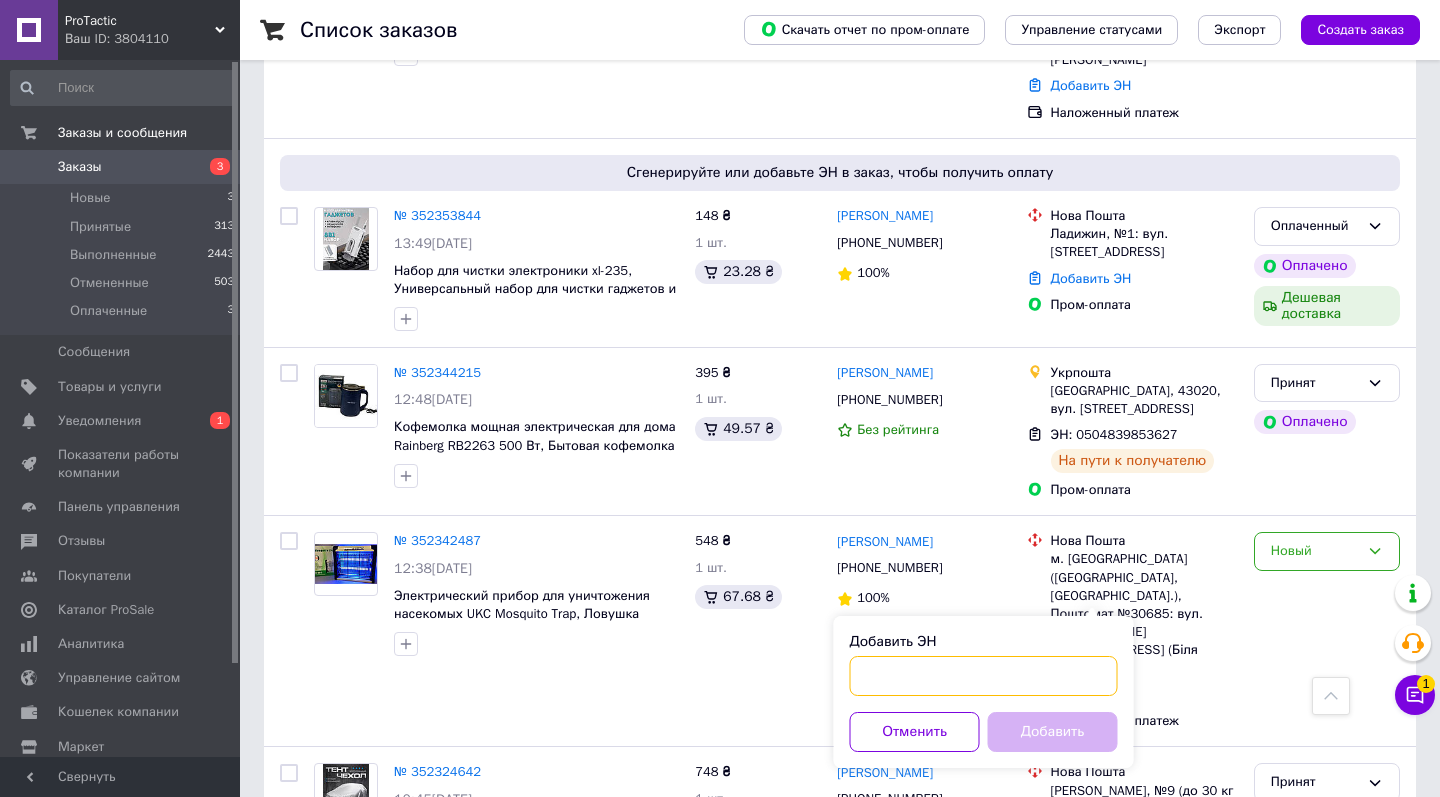 click on "Добавить ЭН" at bounding box center [984, 676] 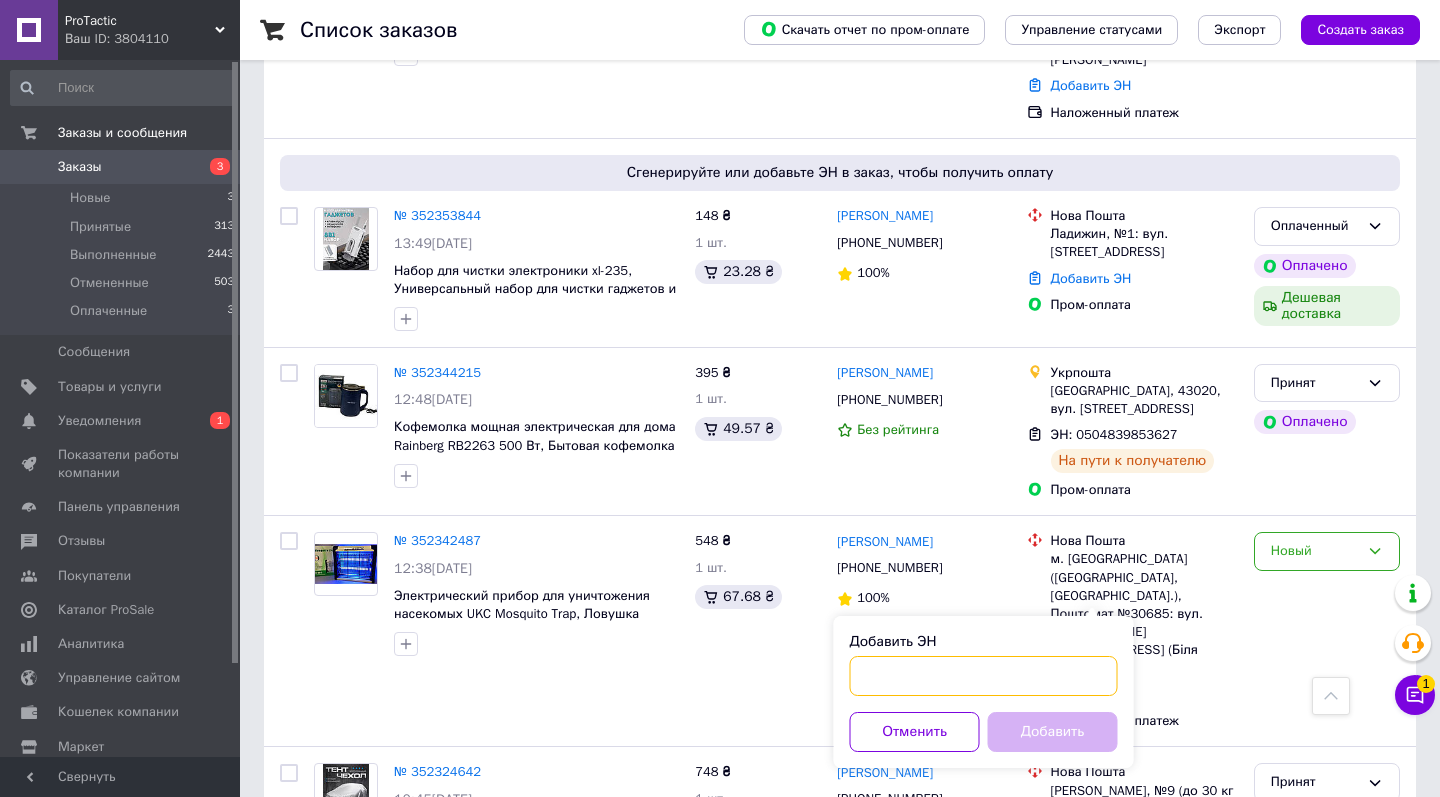 paste on "20451204574221" 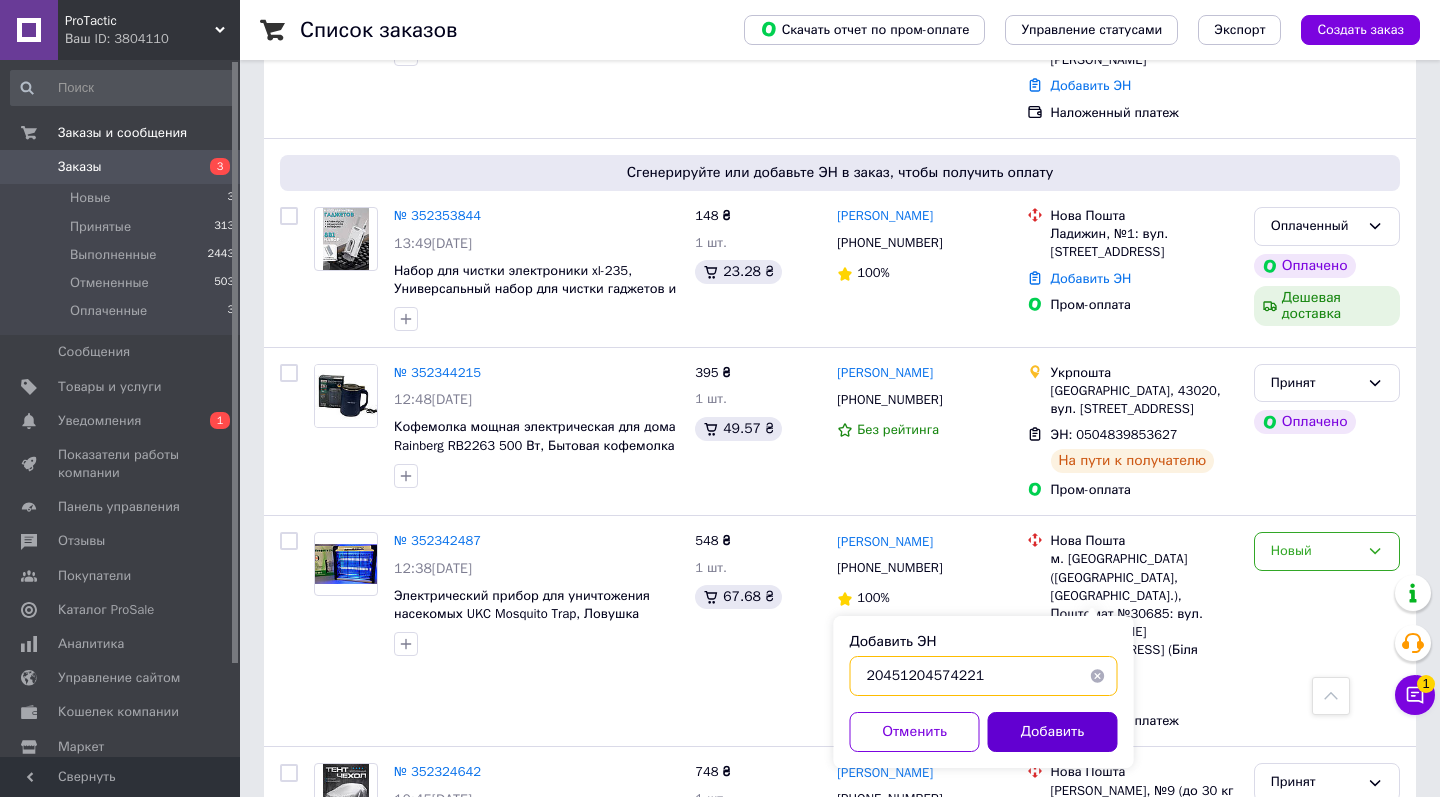 type on "20451204574221" 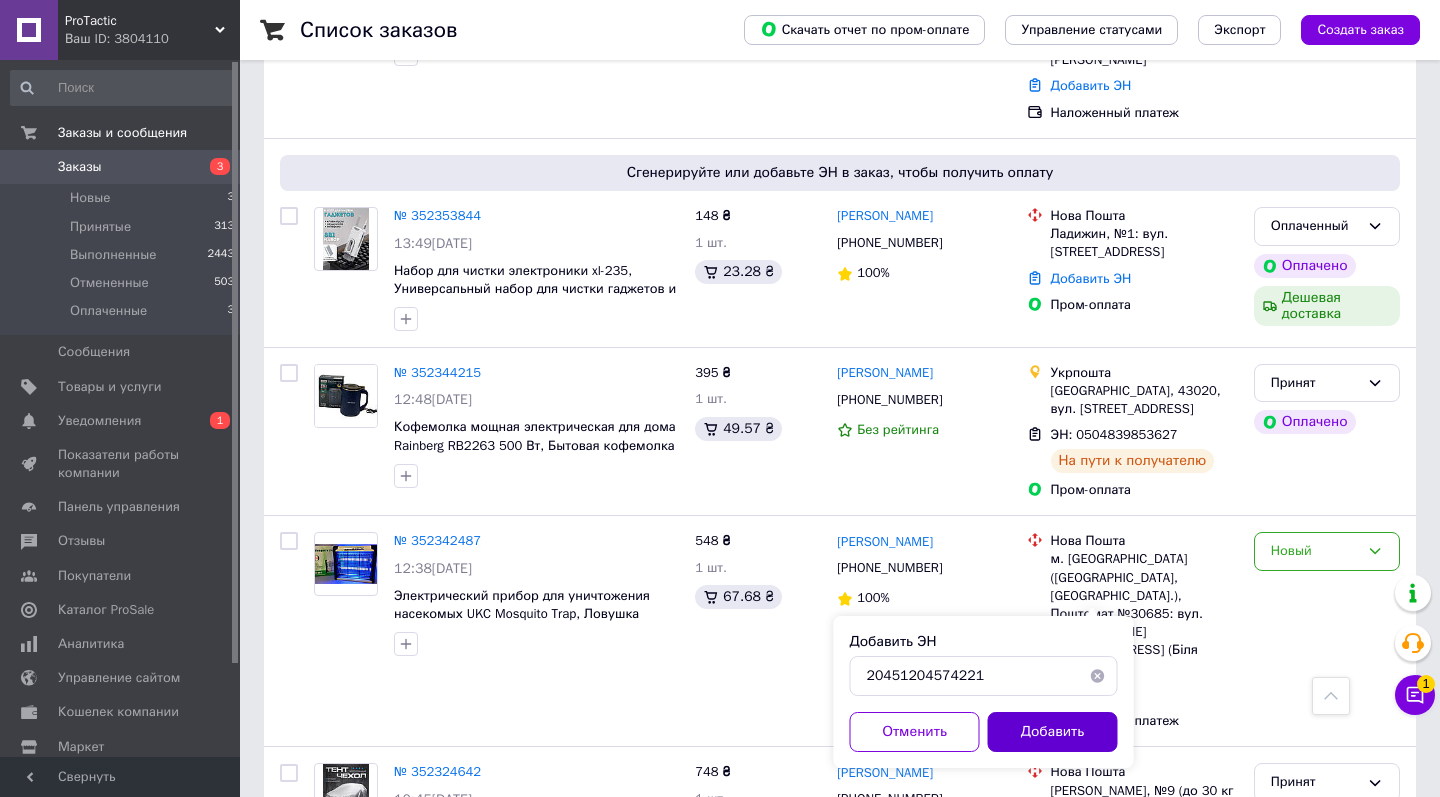 click on "Добавить" at bounding box center [1053, 732] 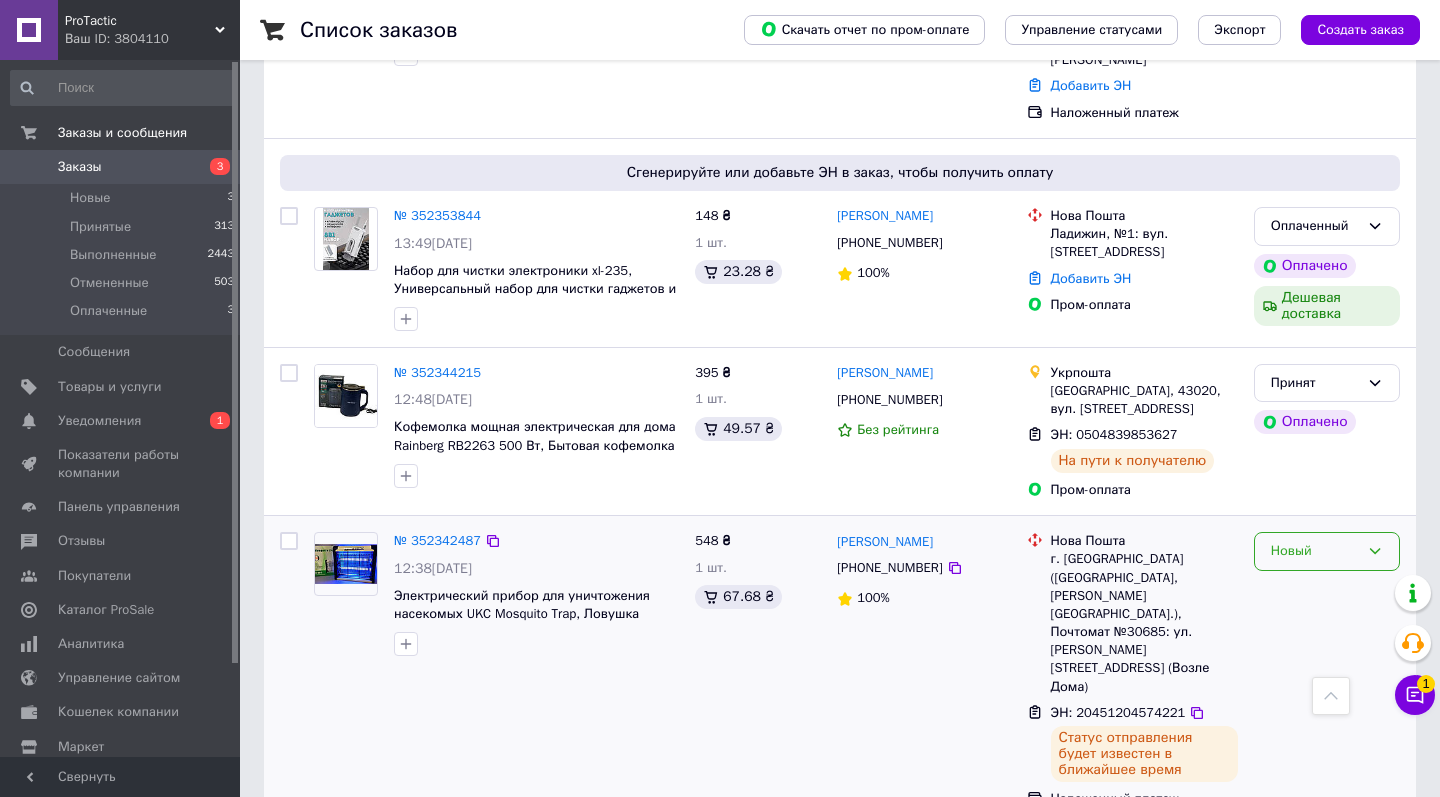 click on "Новый" at bounding box center [1315, 551] 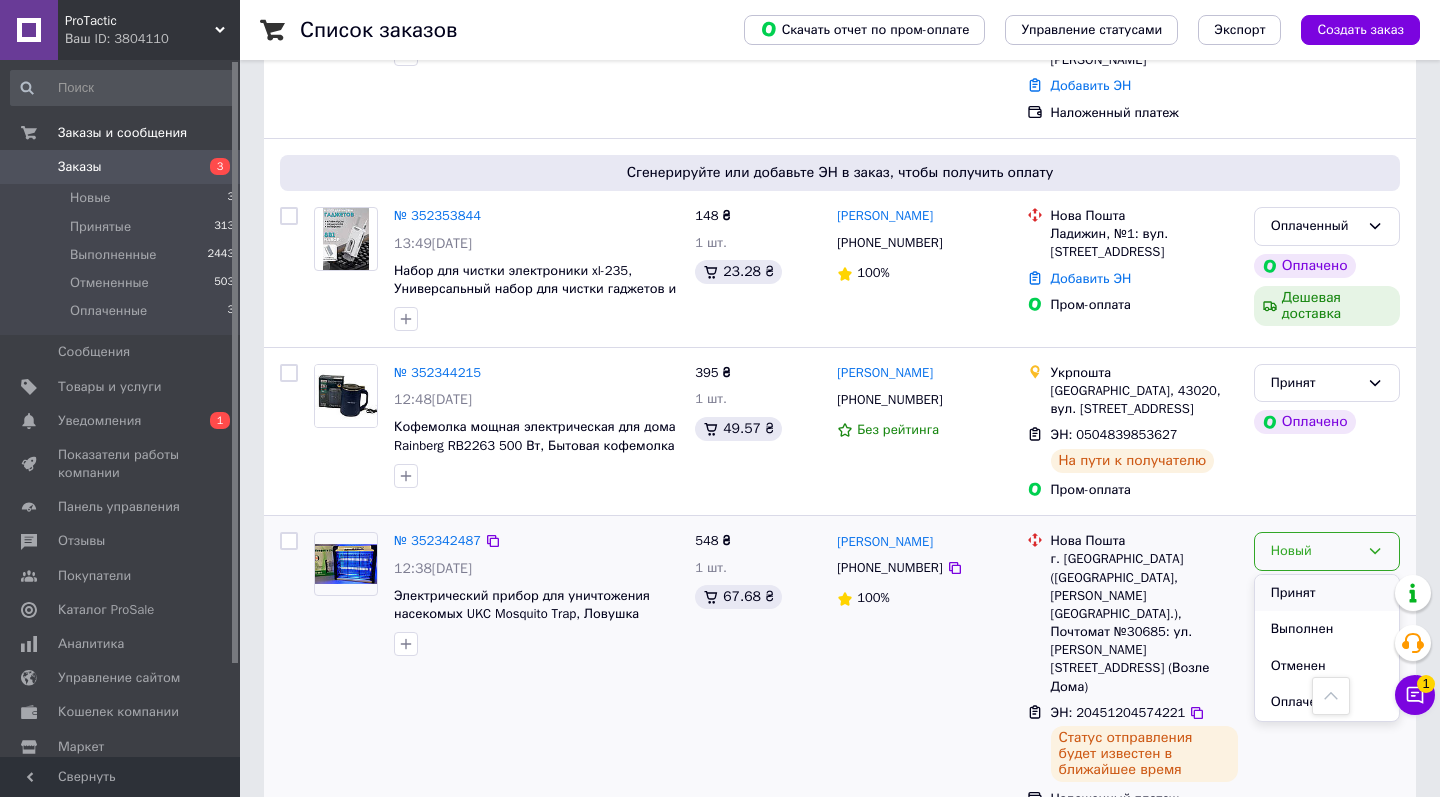 click on "Принят" at bounding box center (1327, 593) 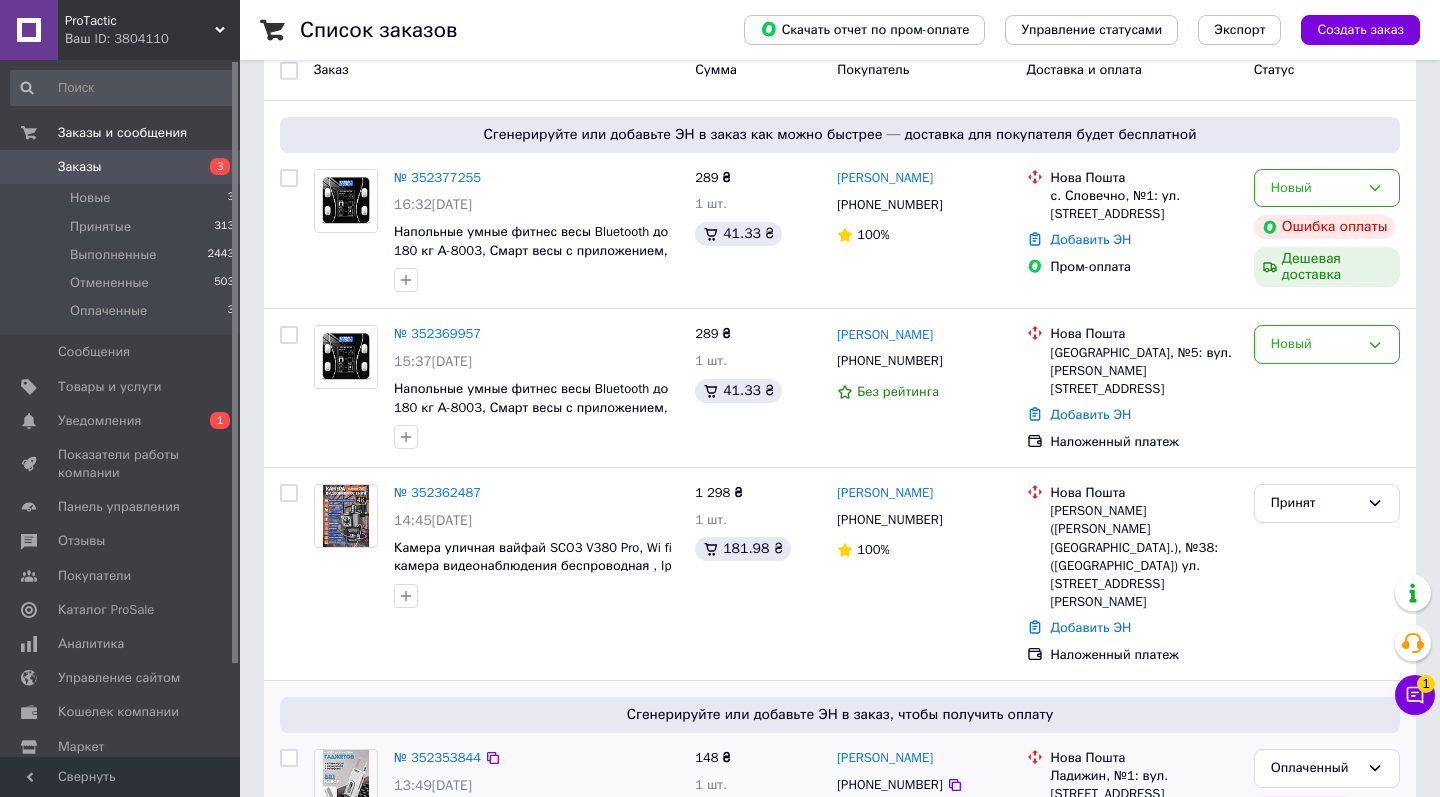 scroll, scrollTop: 210, scrollLeft: 0, axis: vertical 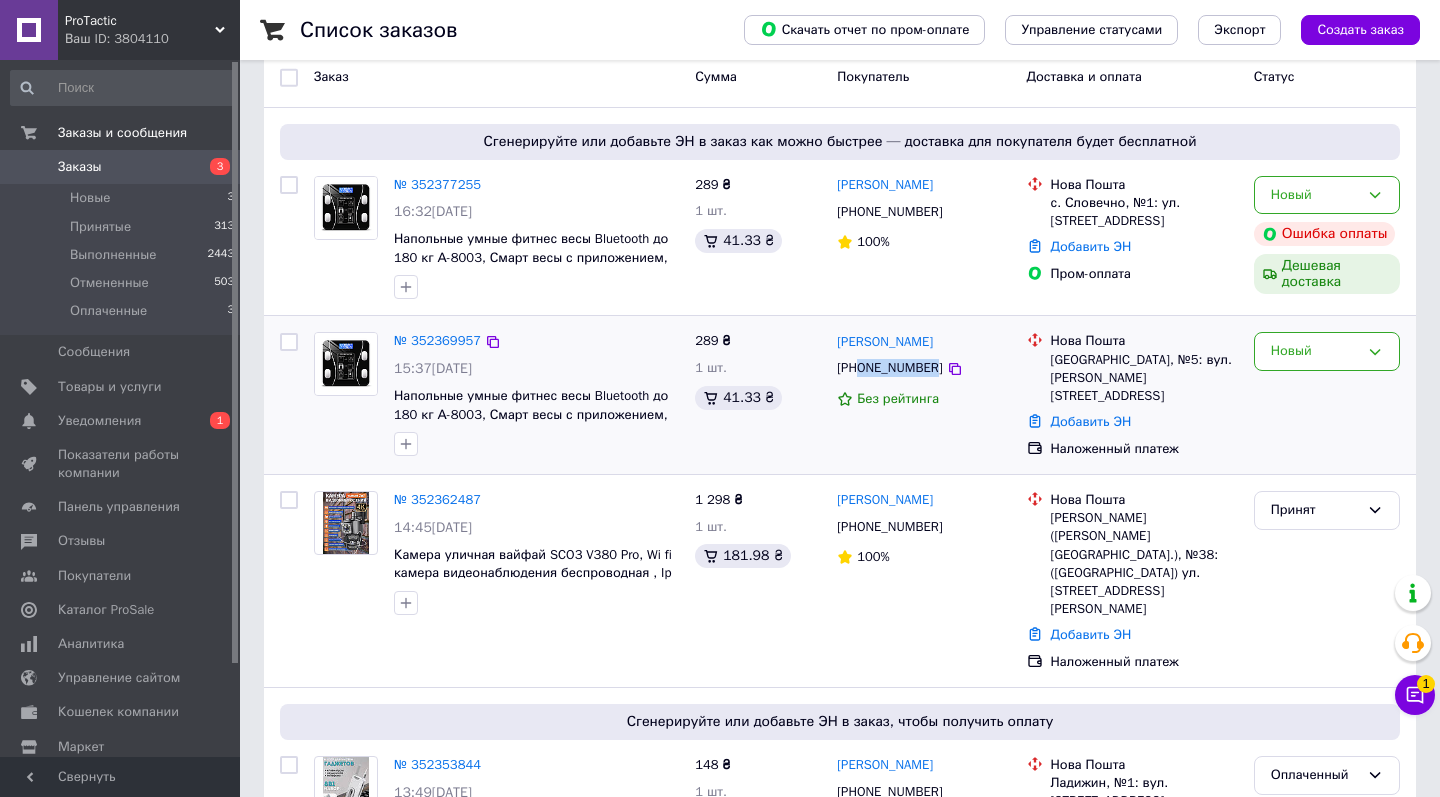 drag, startPoint x: 862, startPoint y: 367, endPoint x: 941, endPoint y: 367, distance: 79 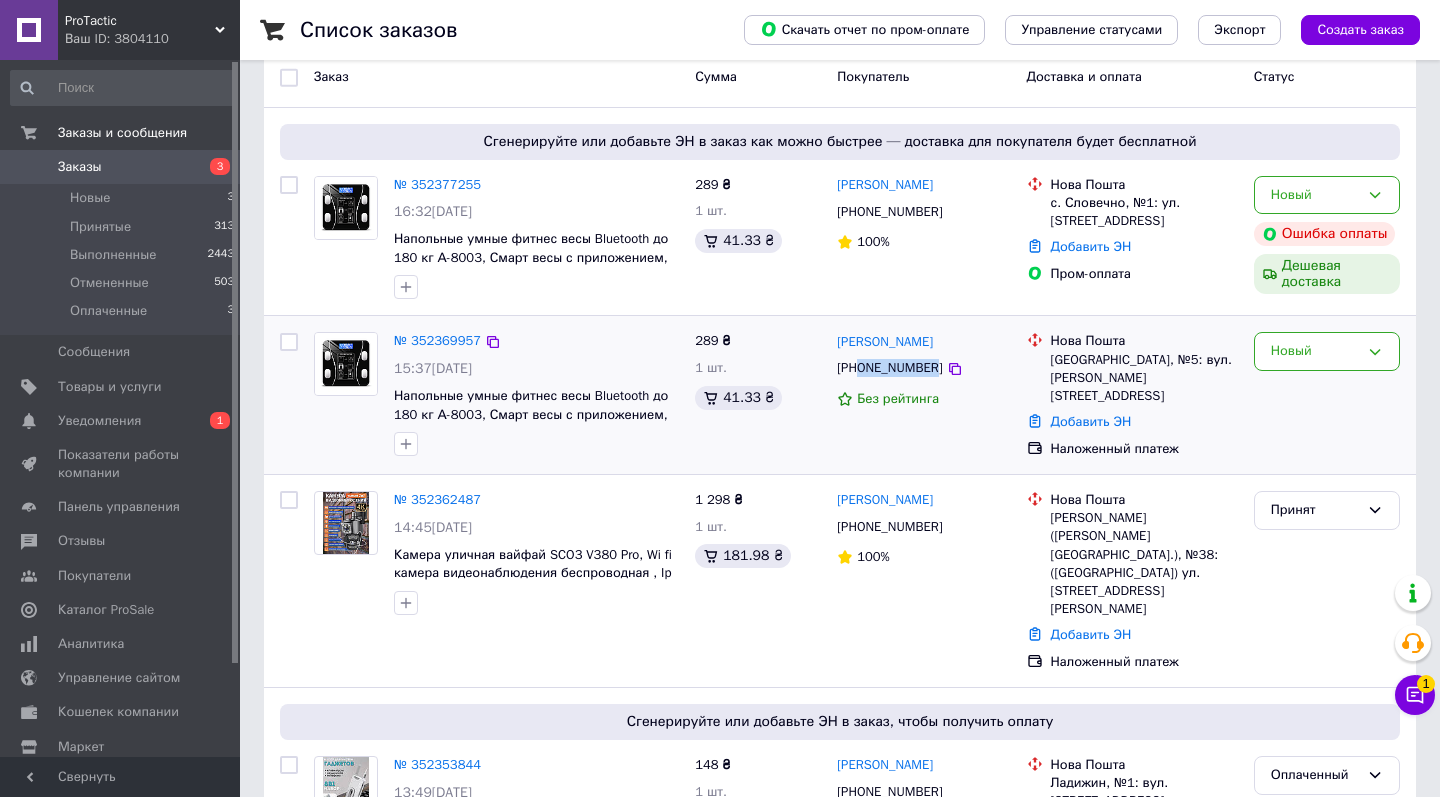 click on "[PHONE_NUMBER]" at bounding box center (889, 368) 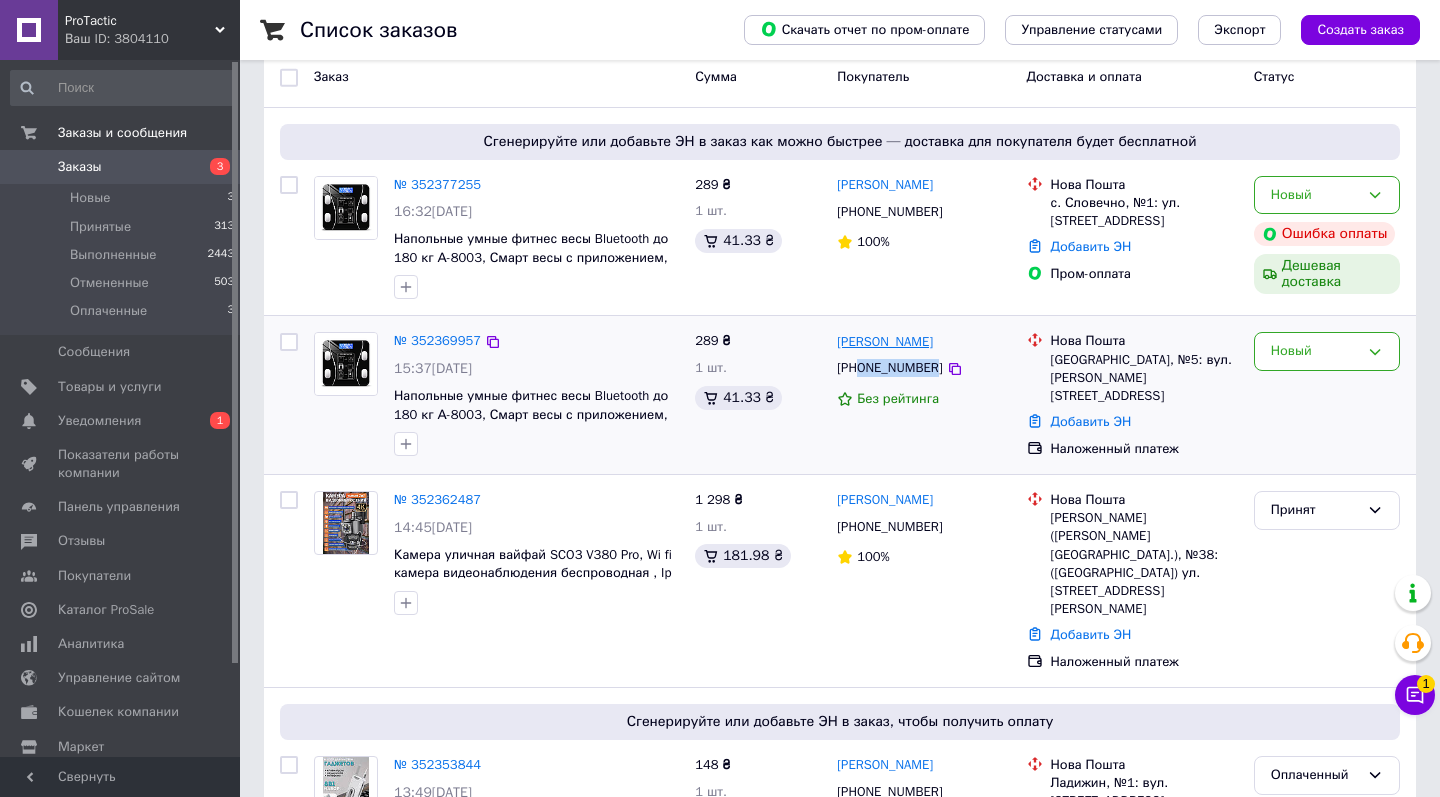 drag, startPoint x: 943, startPoint y: 341, endPoint x: 889, endPoint y: 340, distance: 54.00926 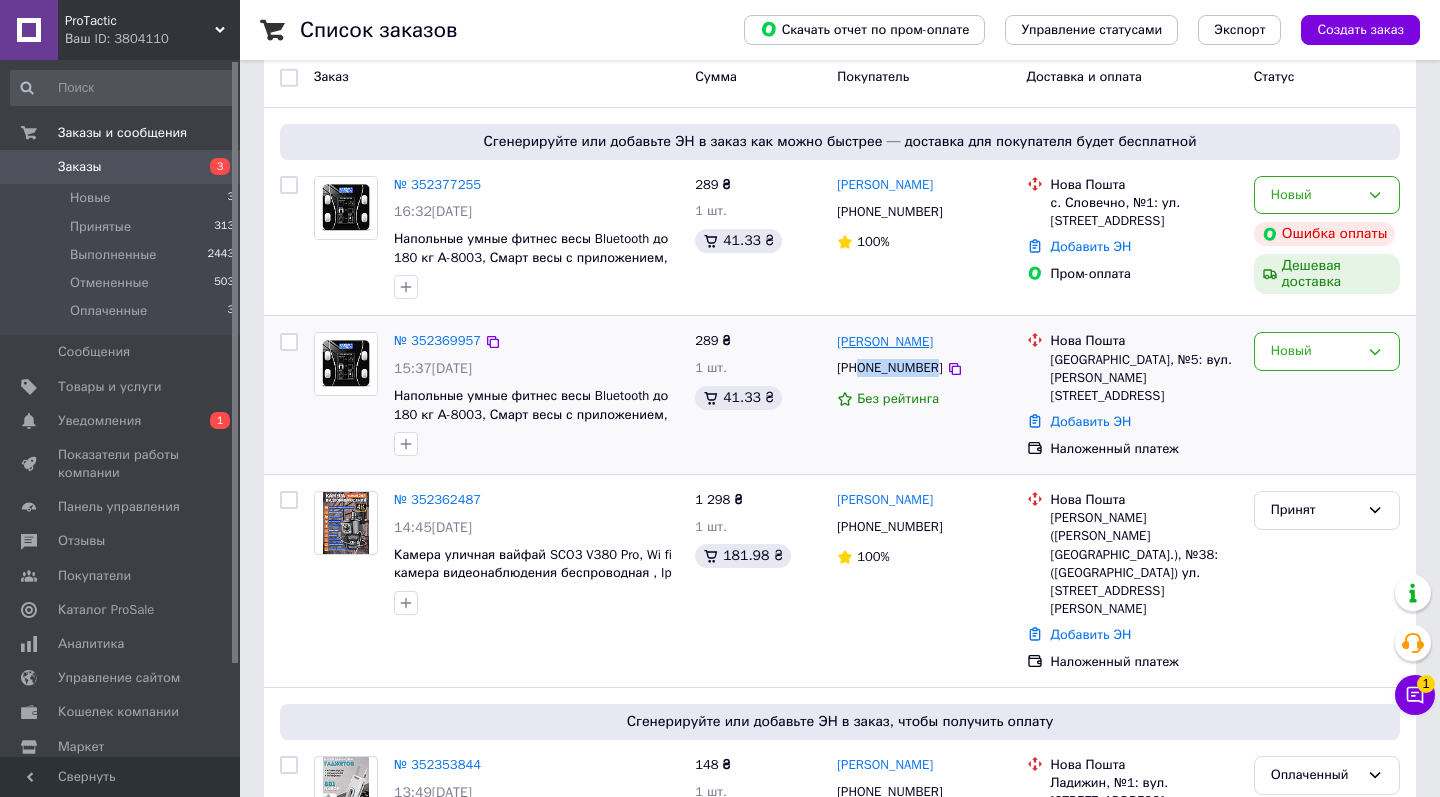 click on "[PERSON_NAME]" at bounding box center [923, 341] 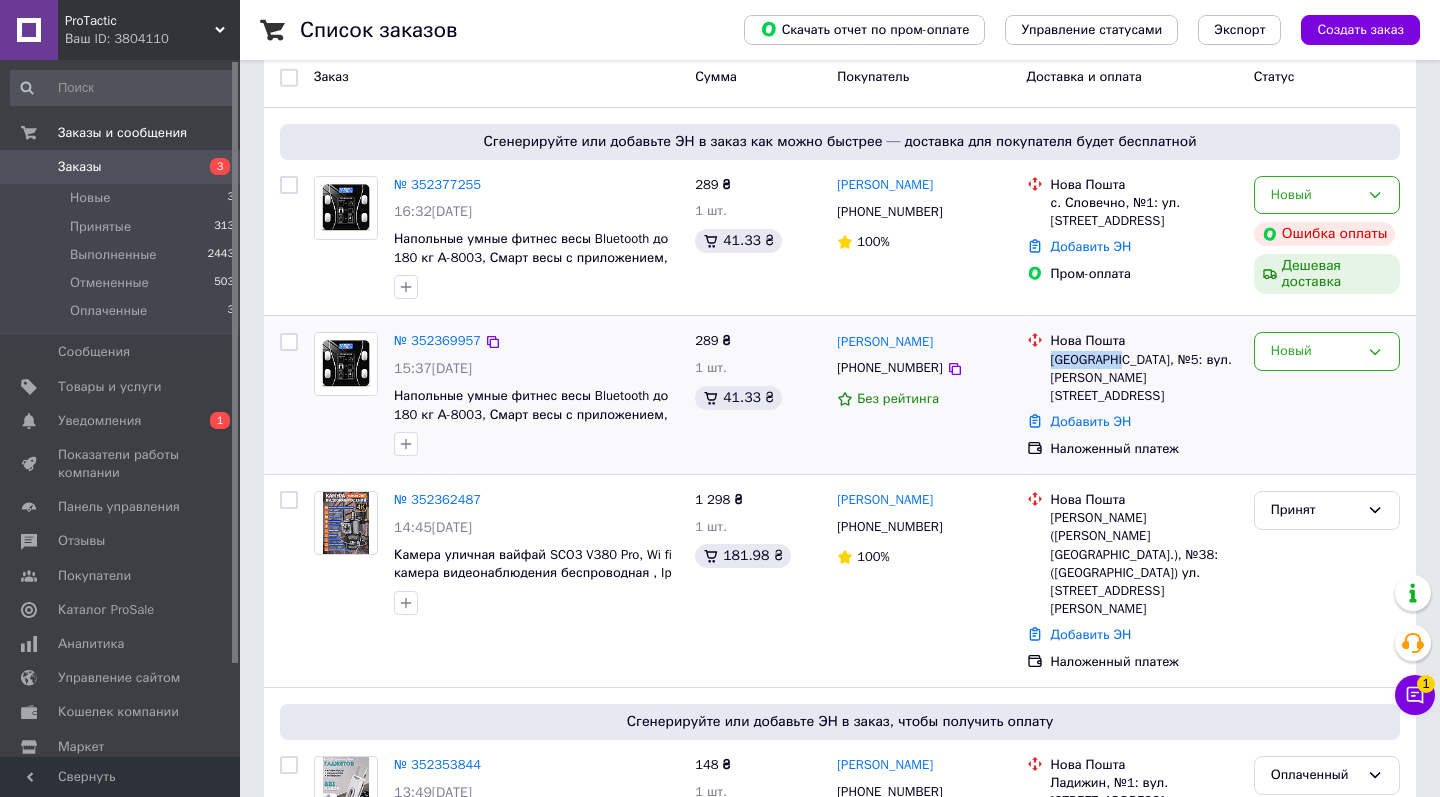 drag, startPoint x: 1051, startPoint y: 359, endPoint x: 1119, endPoint y: 362, distance: 68.06615 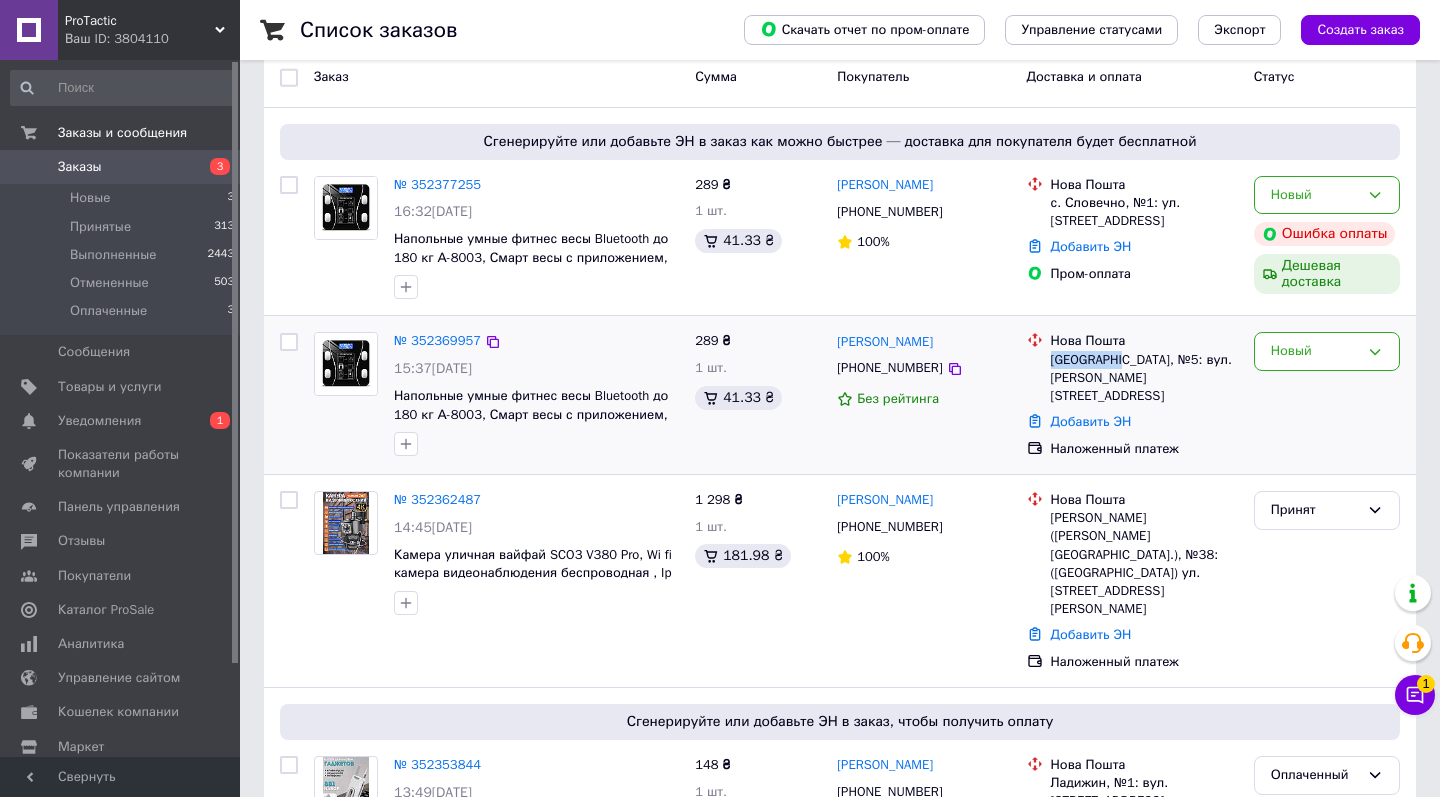 click on "Слов'янськ, №5: вул. Комяхова, 71" at bounding box center (1144, 378) 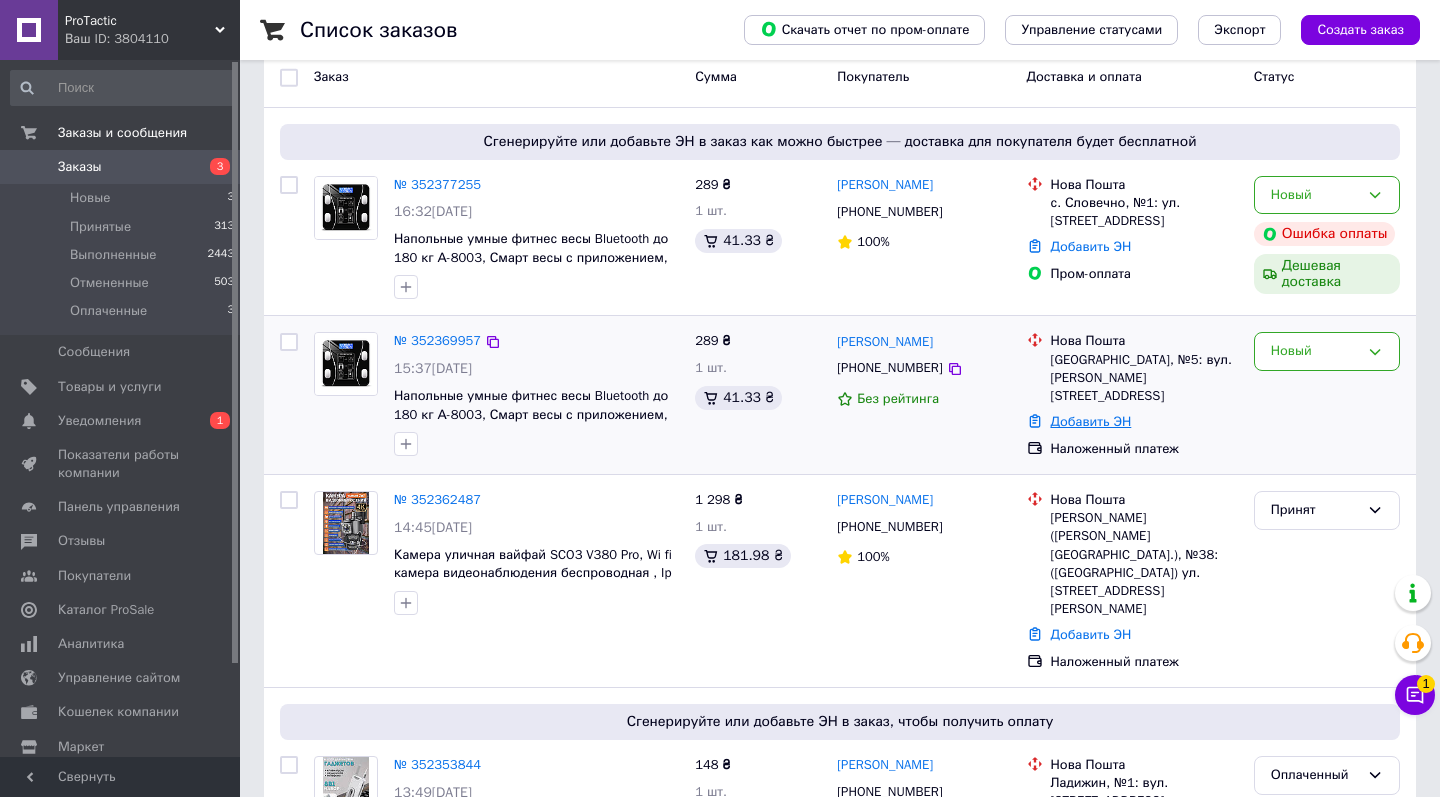 click on "Добавить ЭН" at bounding box center [1091, 421] 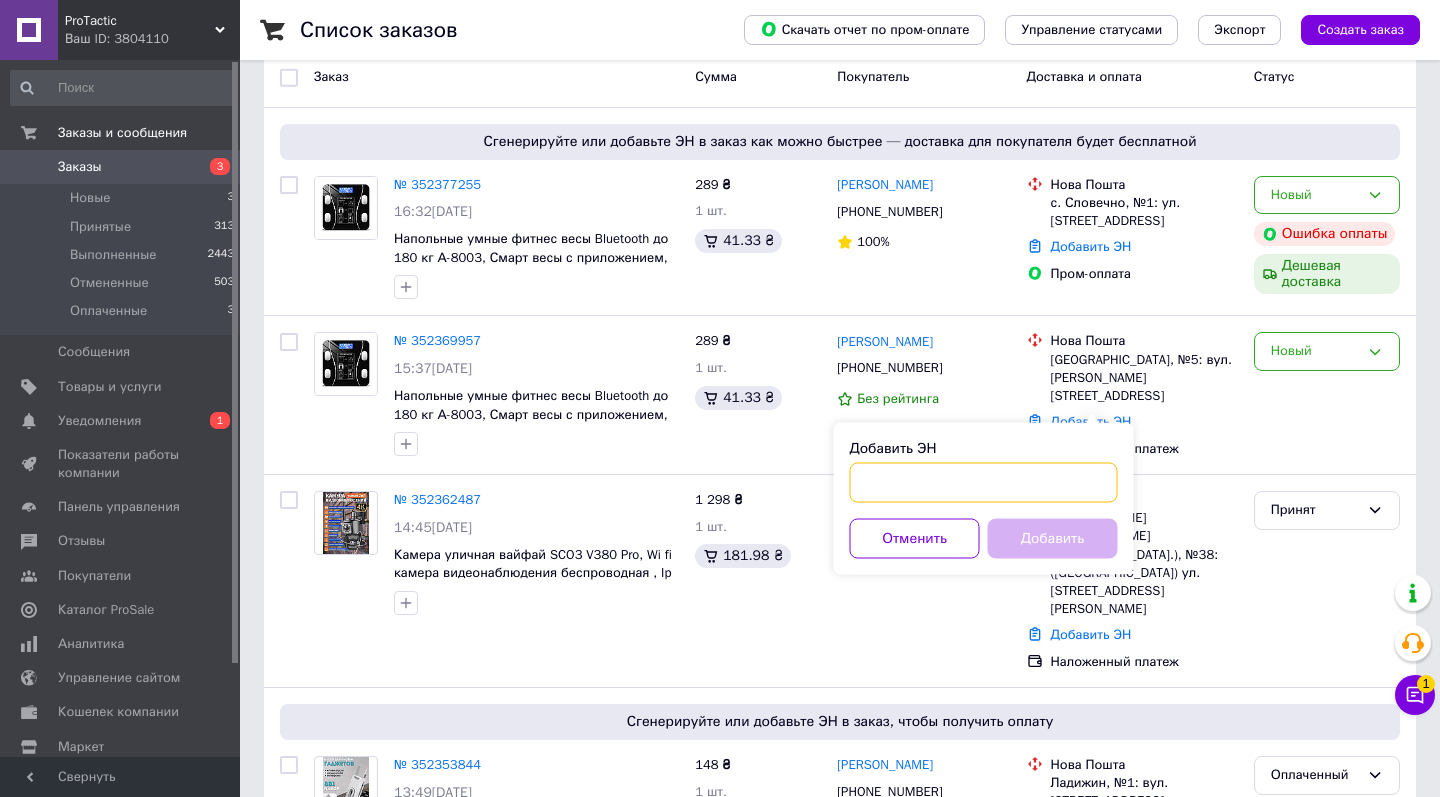 click on "Добавить ЭН" at bounding box center (984, 483) 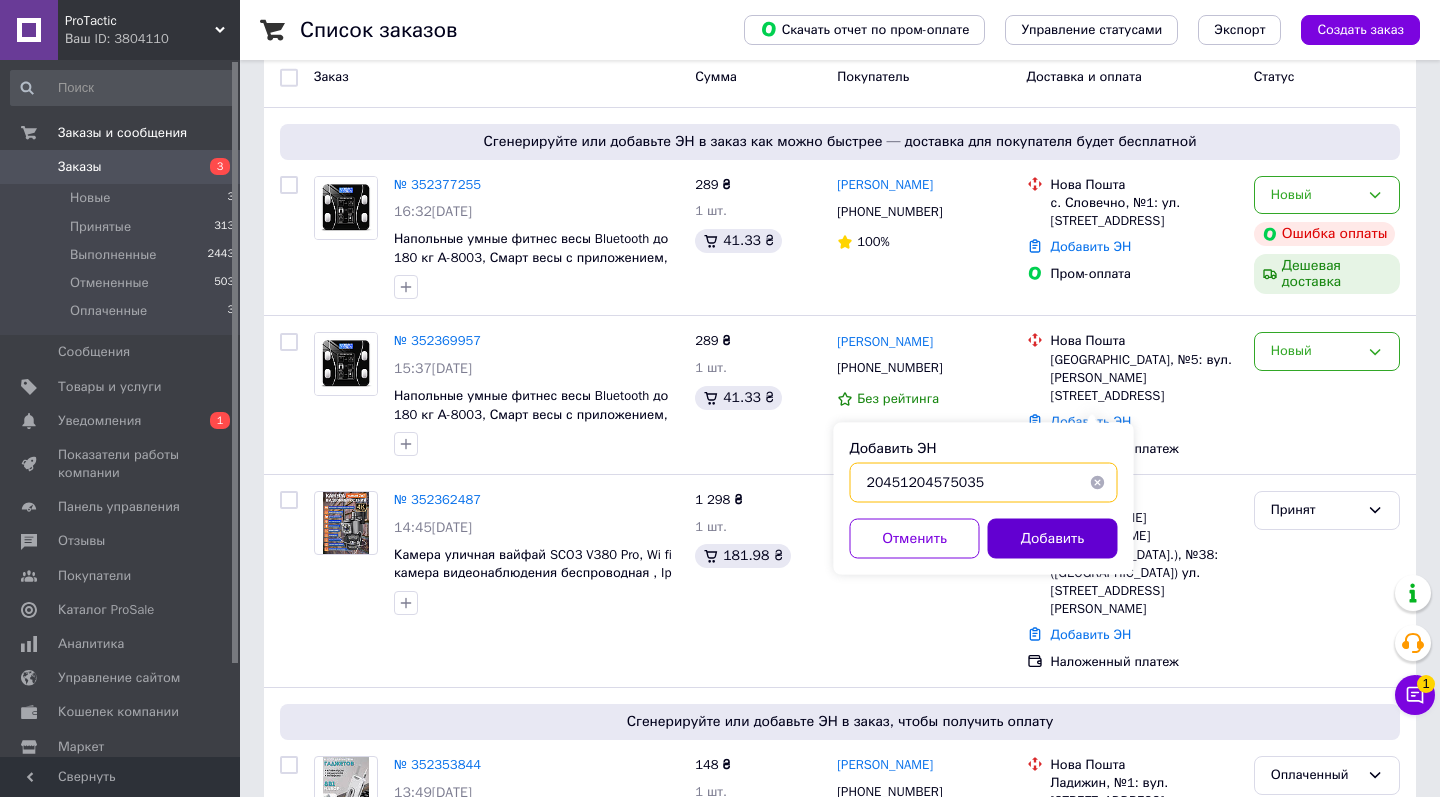 type on "20451204575035" 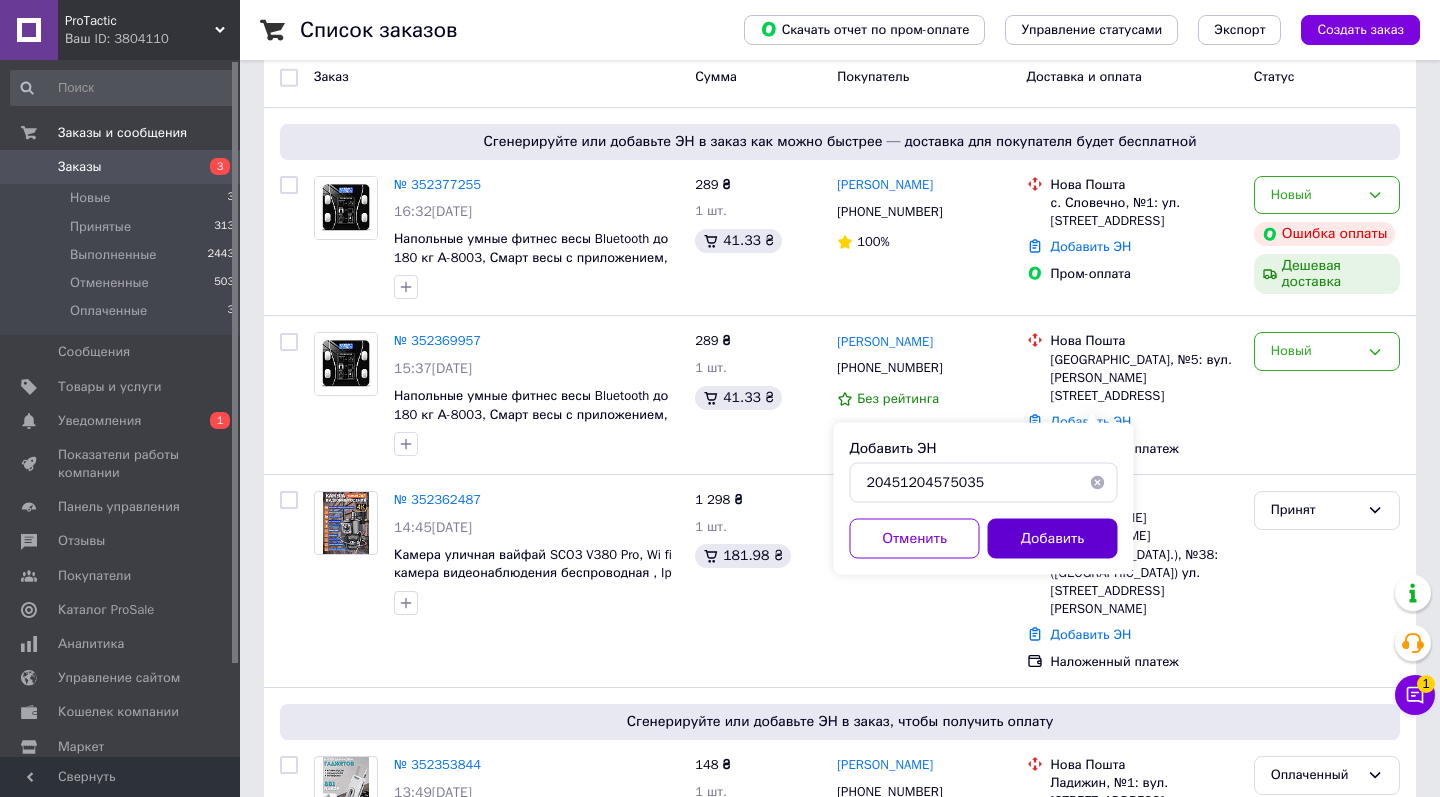 click on "Добавить" at bounding box center [1053, 539] 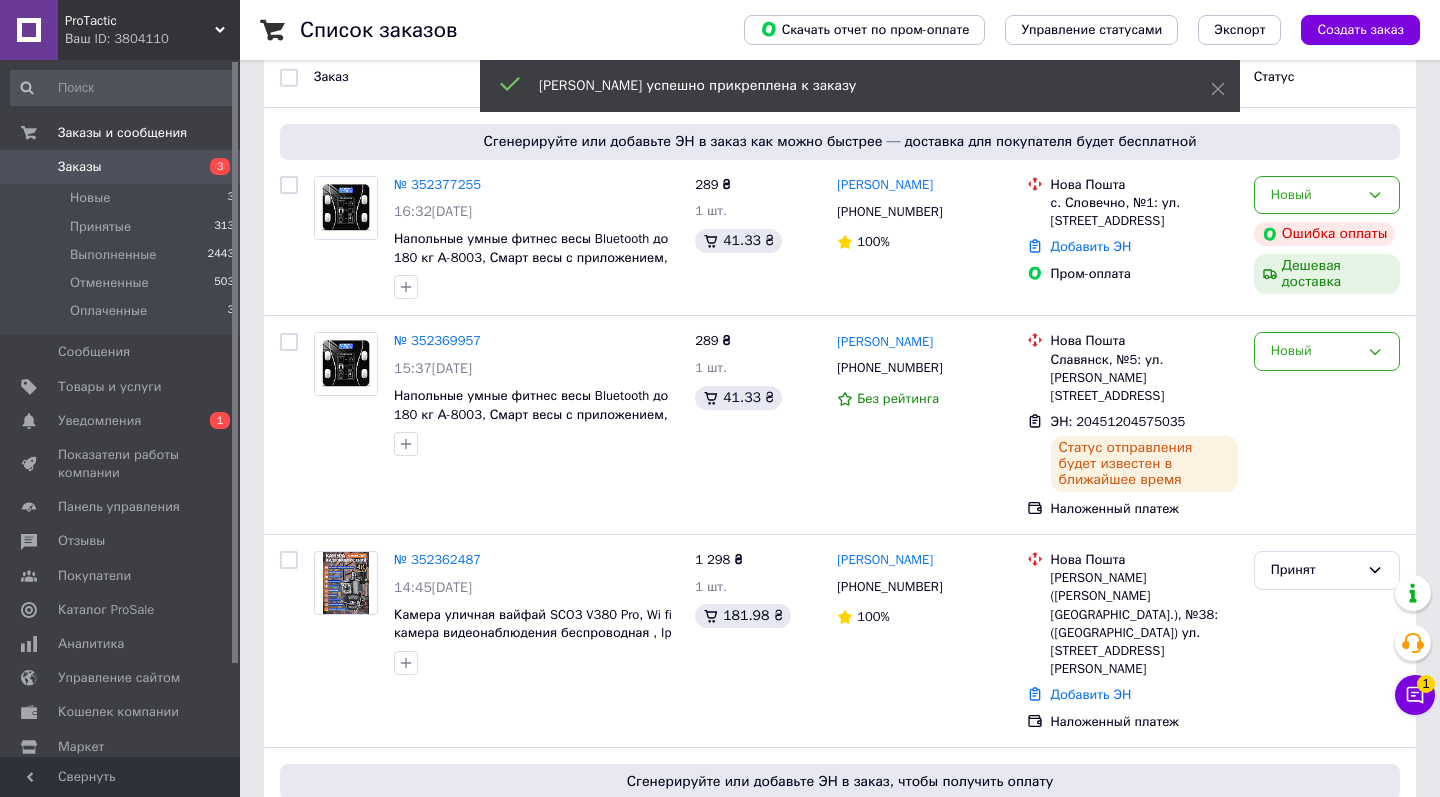 click on "Новый" at bounding box center (1315, 351) 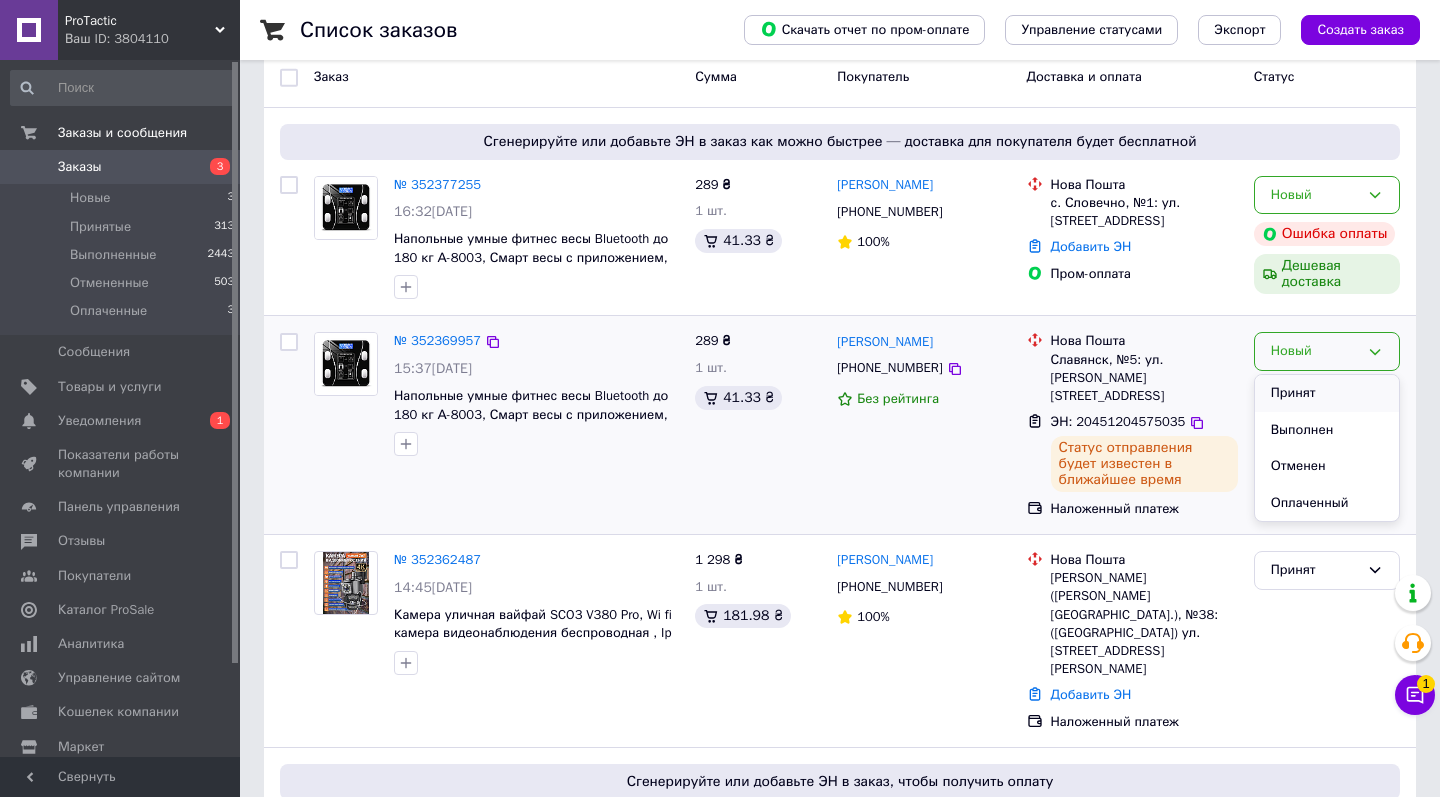 click on "Принят" at bounding box center (1327, 393) 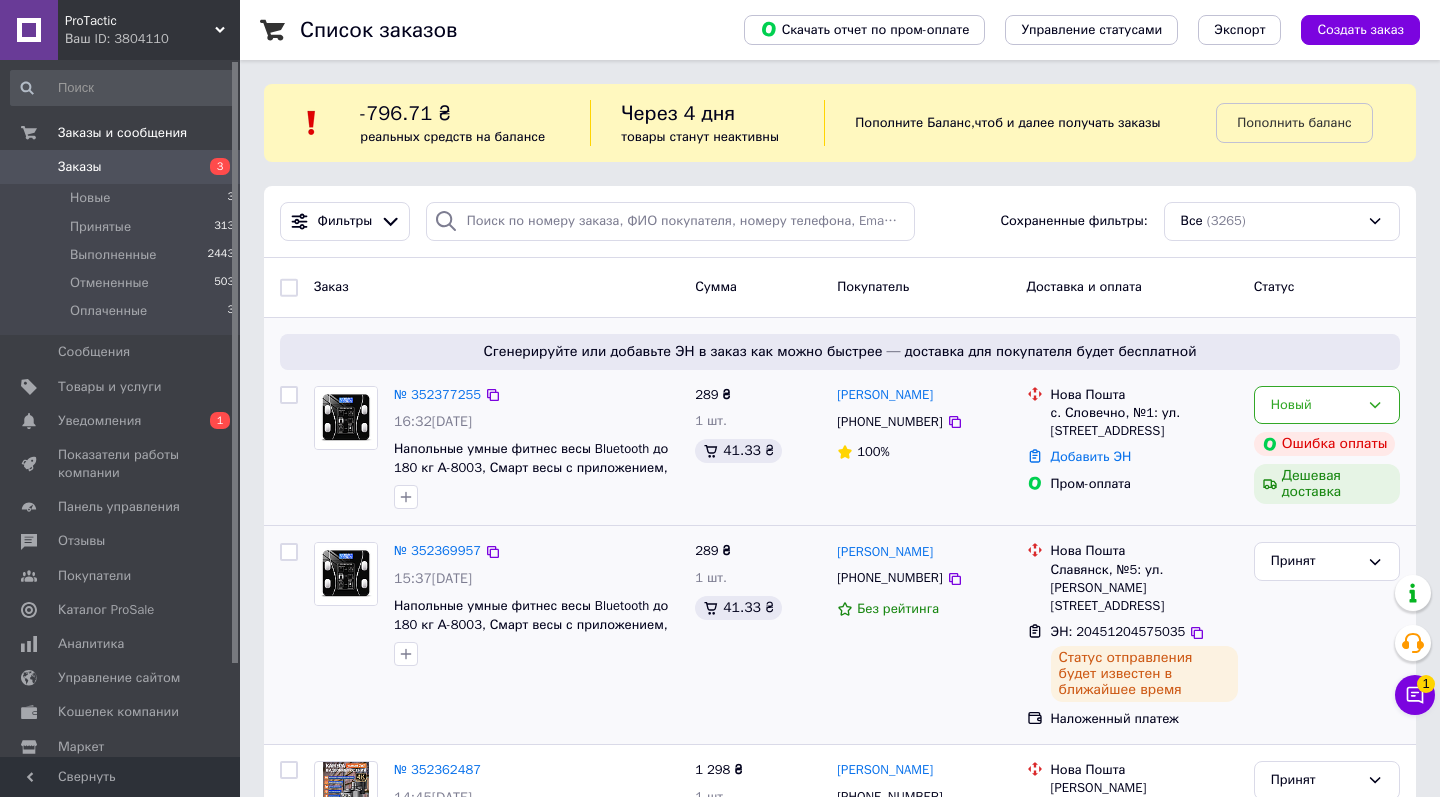 scroll, scrollTop: 0, scrollLeft: 0, axis: both 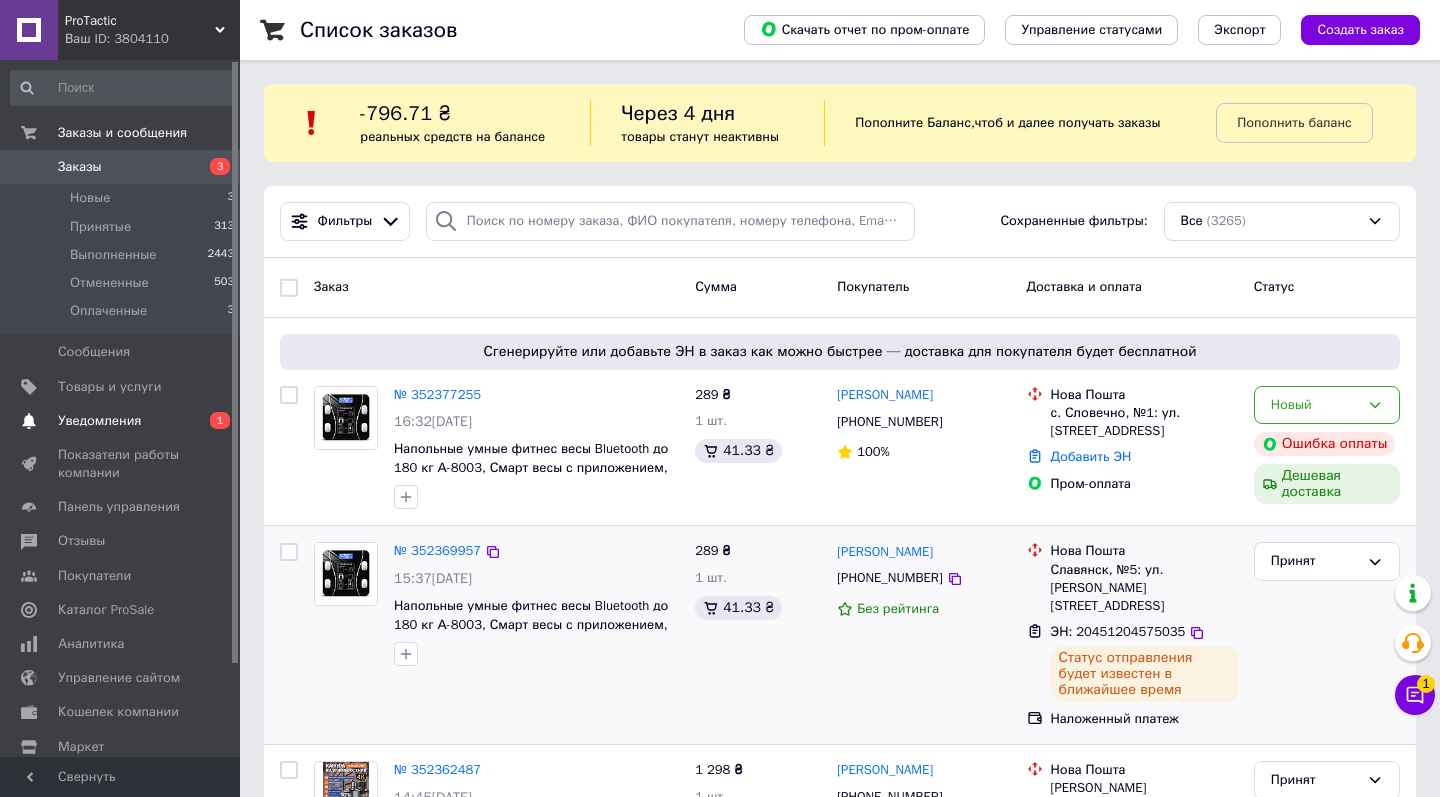 click on "Уведомления" at bounding box center [99, 421] 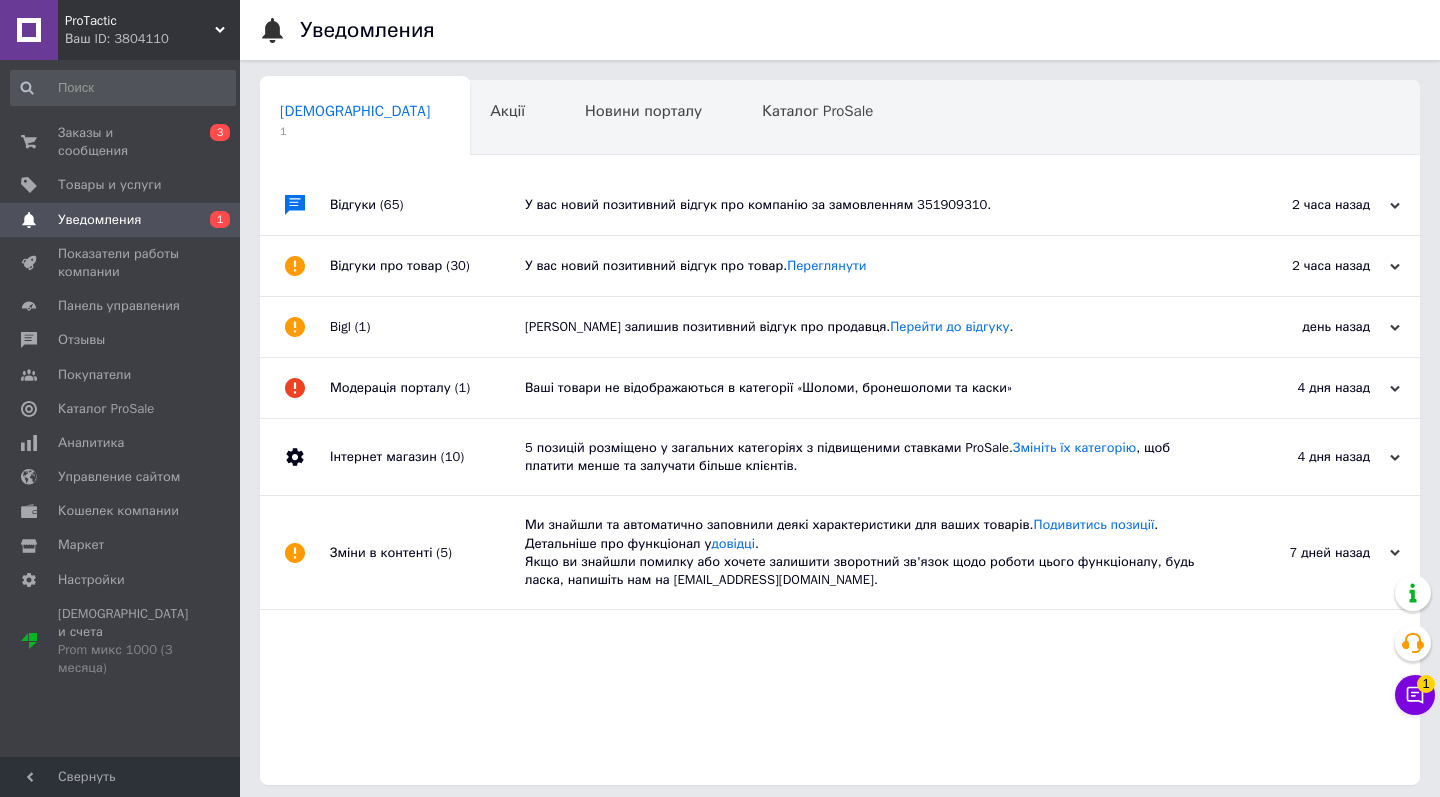 click on "У вас новий позитивний відгук про компанію за замовленням 351909310." at bounding box center (862, 205) 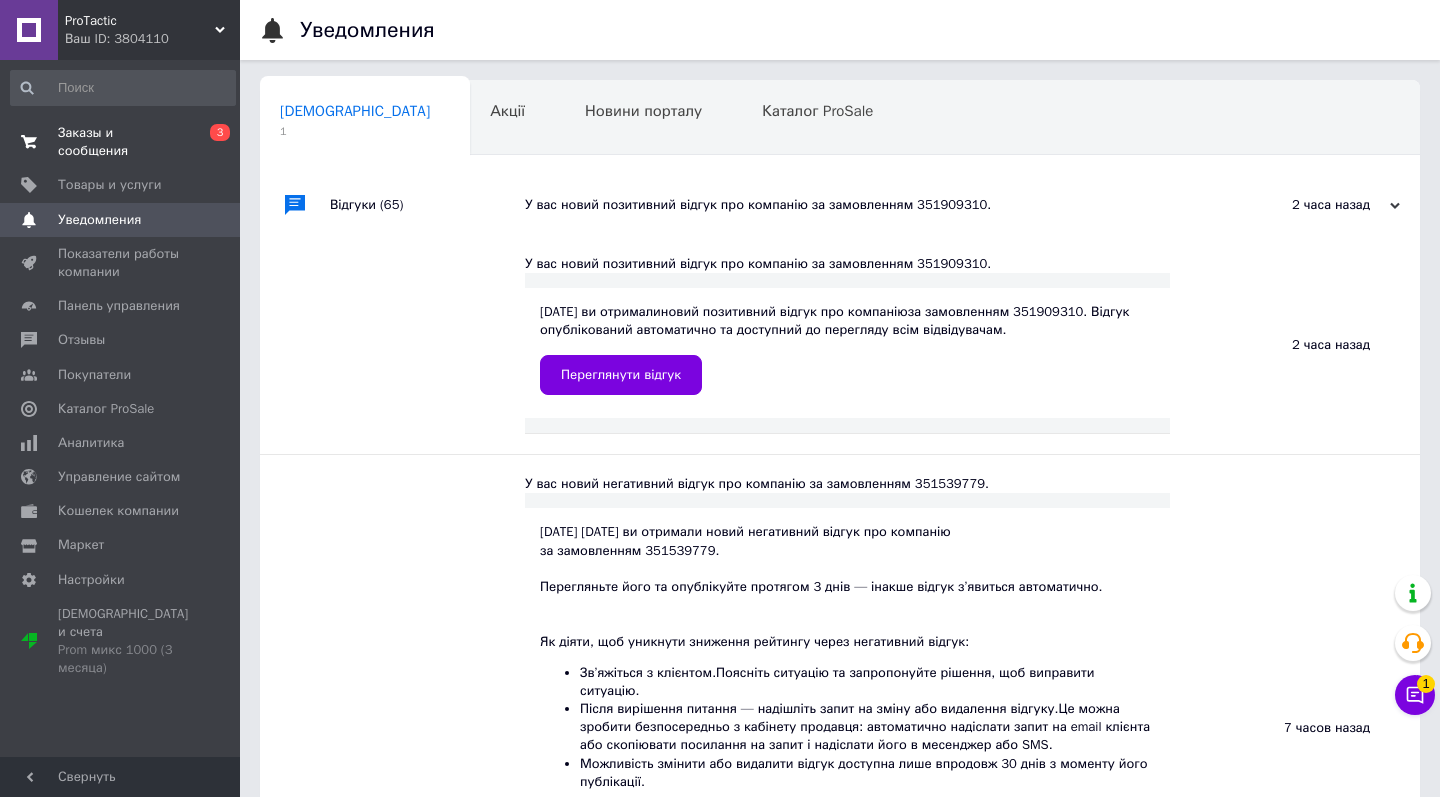 click on "Заказы и сообщения" at bounding box center [121, 142] 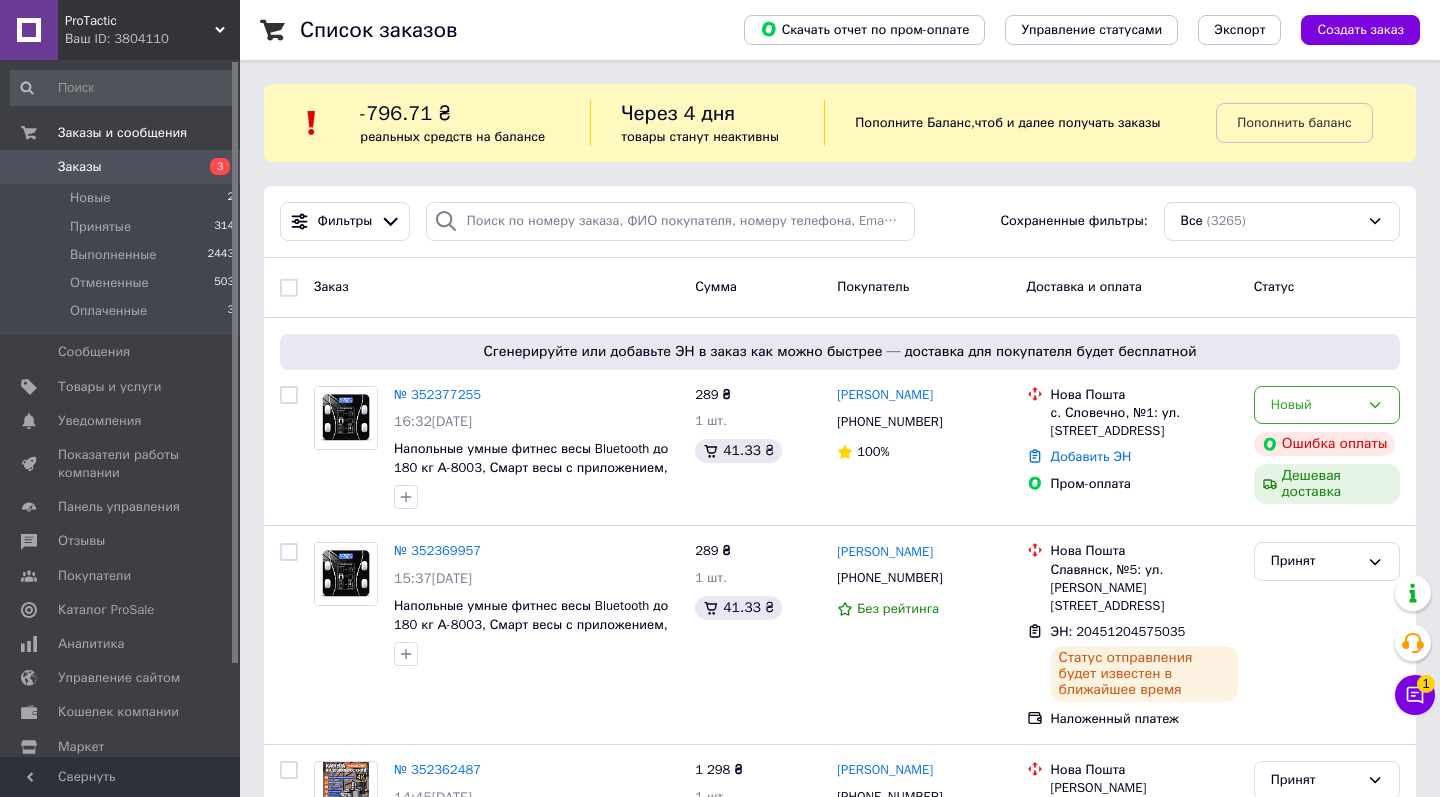 click on "Ваш ID: 3804110" at bounding box center (152, 39) 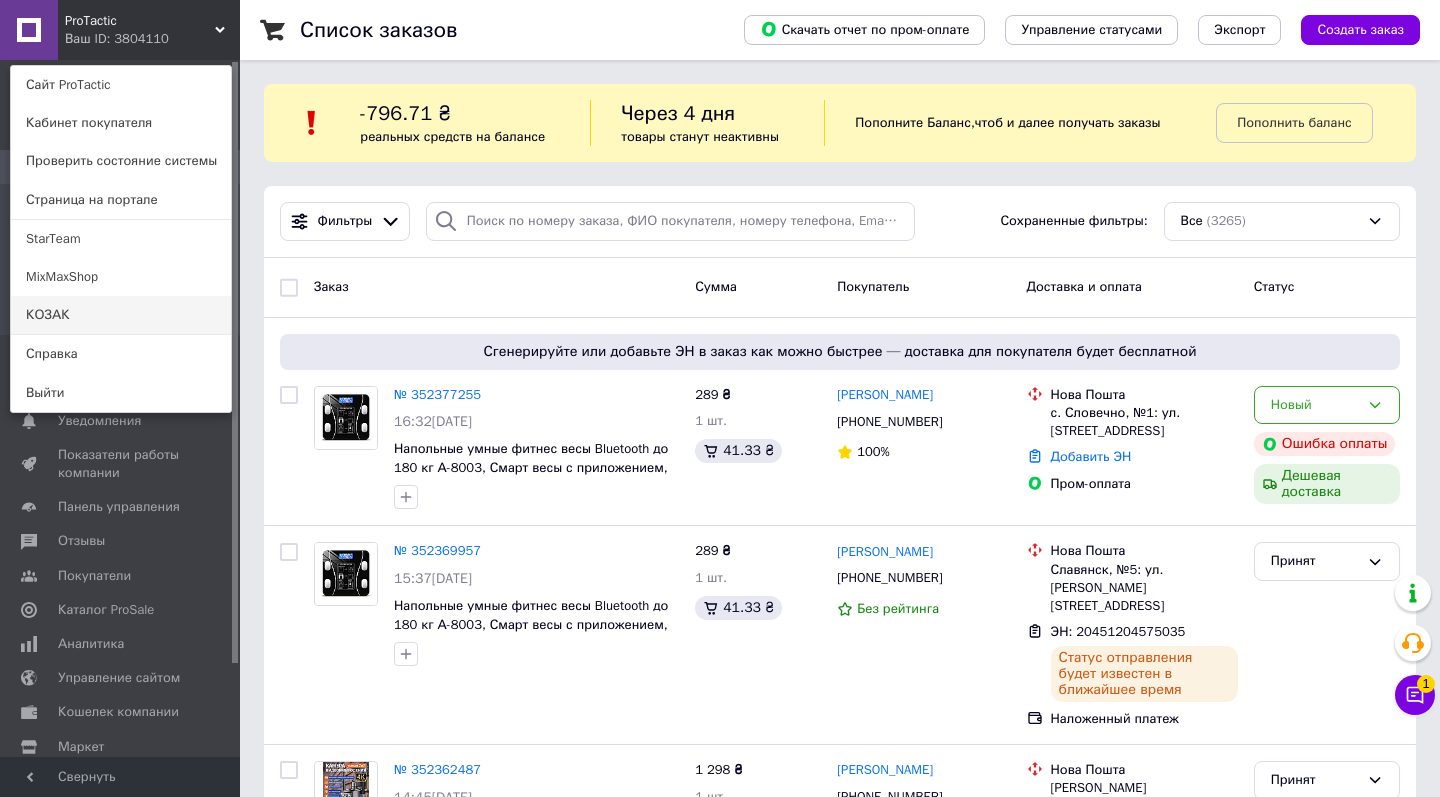 click on "КОЗАК" at bounding box center [121, 315] 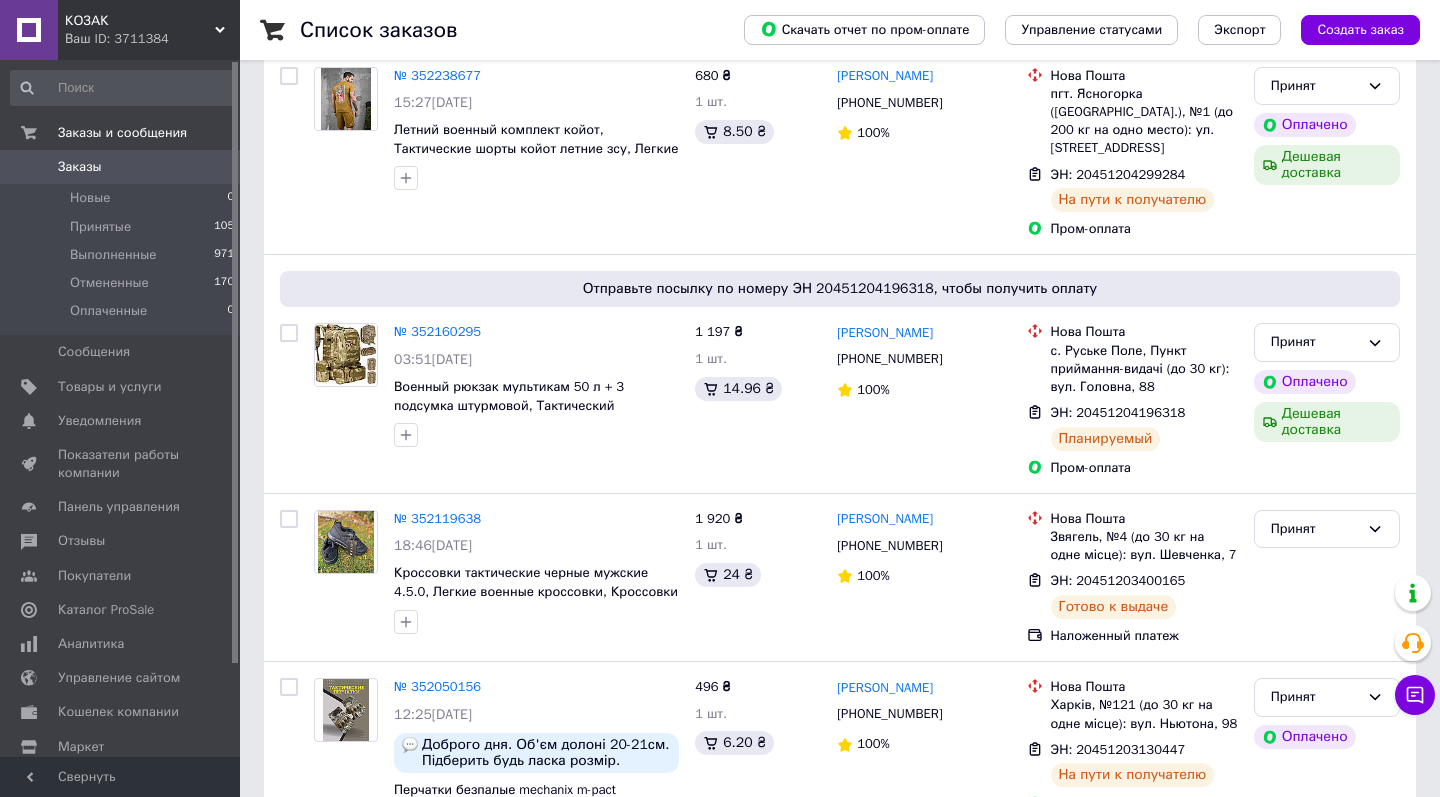 scroll, scrollTop: 411, scrollLeft: 0, axis: vertical 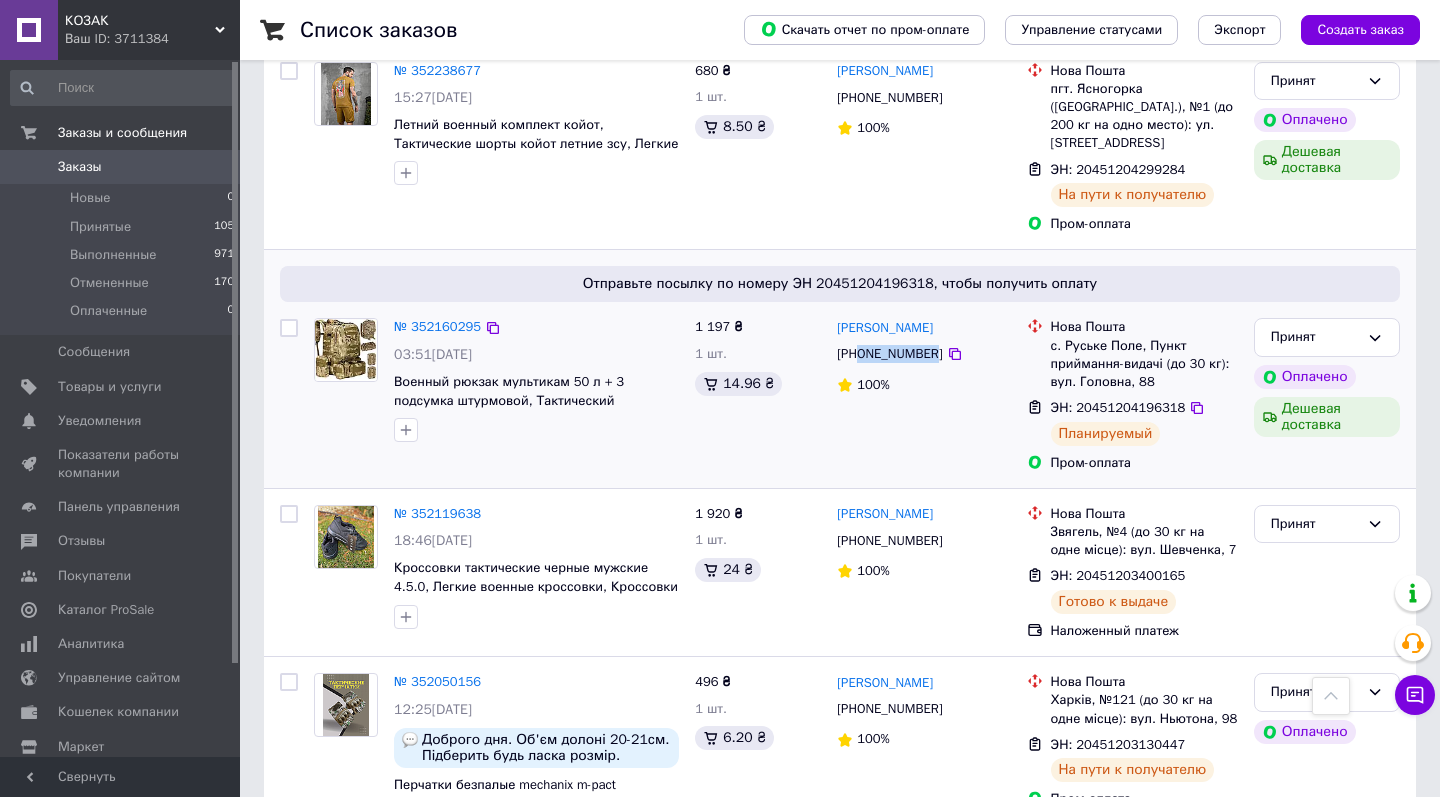 drag, startPoint x: 864, startPoint y: 316, endPoint x: 940, endPoint y: 317, distance: 76.00658 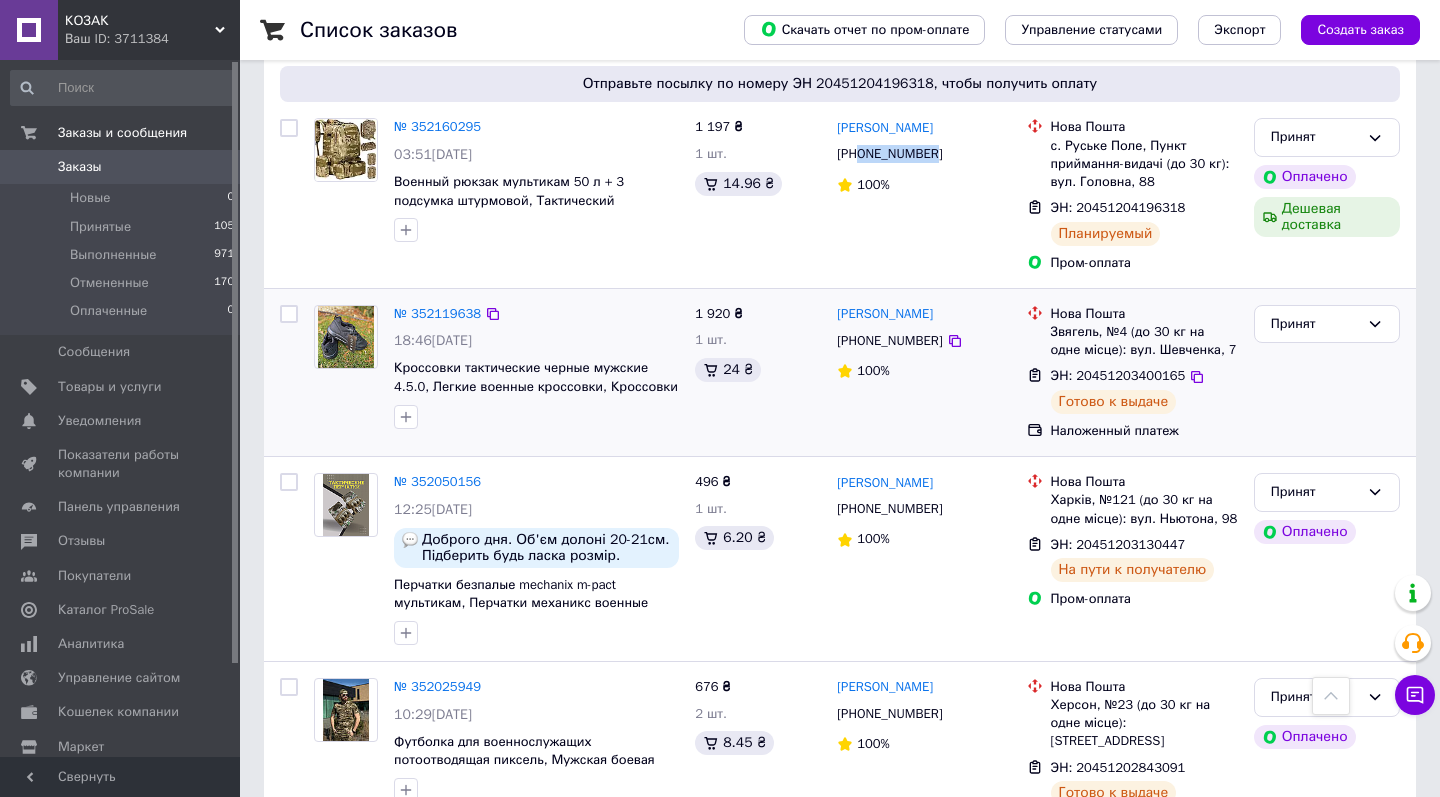 scroll, scrollTop: 614, scrollLeft: 0, axis: vertical 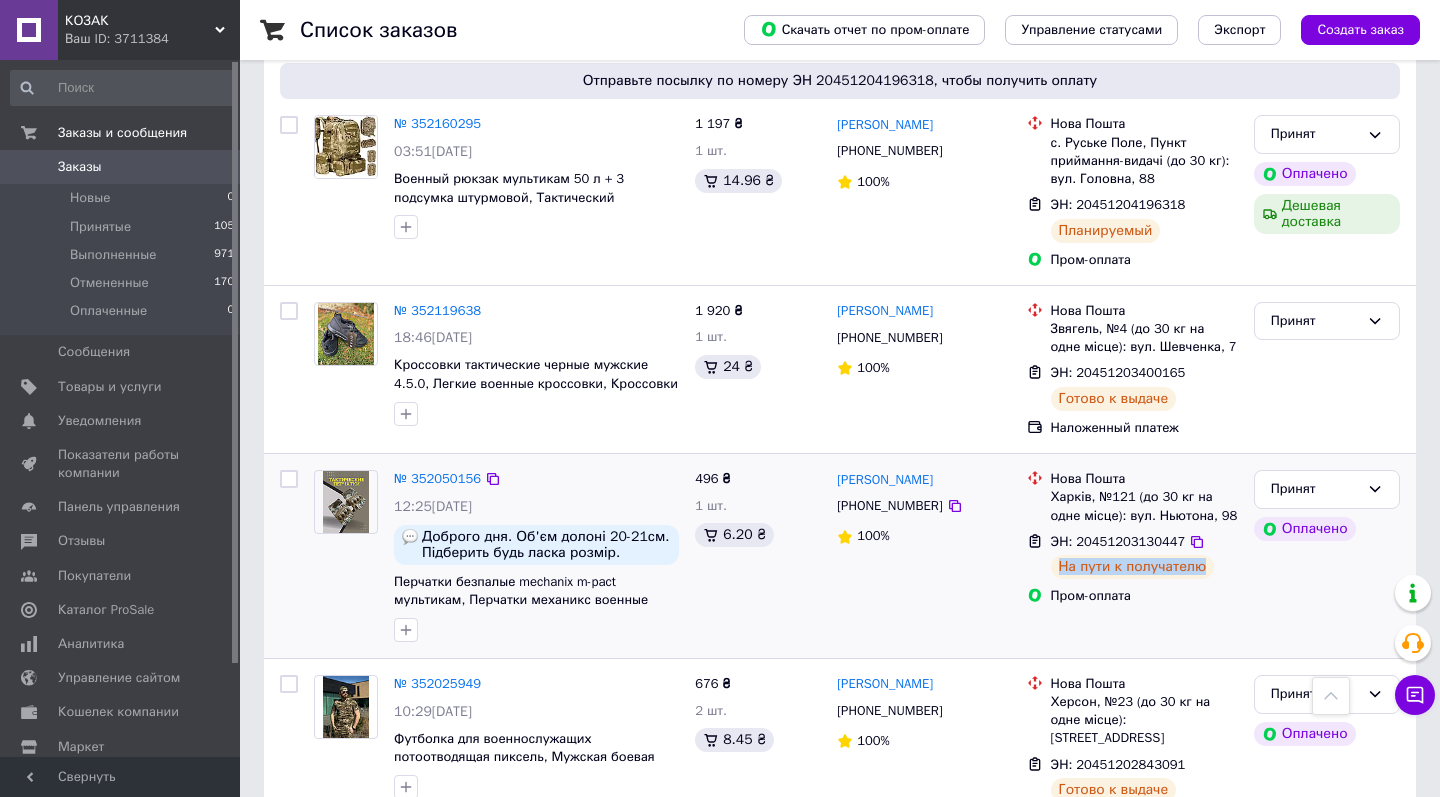 drag, startPoint x: 1207, startPoint y: 561, endPoint x: 1063, endPoint y: 550, distance: 144.41953 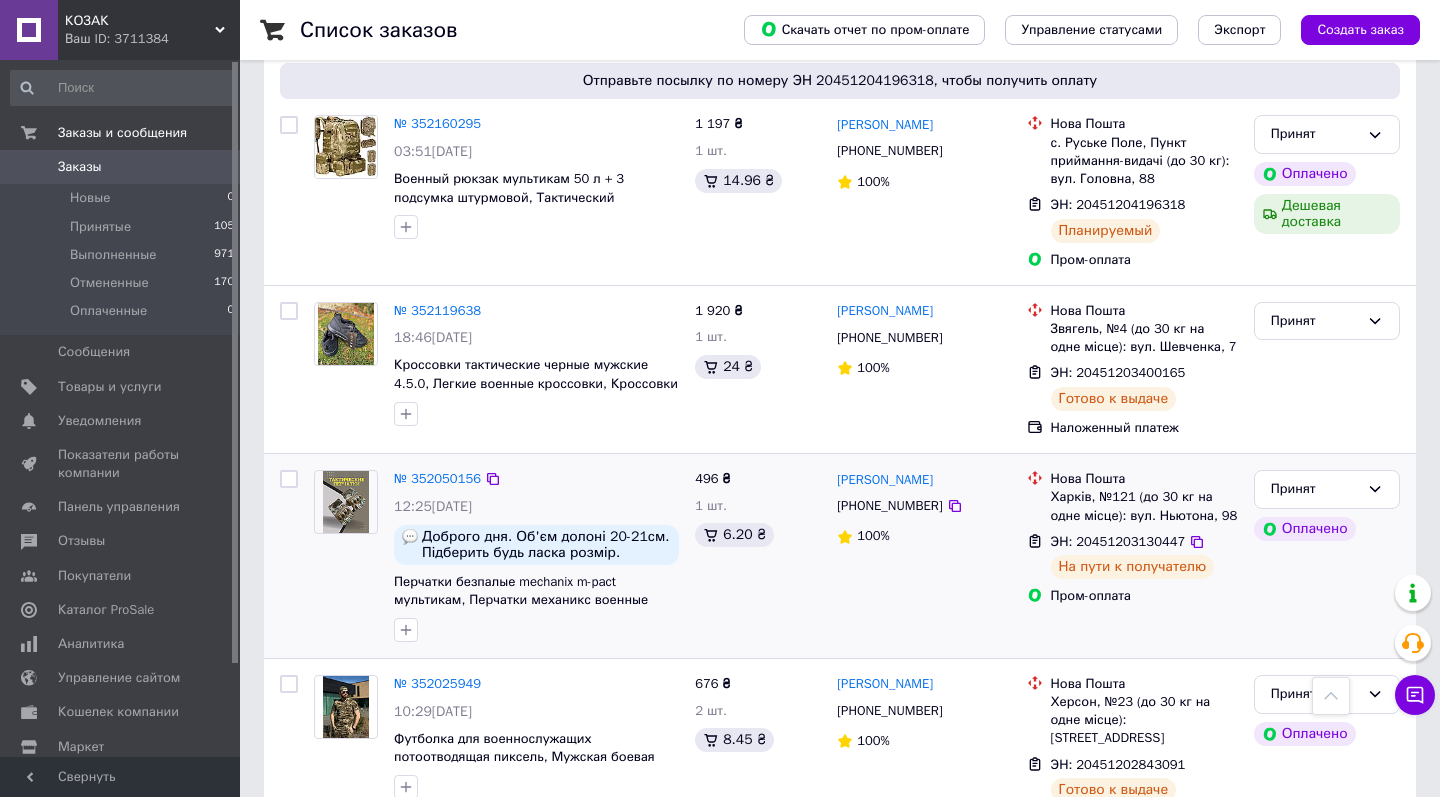 click on "Андрей Кузьмин +380675736130 100%" at bounding box center (923, 556) 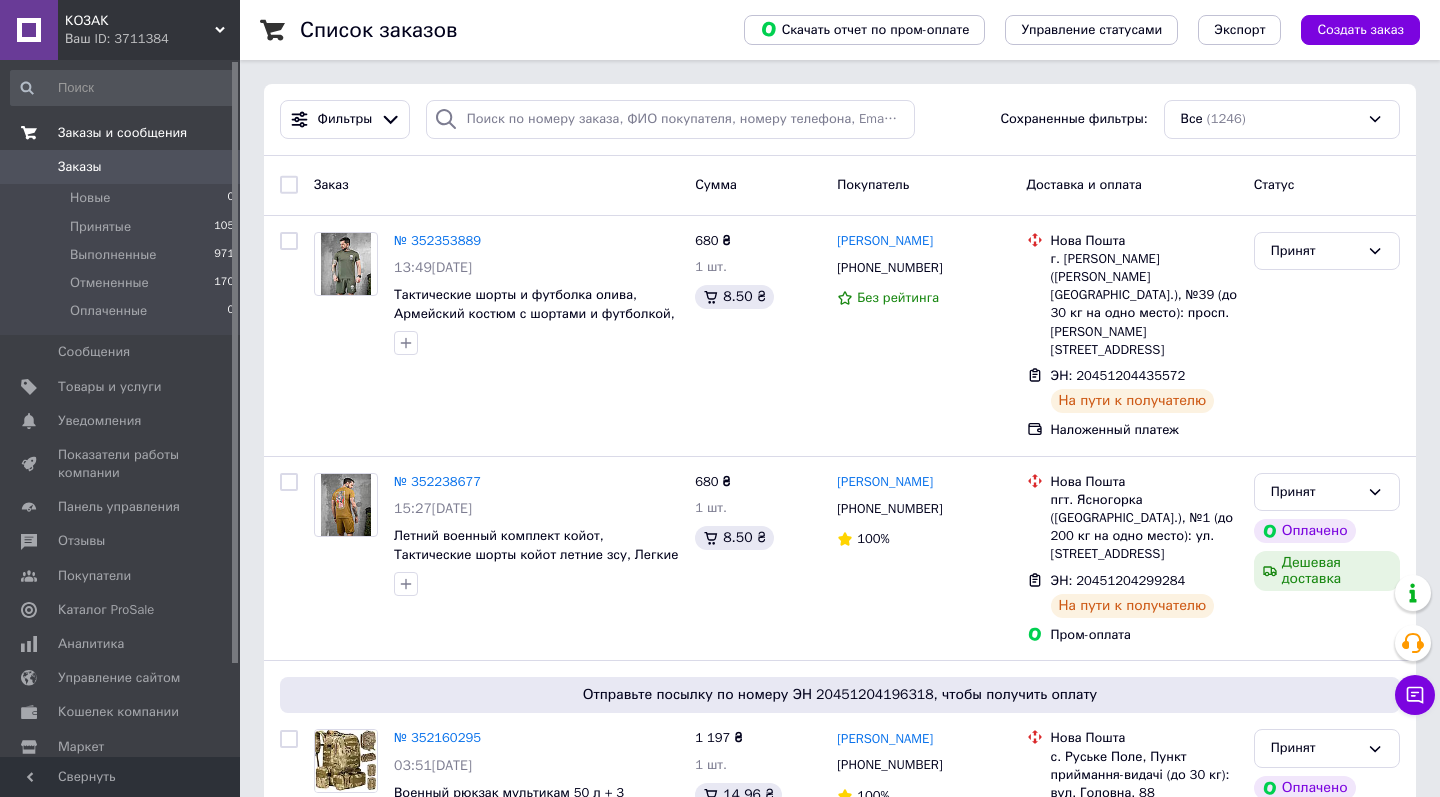 scroll, scrollTop: 0, scrollLeft: 0, axis: both 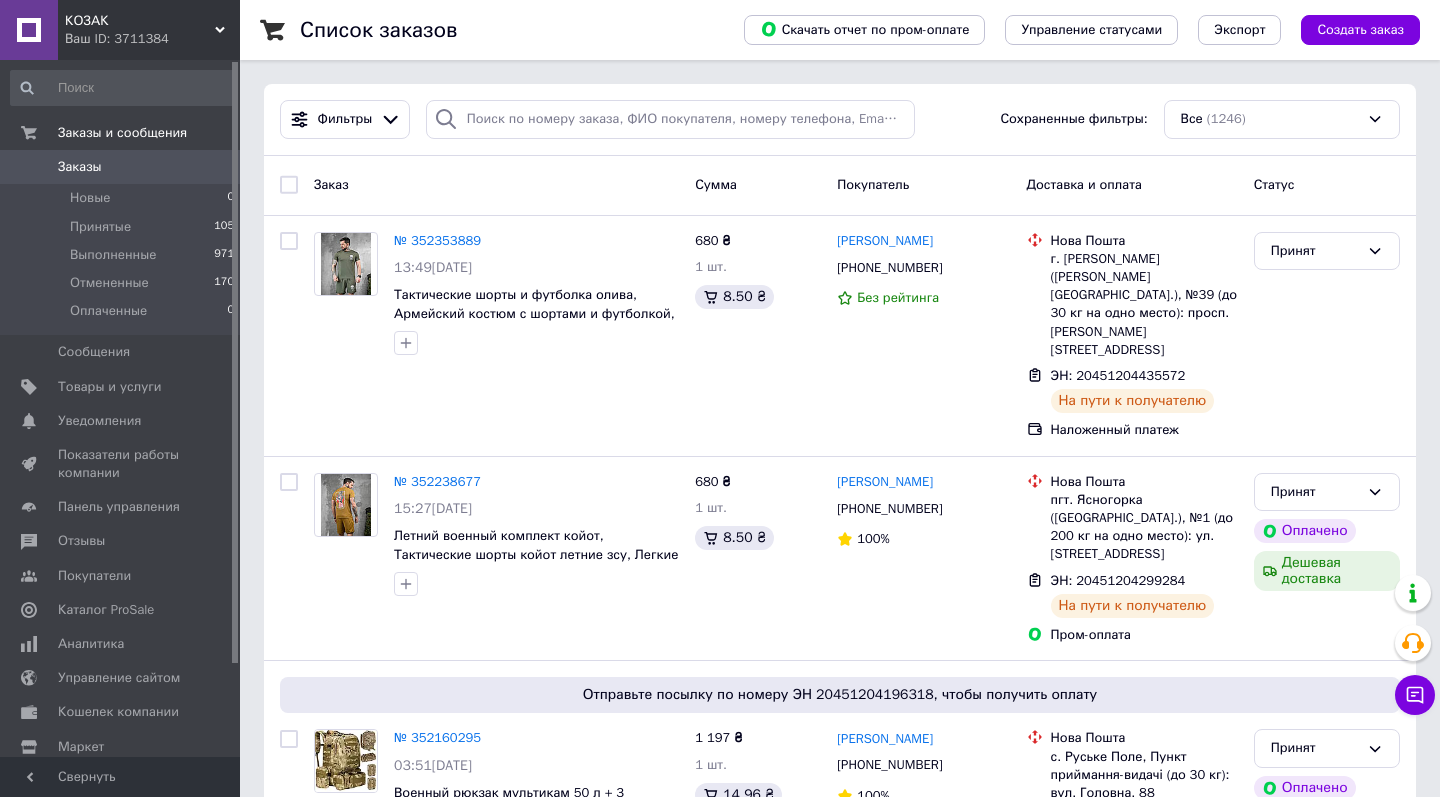 click on "КОЗАК" at bounding box center (140, 21) 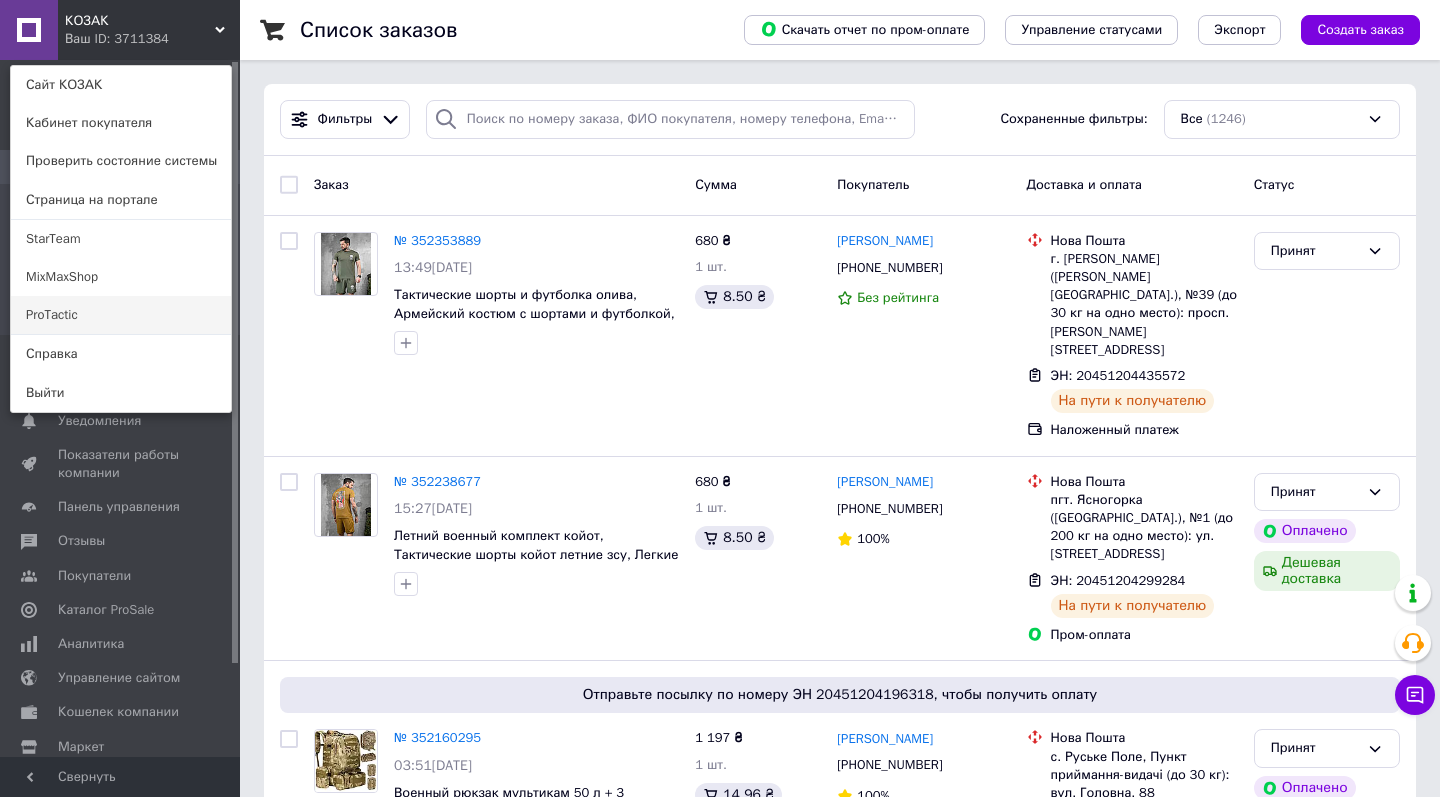 click on "ProTactic" at bounding box center (121, 315) 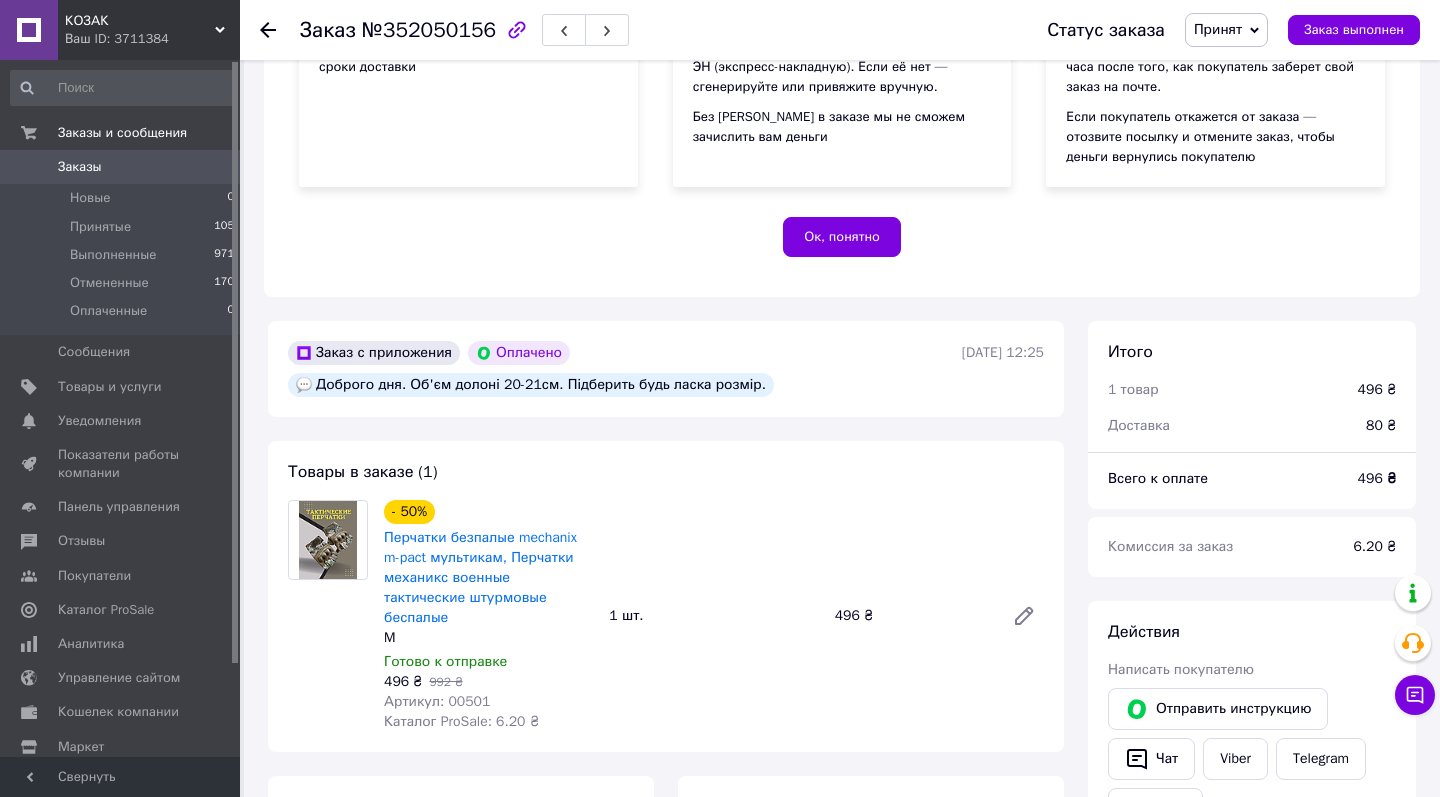 scroll, scrollTop: 336, scrollLeft: 0, axis: vertical 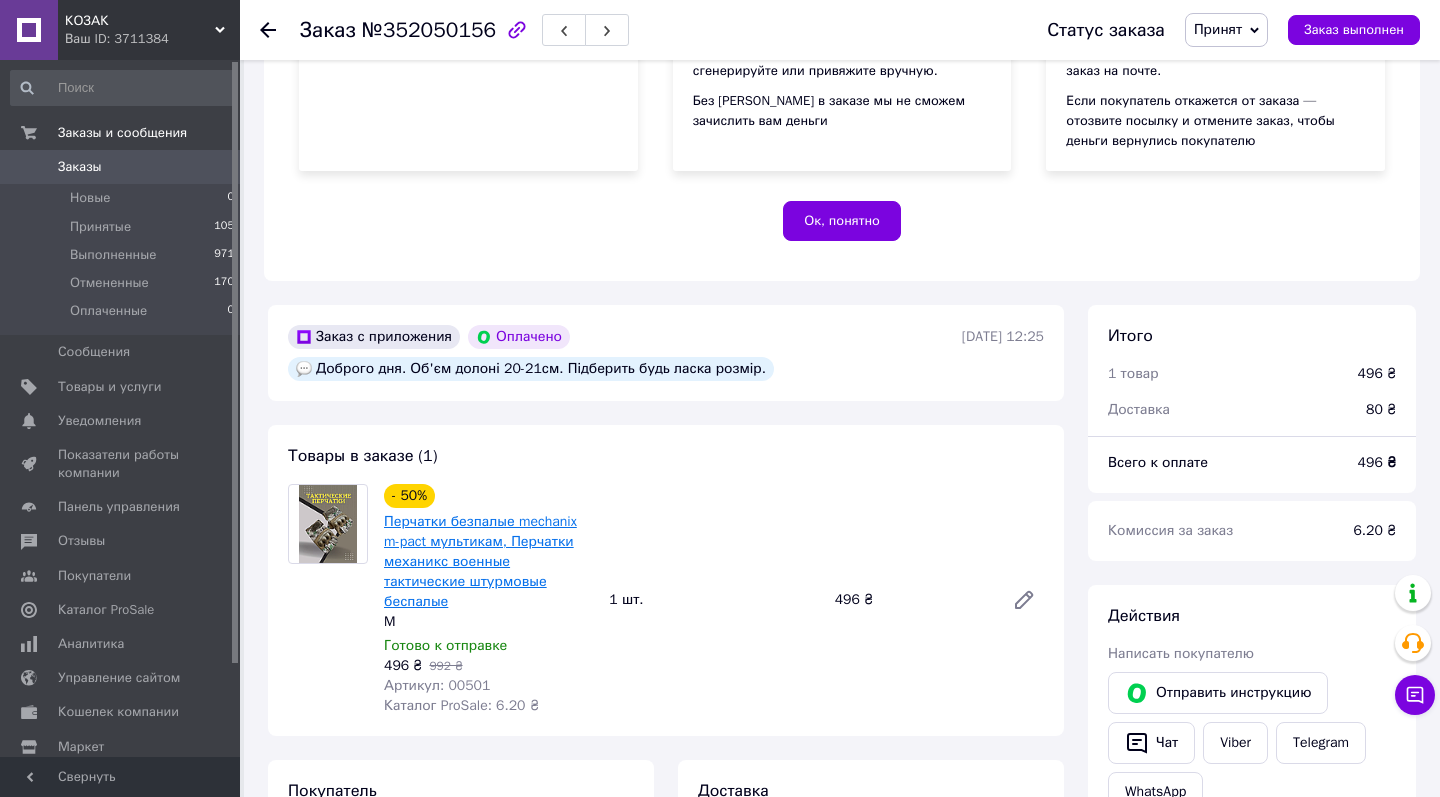 click on "Перчатки безпалые mechanix m-pact мультикам, Перчатки механикс военные тактические штурмовые беспалые" at bounding box center (480, 561) 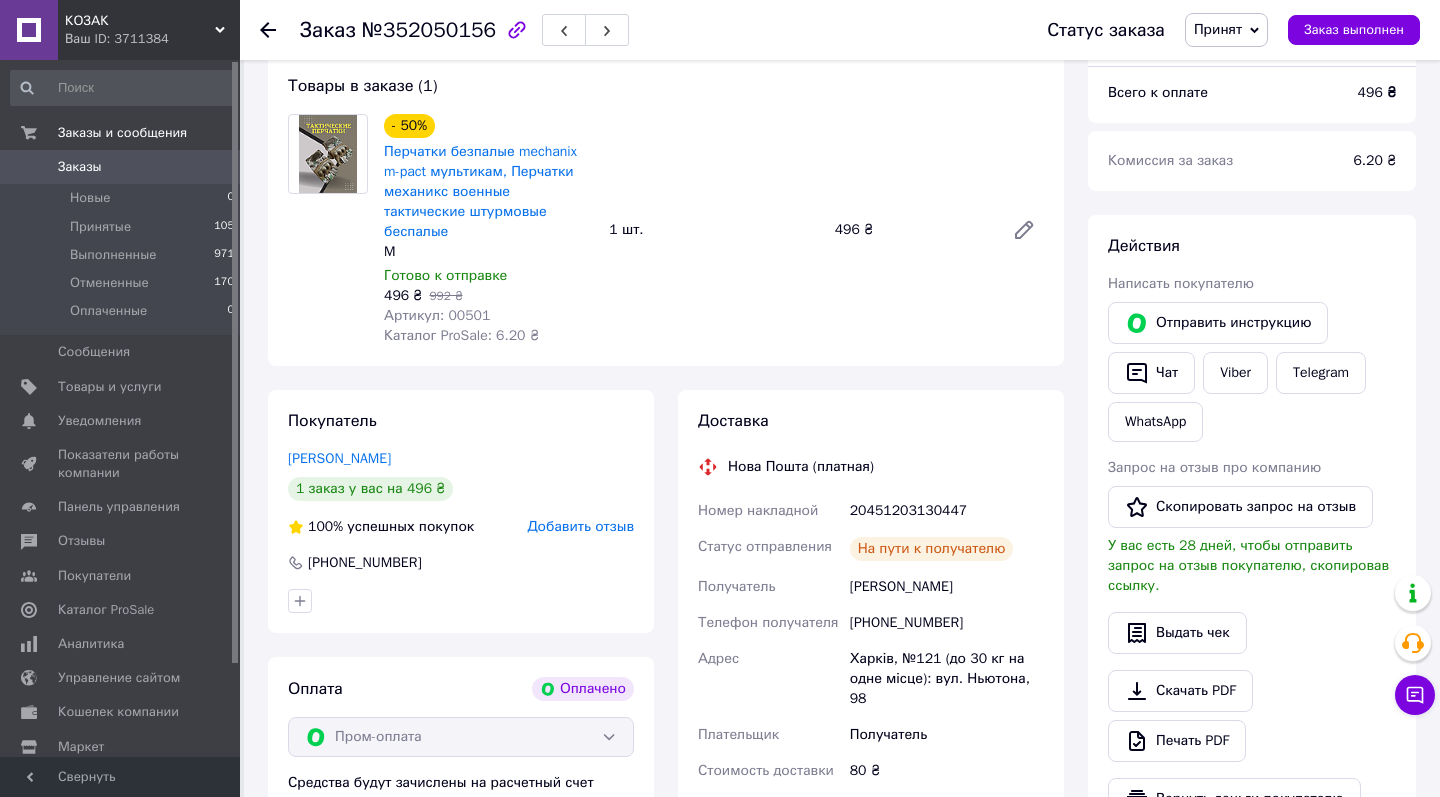 scroll, scrollTop: 708, scrollLeft: 0, axis: vertical 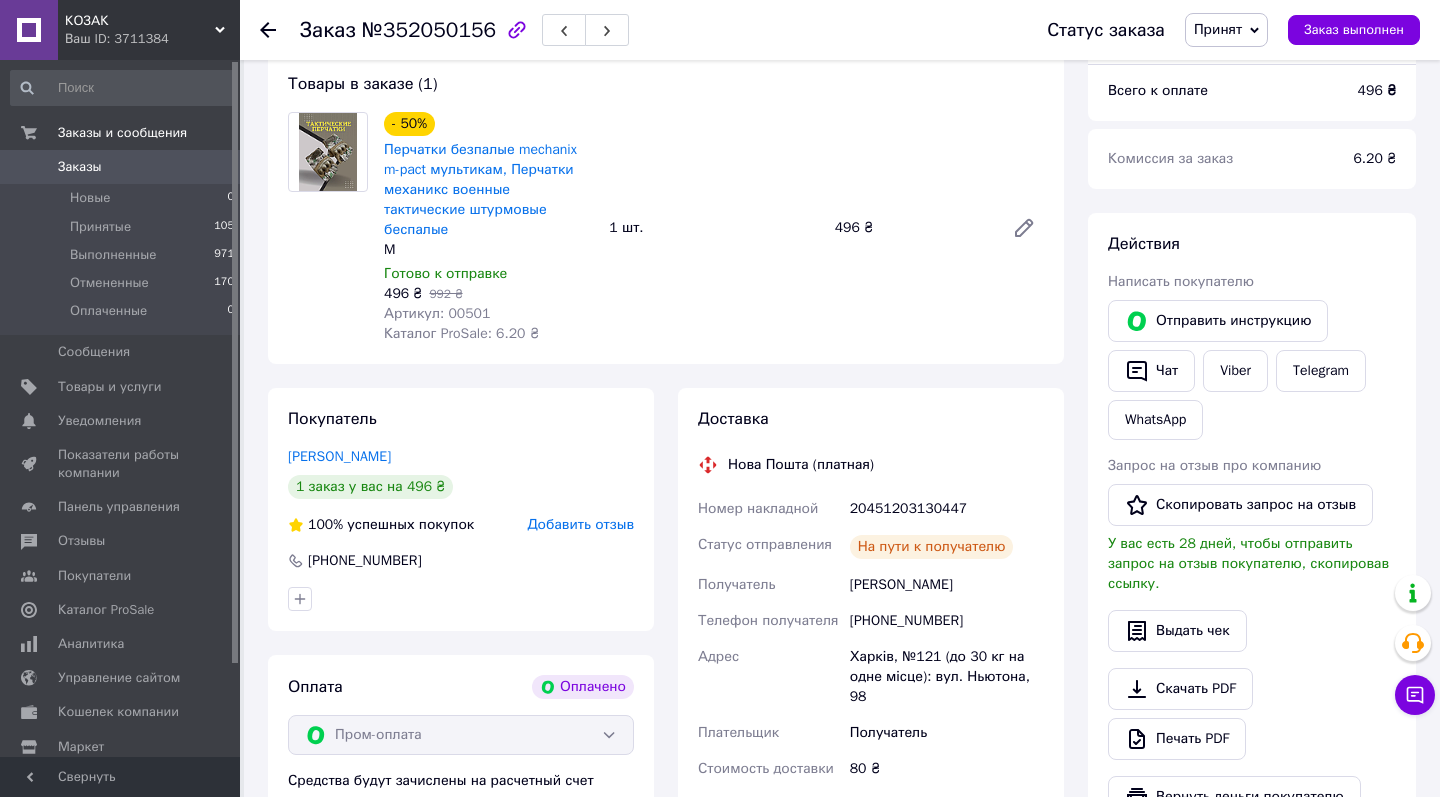 click on "Заказы" at bounding box center [80, 167] 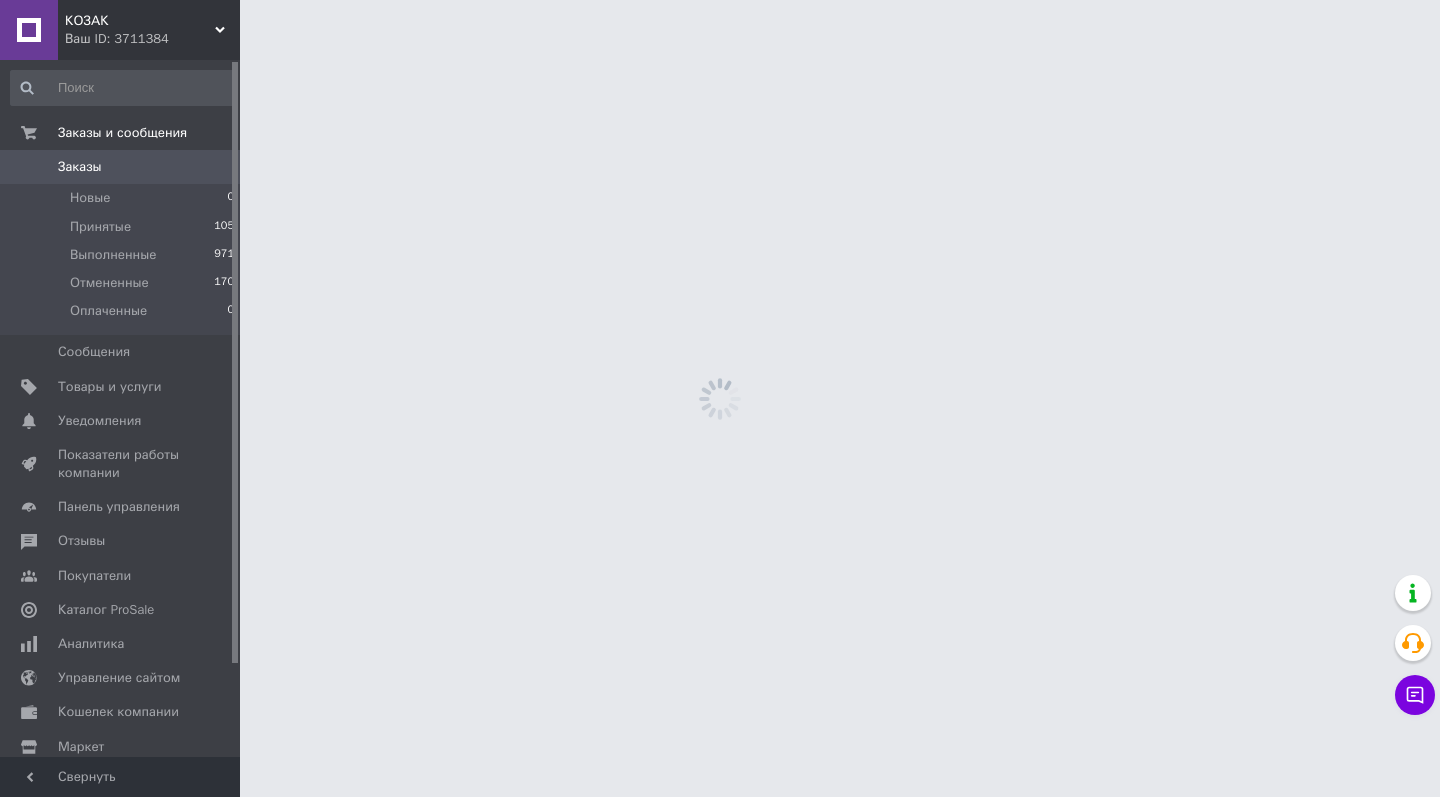 scroll, scrollTop: 0, scrollLeft: 0, axis: both 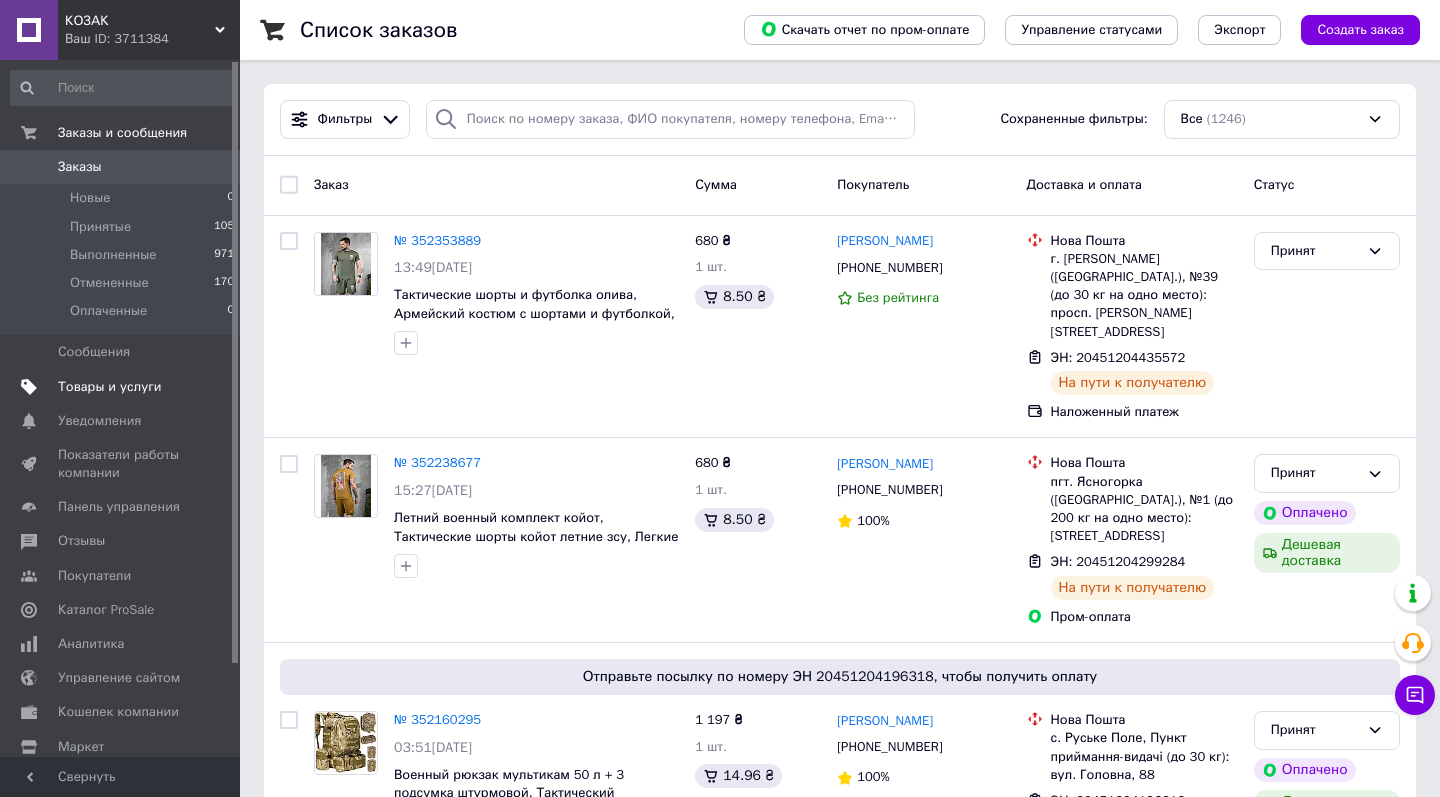 click on "Товары и услуги" at bounding box center [110, 387] 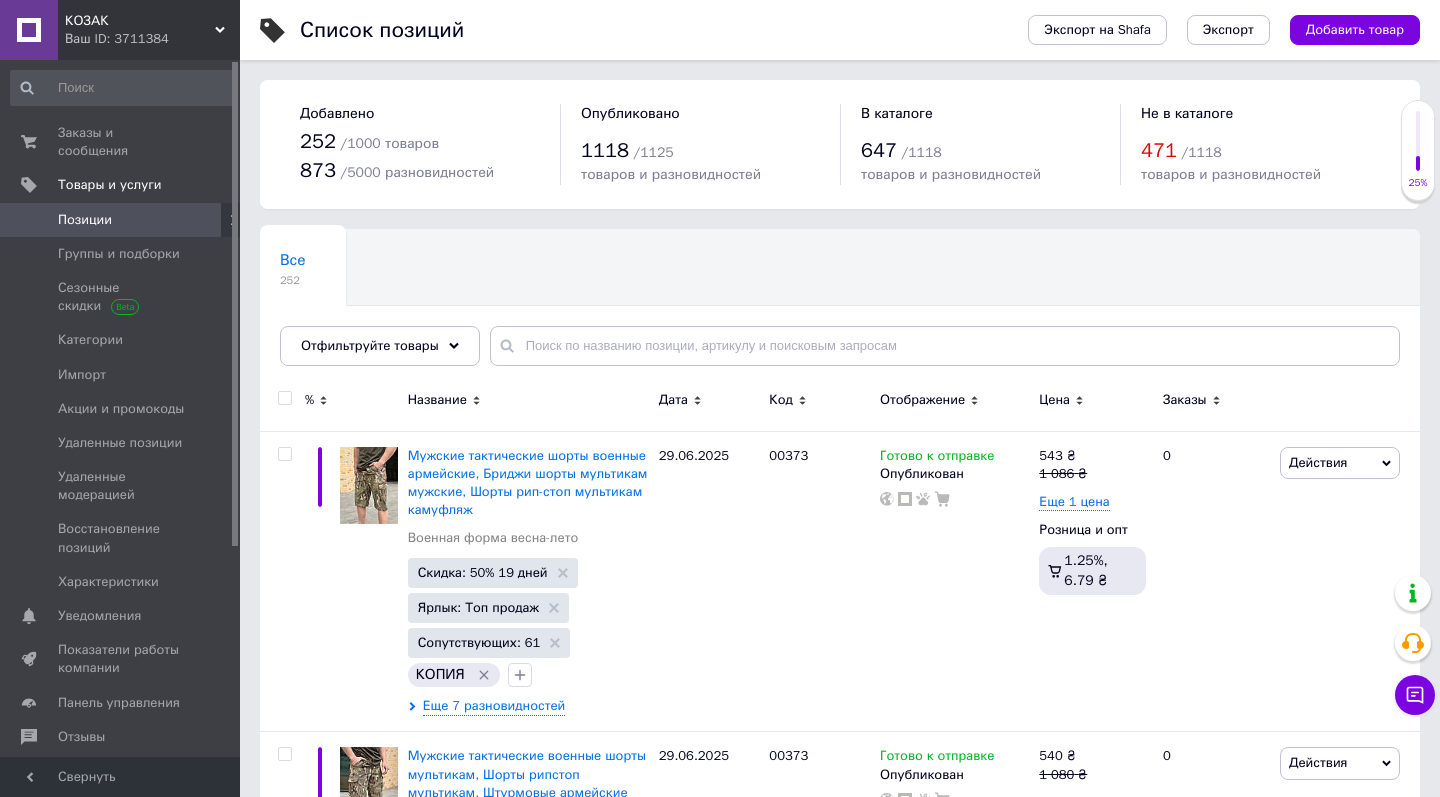 scroll, scrollTop: 0, scrollLeft: 0, axis: both 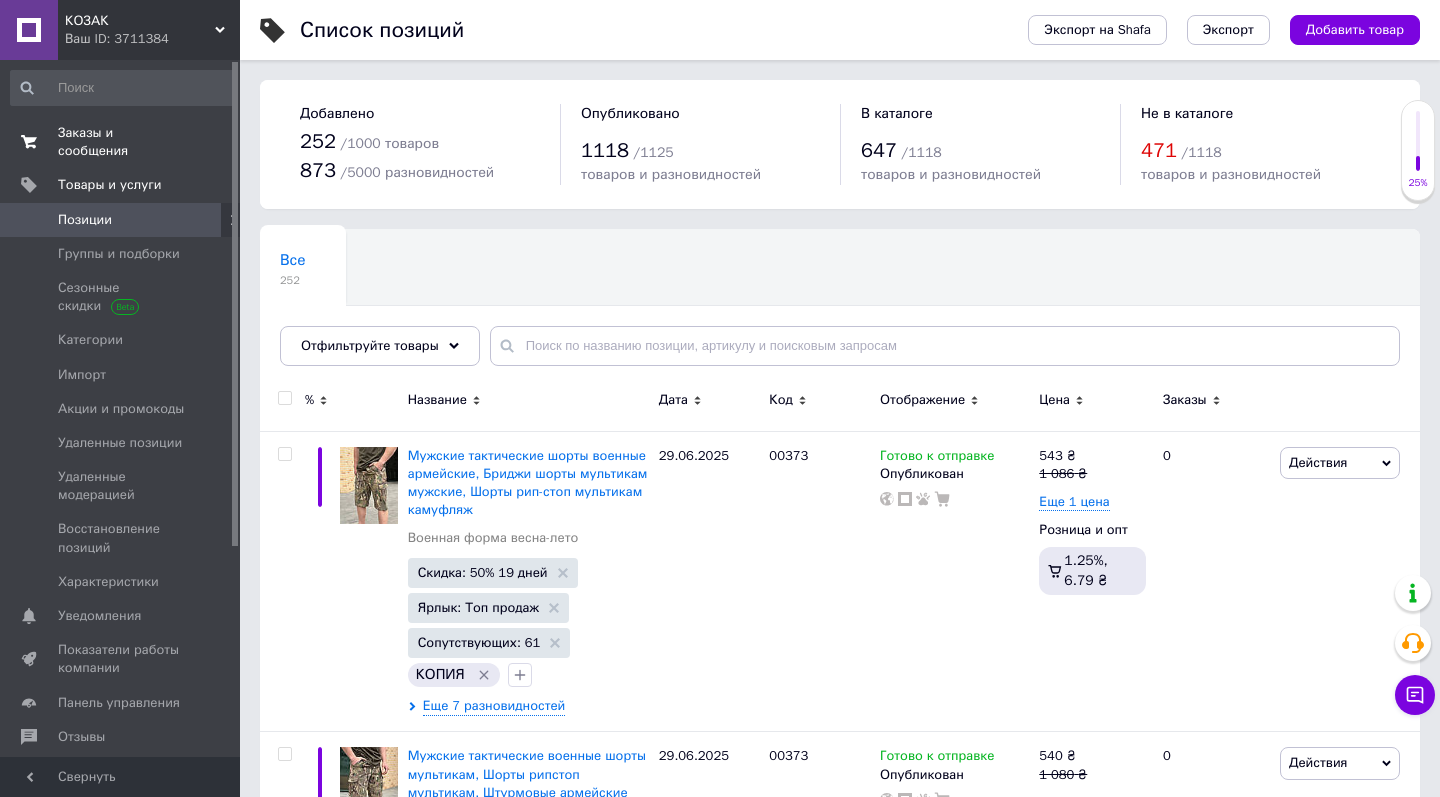 click on "Заказы и сообщения" at bounding box center [121, 142] 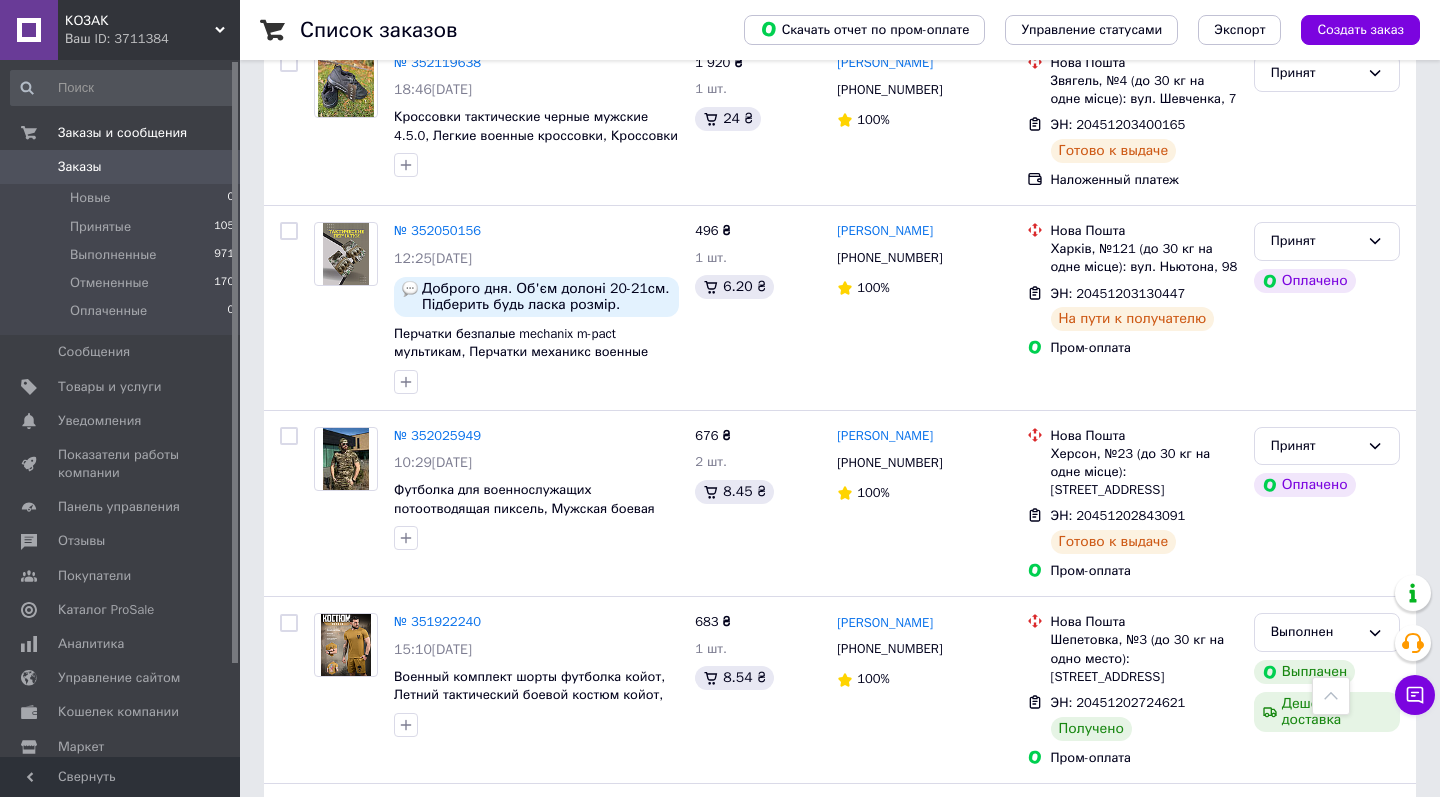 scroll, scrollTop: 852, scrollLeft: 0, axis: vertical 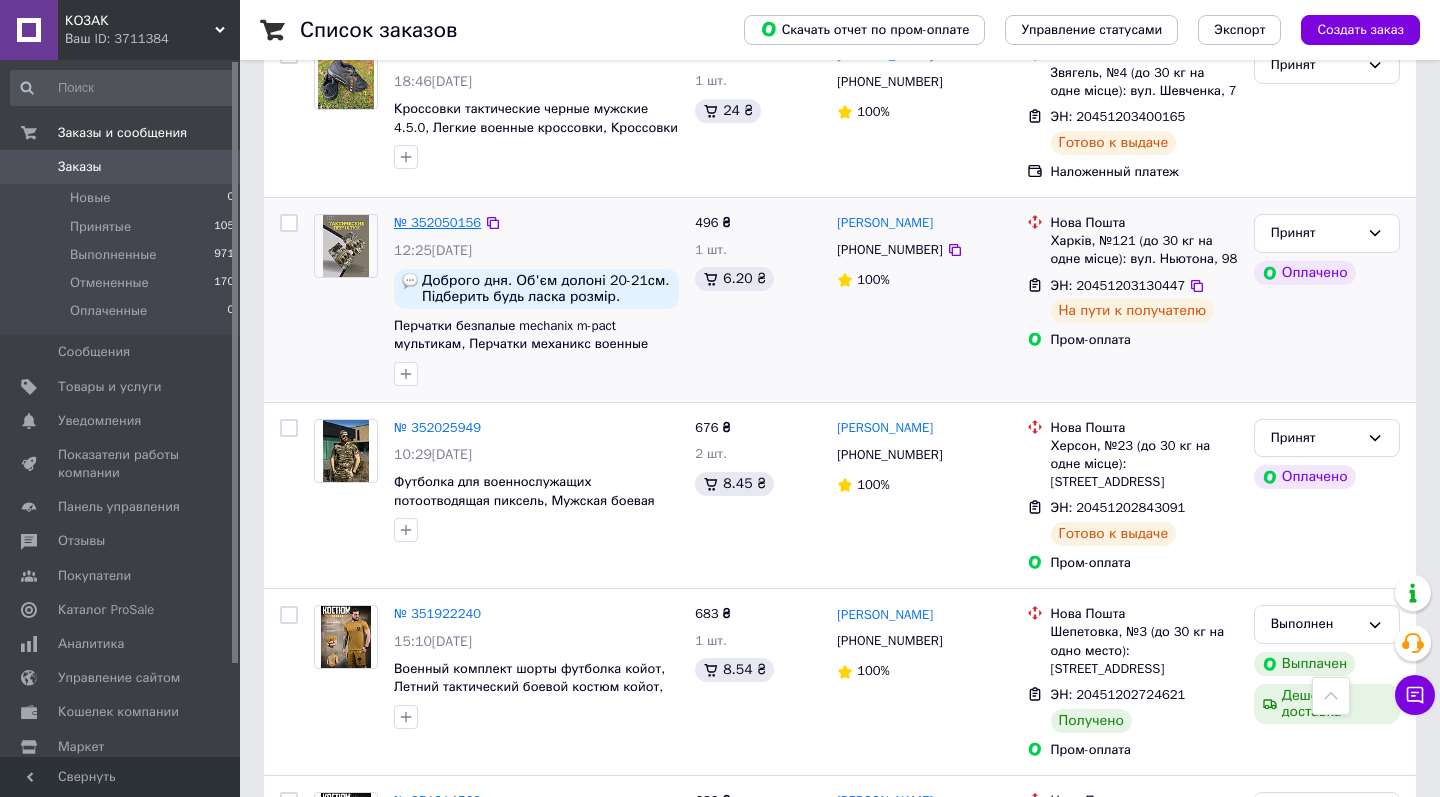 click on "№ 352050156" at bounding box center [437, 222] 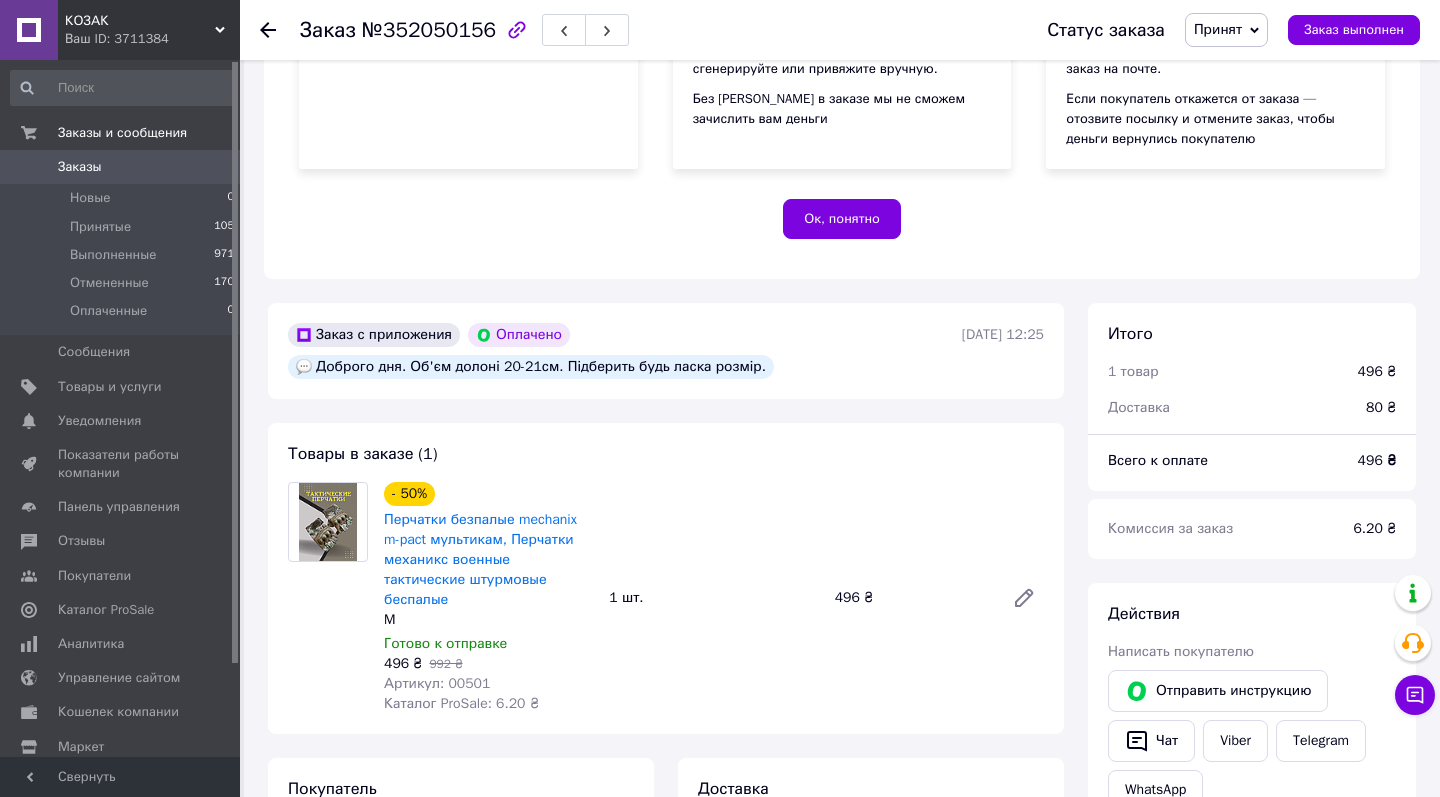scroll, scrollTop: 497, scrollLeft: 0, axis: vertical 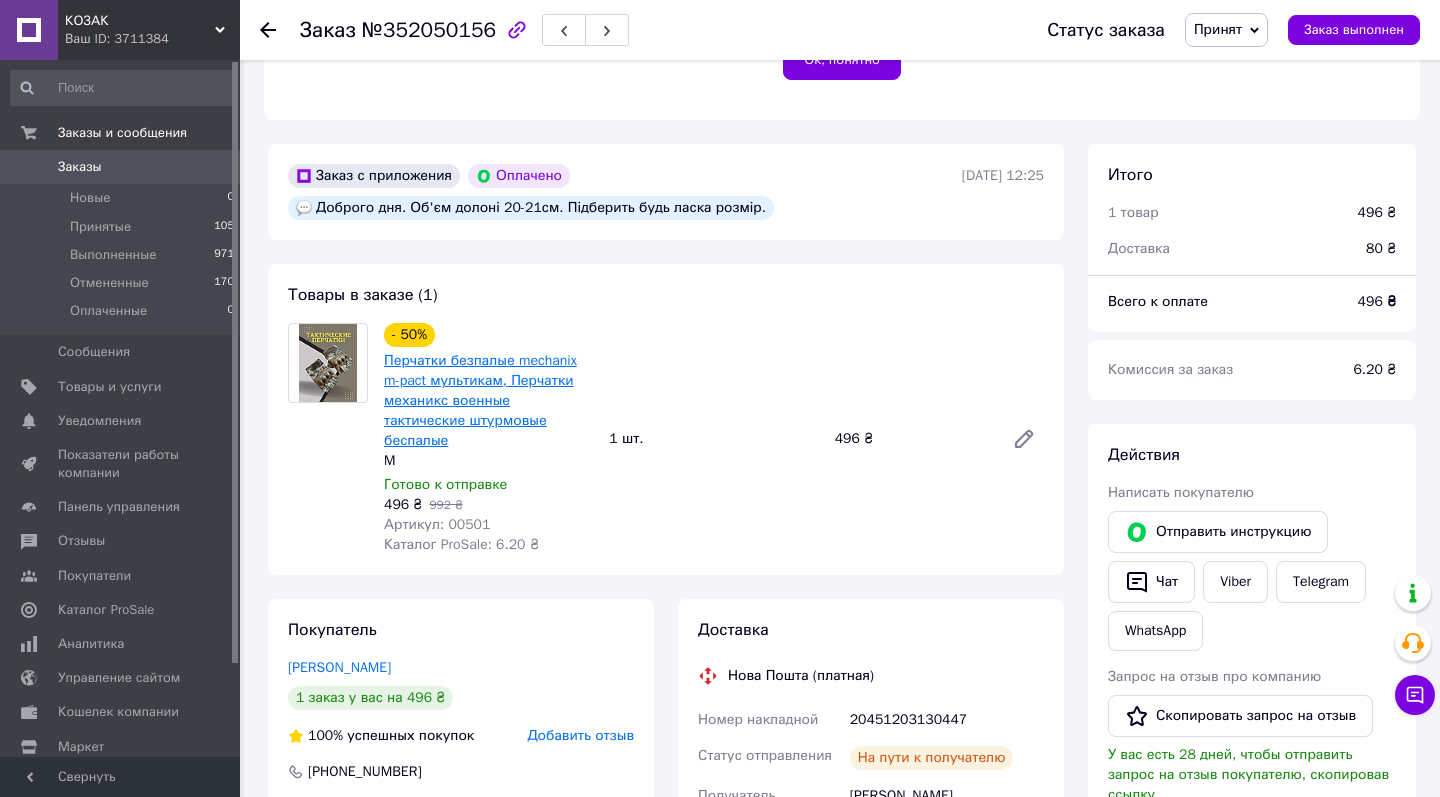click on "Перчатки безпалые mechanix m-pact мультикам, Перчатки механикс военные тактические штурмовые беспалые" at bounding box center (480, 400) 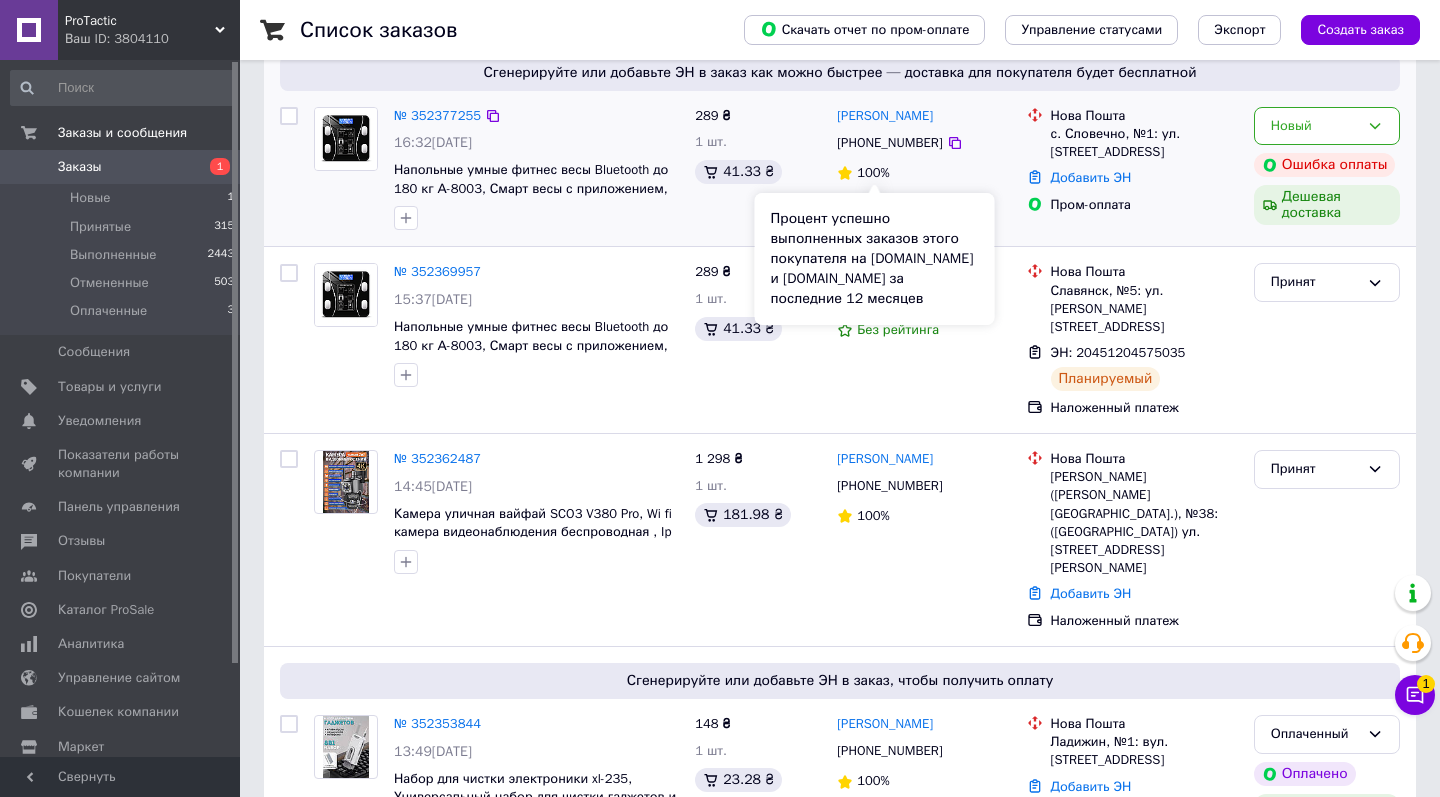 scroll, scrollTop: 265, scrollLeft: 0, axis: vertical 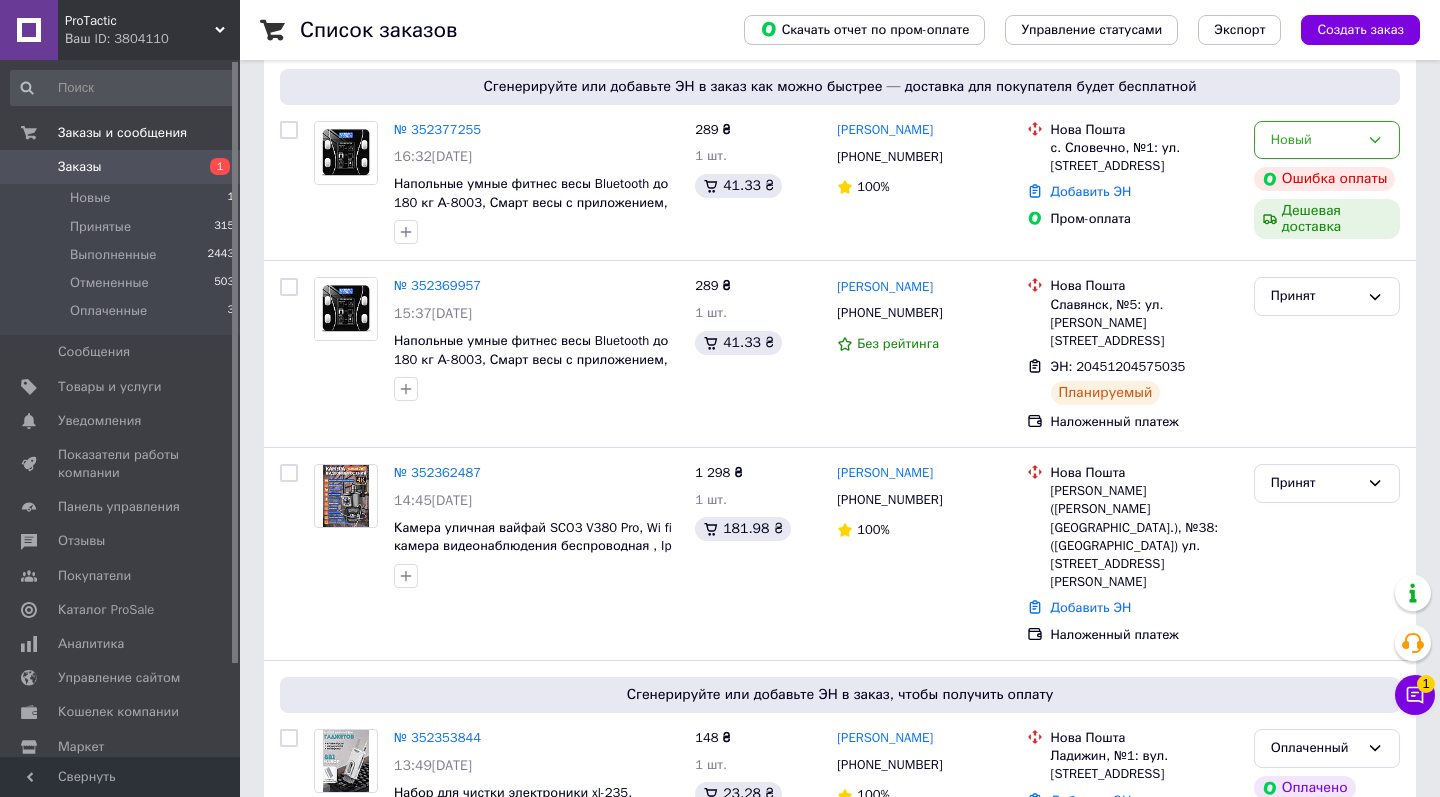 click on "Ваш ID: 3804110" at bounding box center [152, 39] 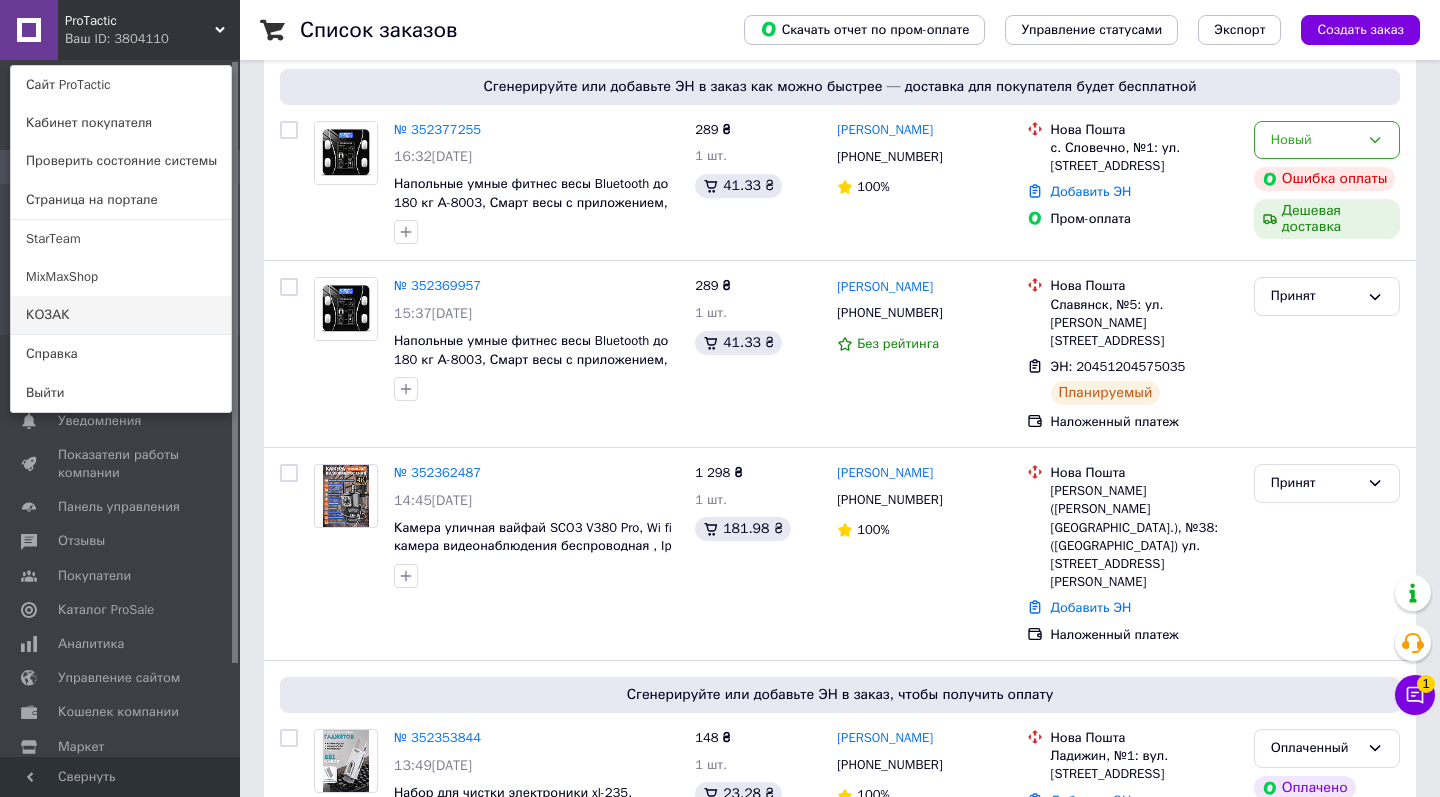 click on "КОЗАК" at bounding box center (121, 315) 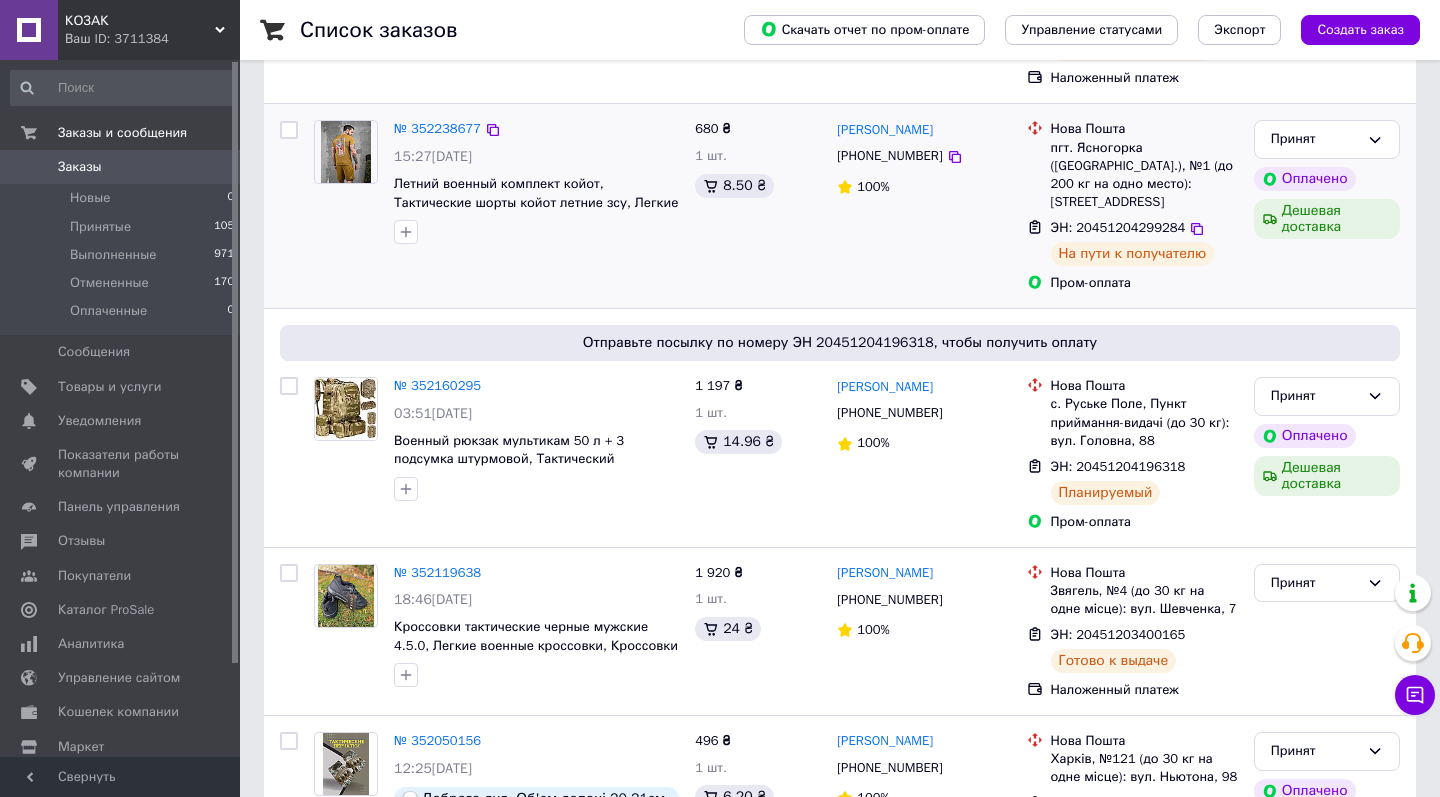 scroll, scrollTop: 353, scrollLeft: 0, axis: vertical 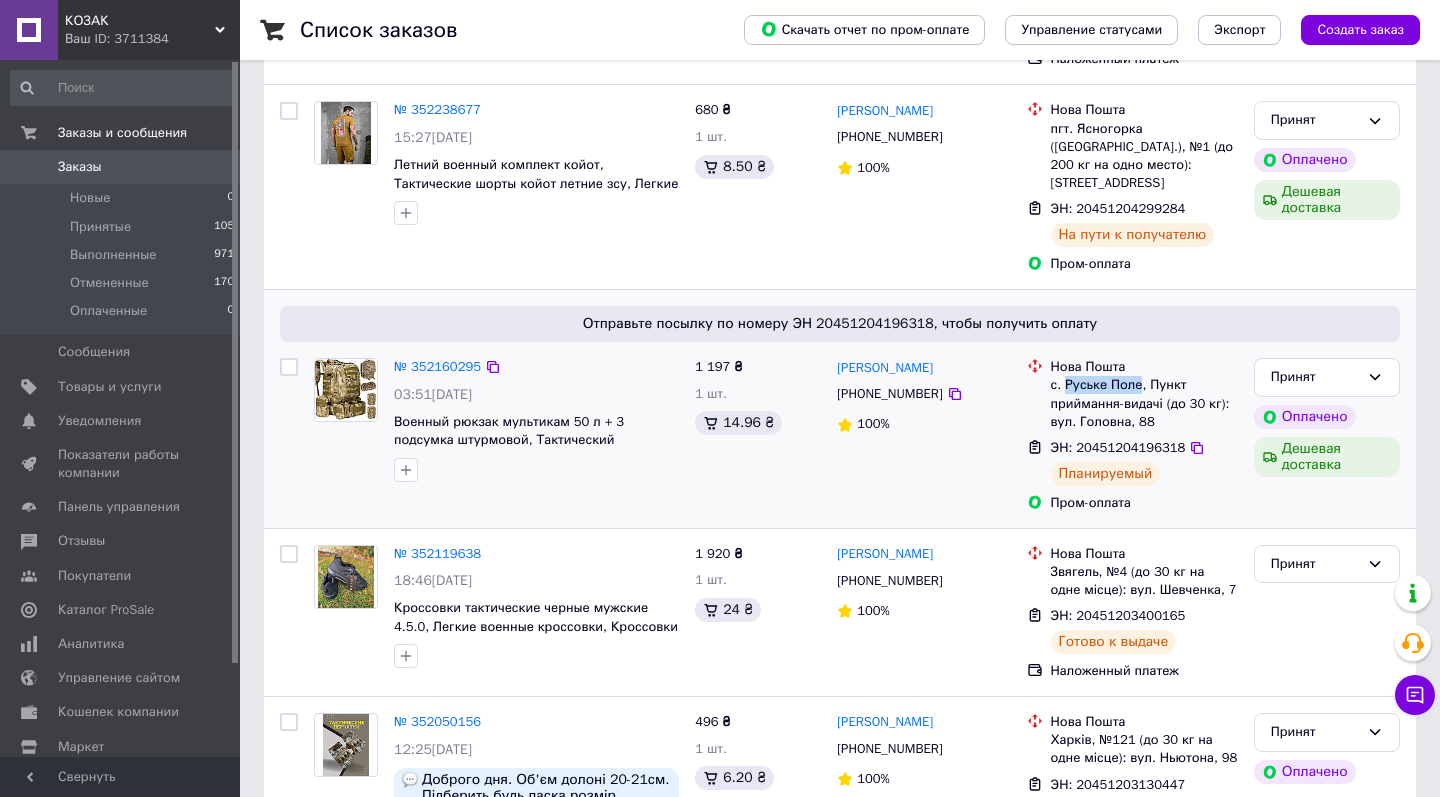 drag, startPoint x: 1067, startPoint y: 362, endPoint x: 1142, endPoint y: 365, distance: 75.059975 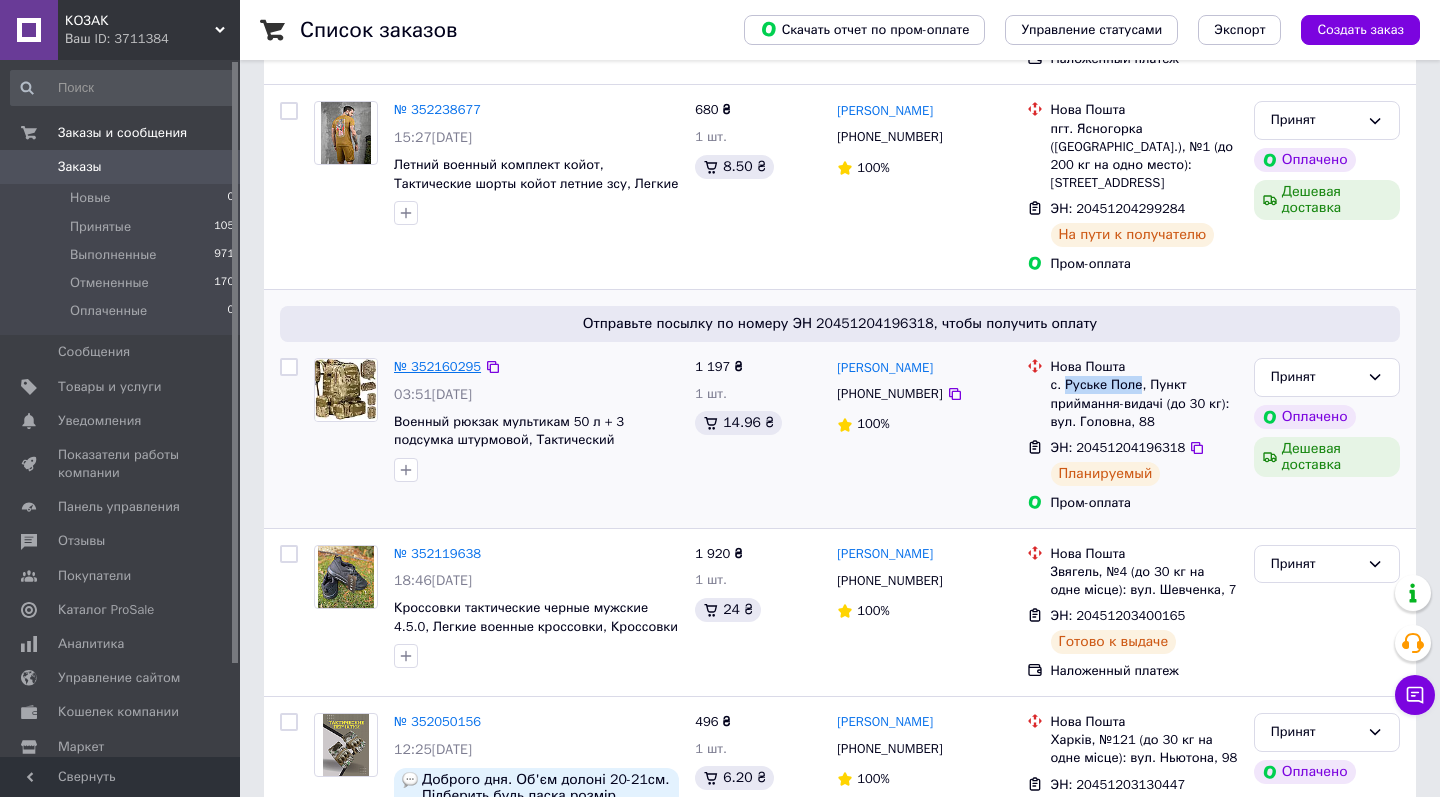 click on "№ 352160295" at bounding box center (437, 366) 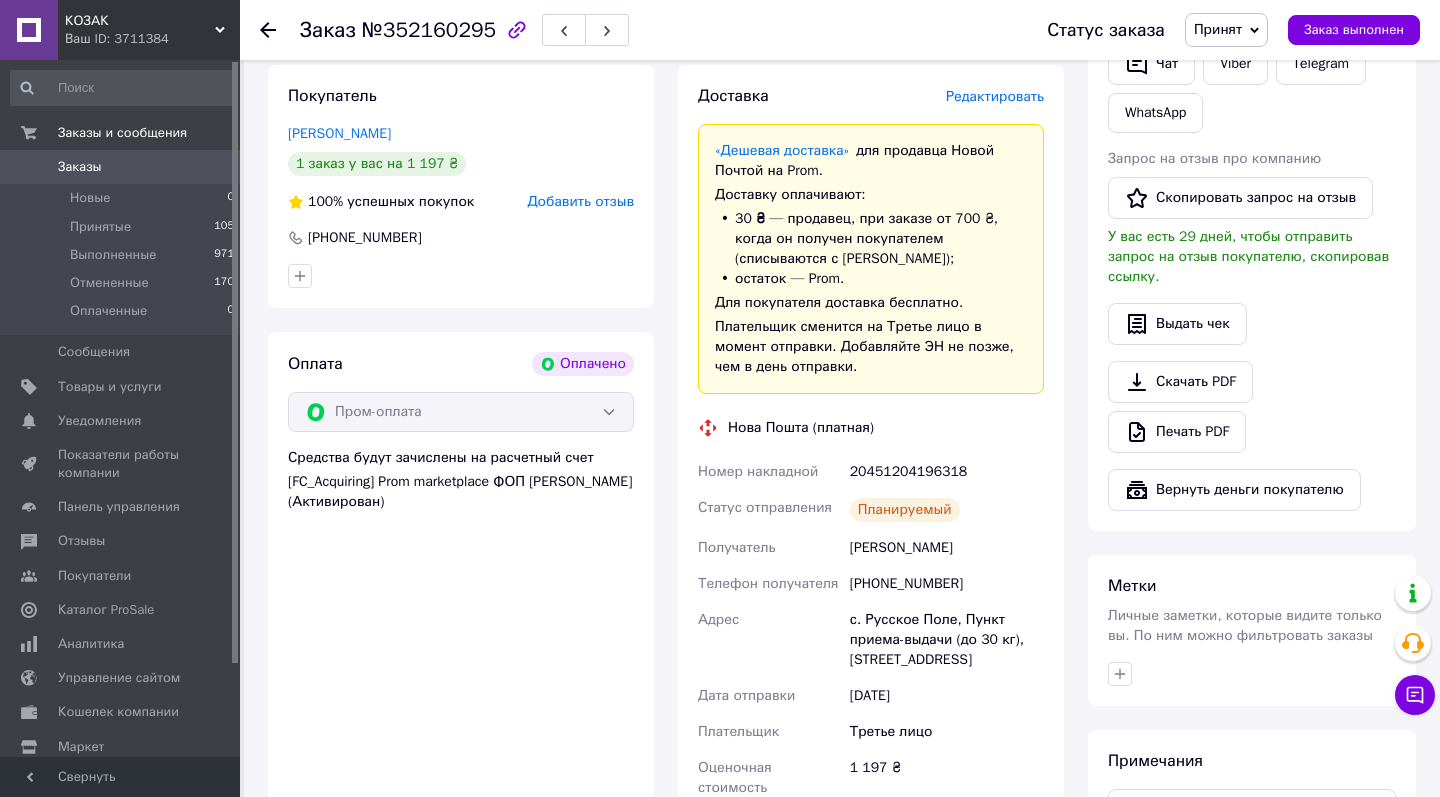 scroll, scrollTop: 946, scrollLeft: 0, axis: vertical 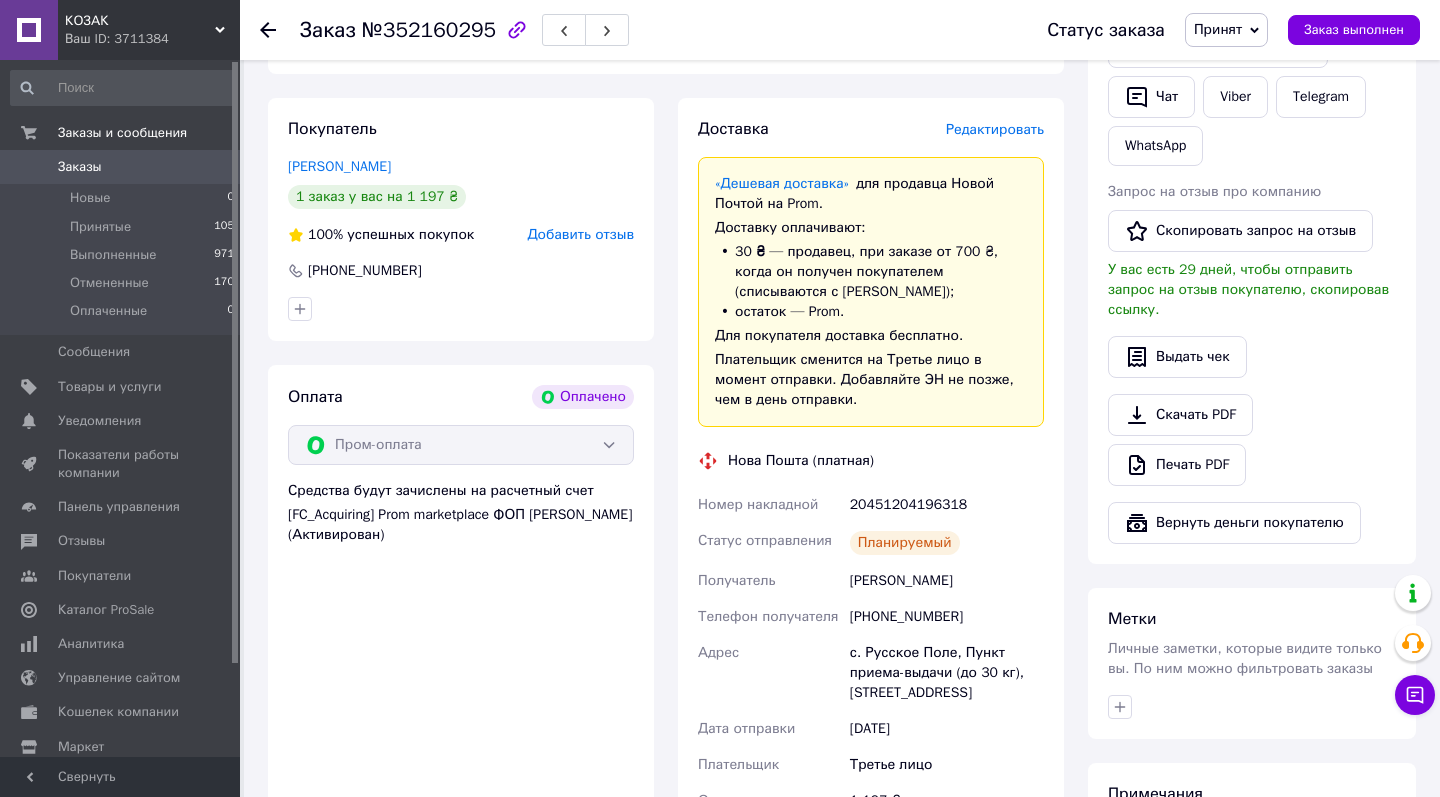click on "Редактировать" at bounding box center (995, 129) 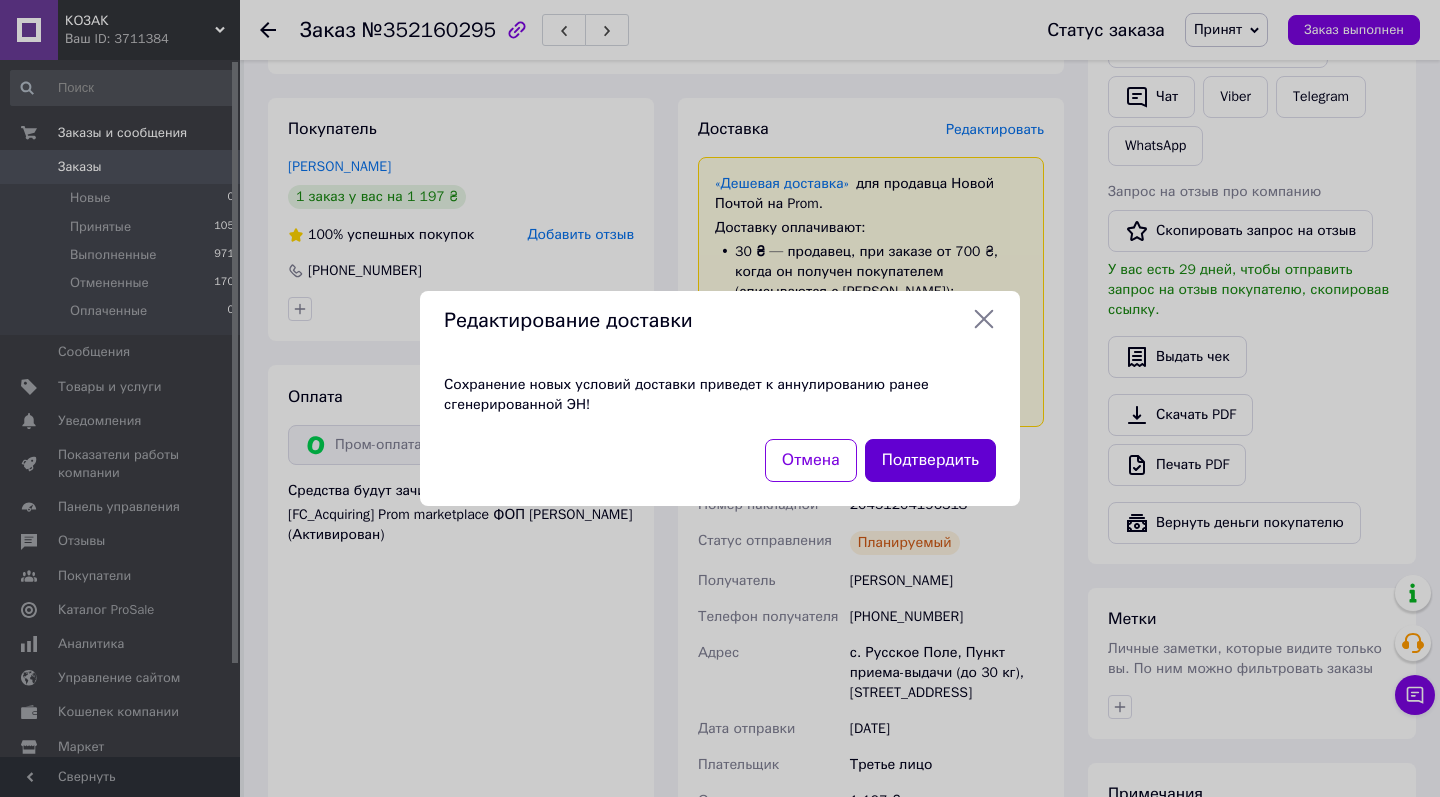click on "Подтвердить" at bounding box center [930, 460] 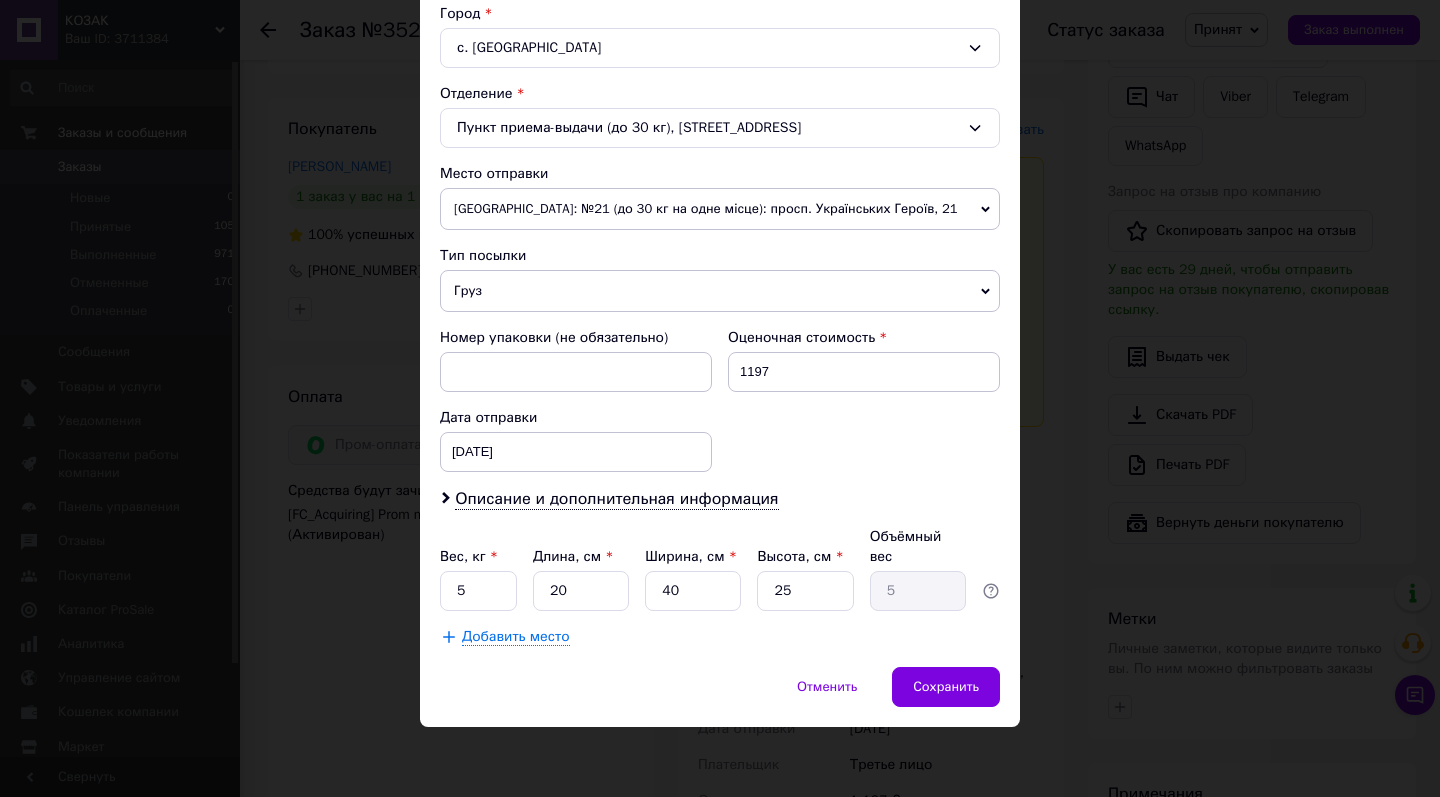 scroll, scrollTop: 550, scrollLeft: 0, axis: vertical 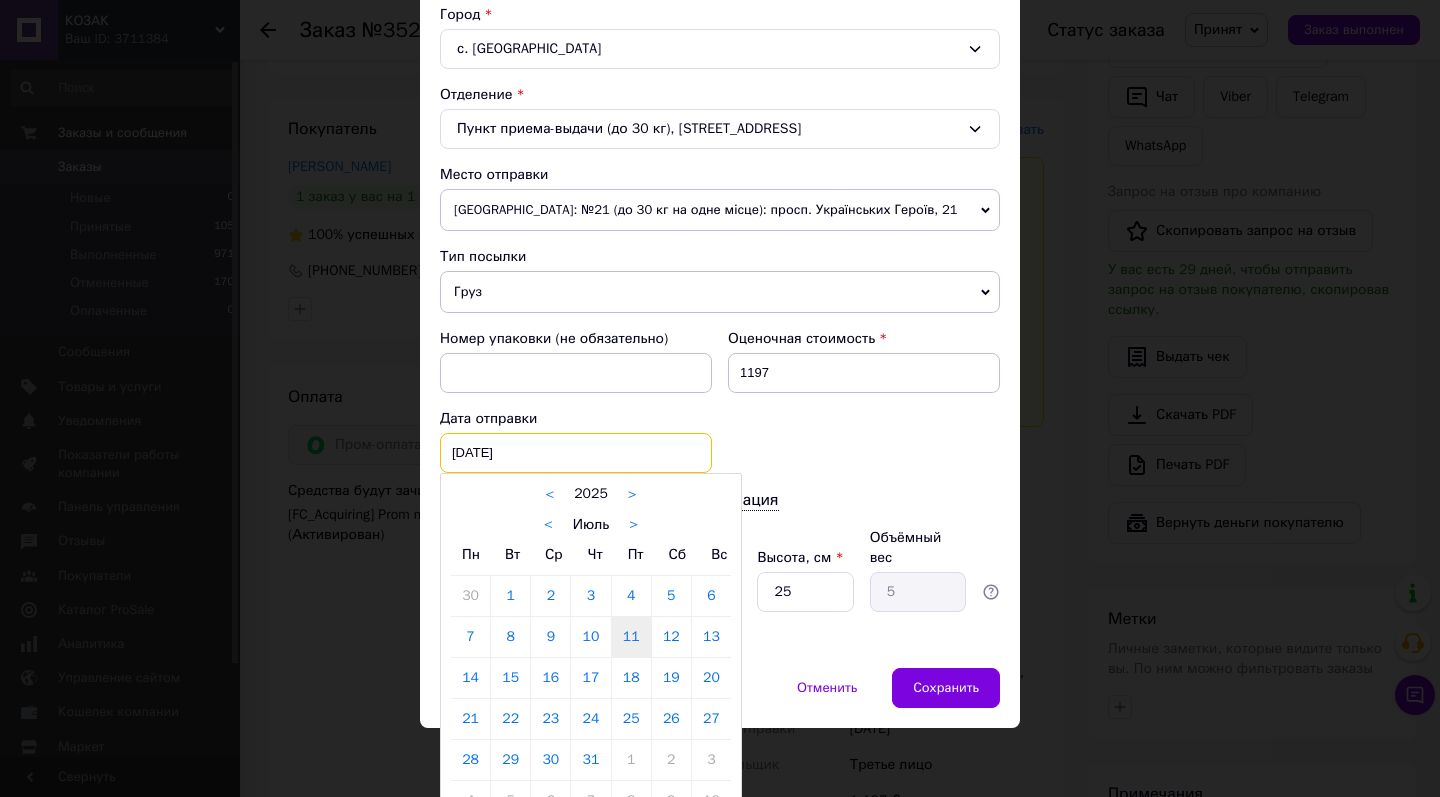 click on "11.07.2025 < 2025 > < Июль > Пн Вт Ср Чт Пт Сб Вс 30 1 2 3 4 5 6 7 8 9 10 11 12 13 14 15 16 17 18 19 20 21 22 23 24 25 26 27 28 29 30 31 1 2 3 4 5 6 7 8 9 10" at bounding box center (576, 453) 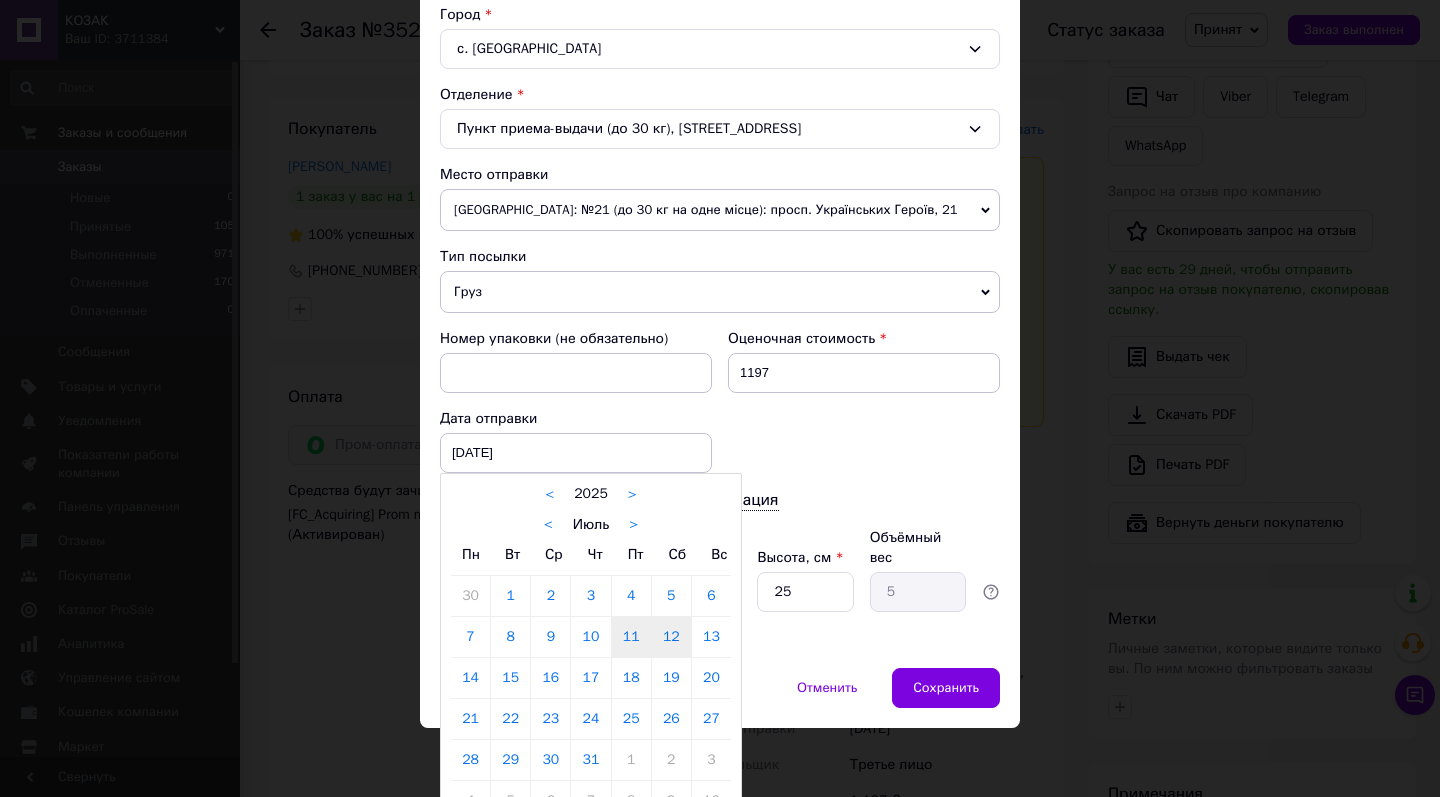 click on "12" at bounding box center (671, 637) 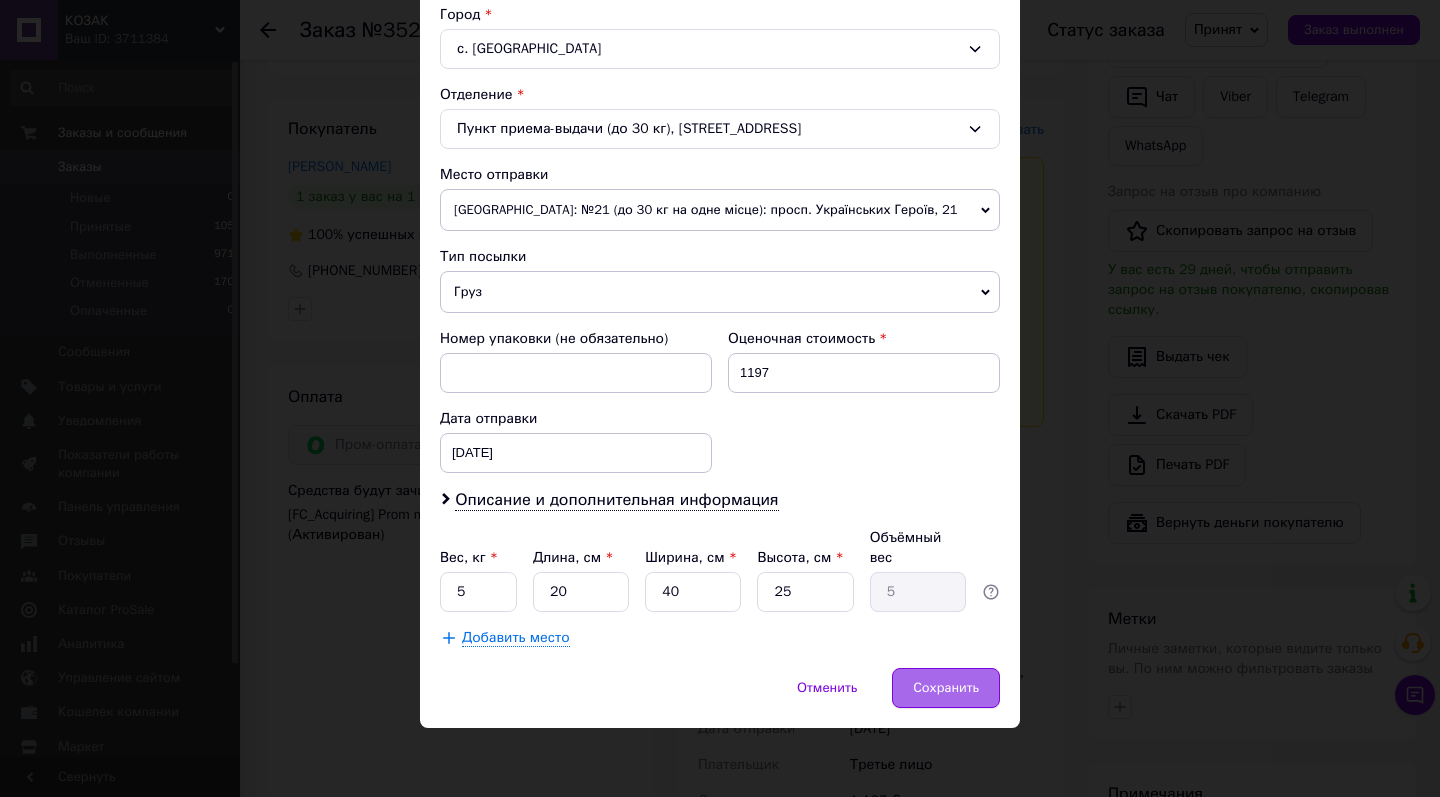 click on "Сохранить" at bounding box center [946, 688] 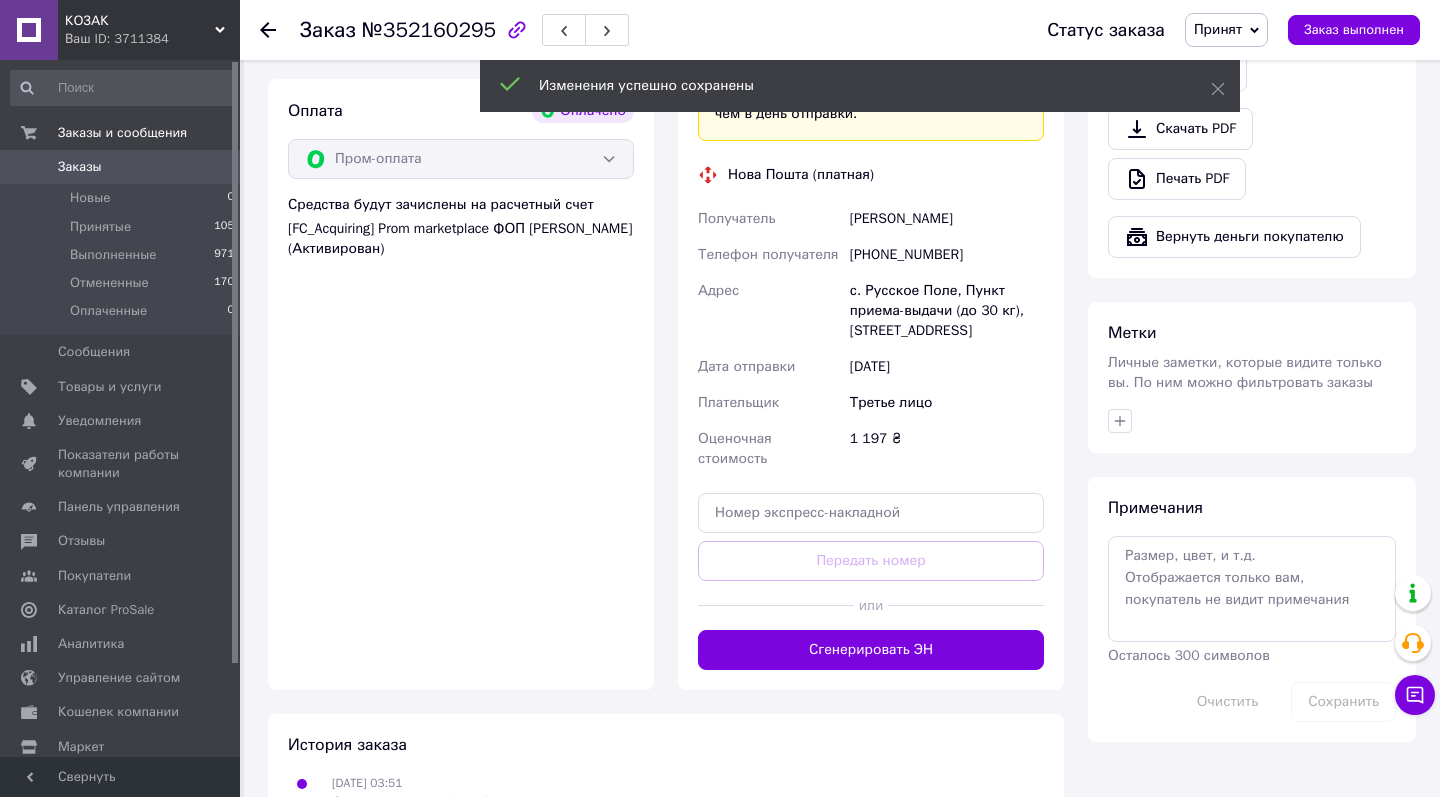 scroll, scrollTop: 1271, scrollLeft: 0, axis: vertical 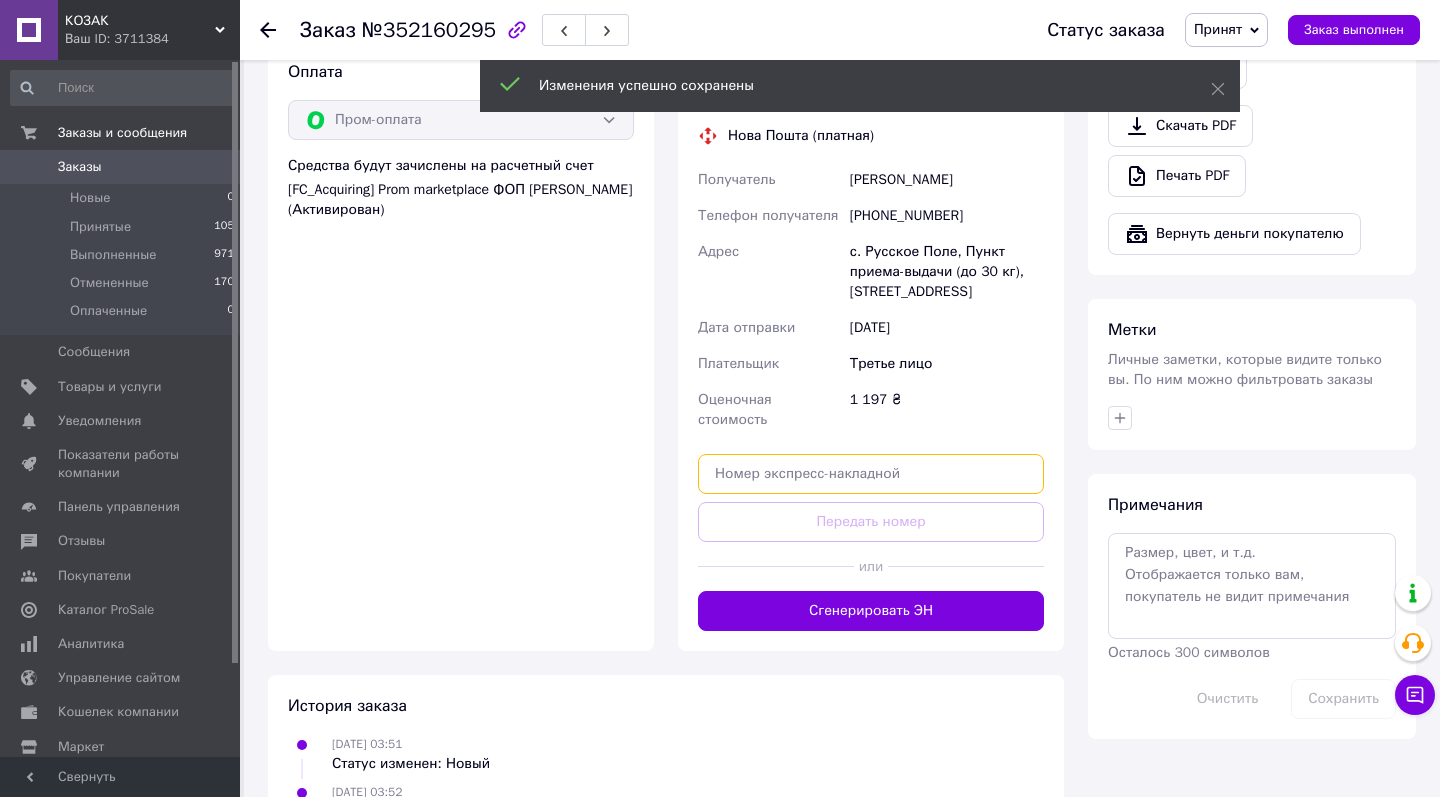 click at bounding box center (871, 474) 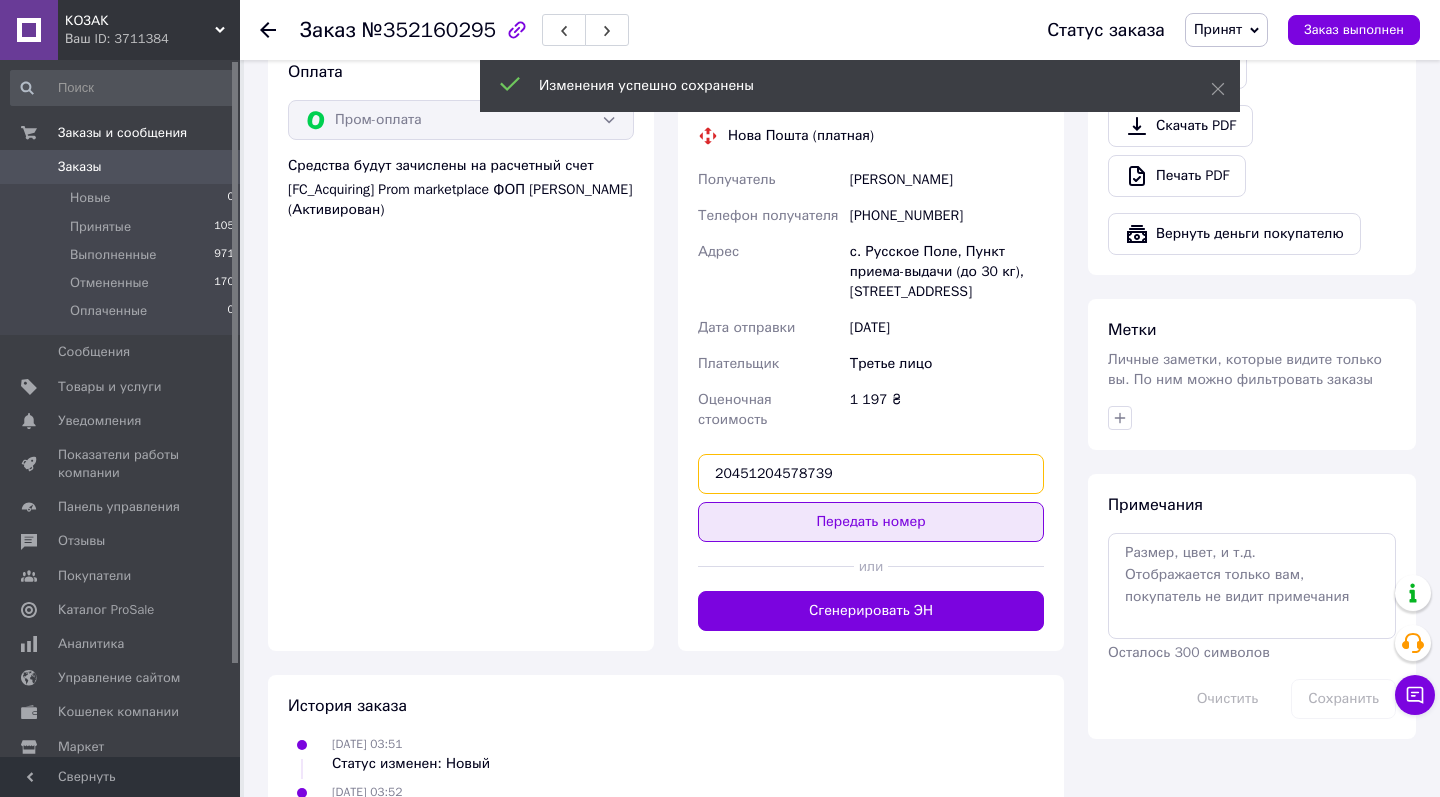 type on "20451204578739" 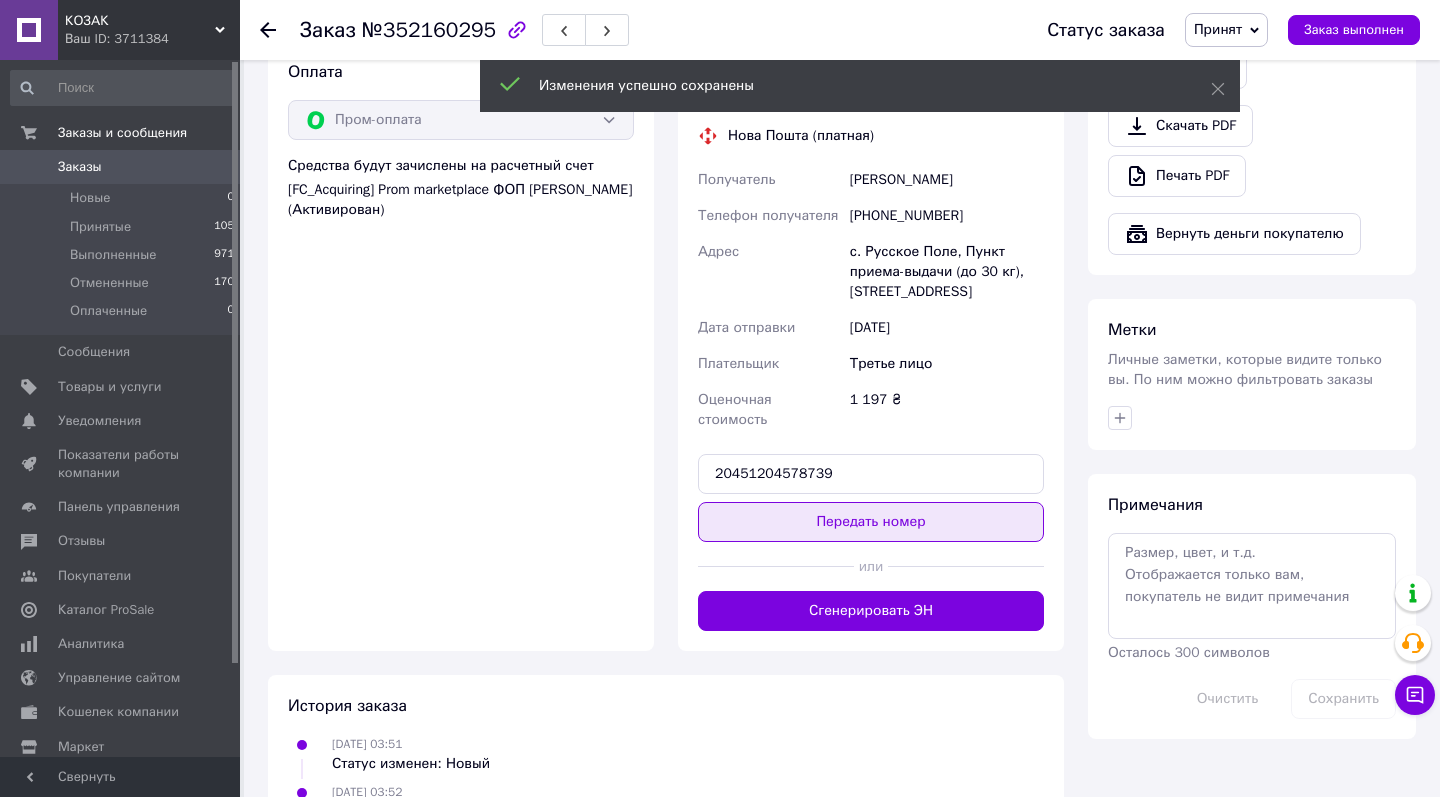 click on "Передать номер" at bounding box center (871, 522) 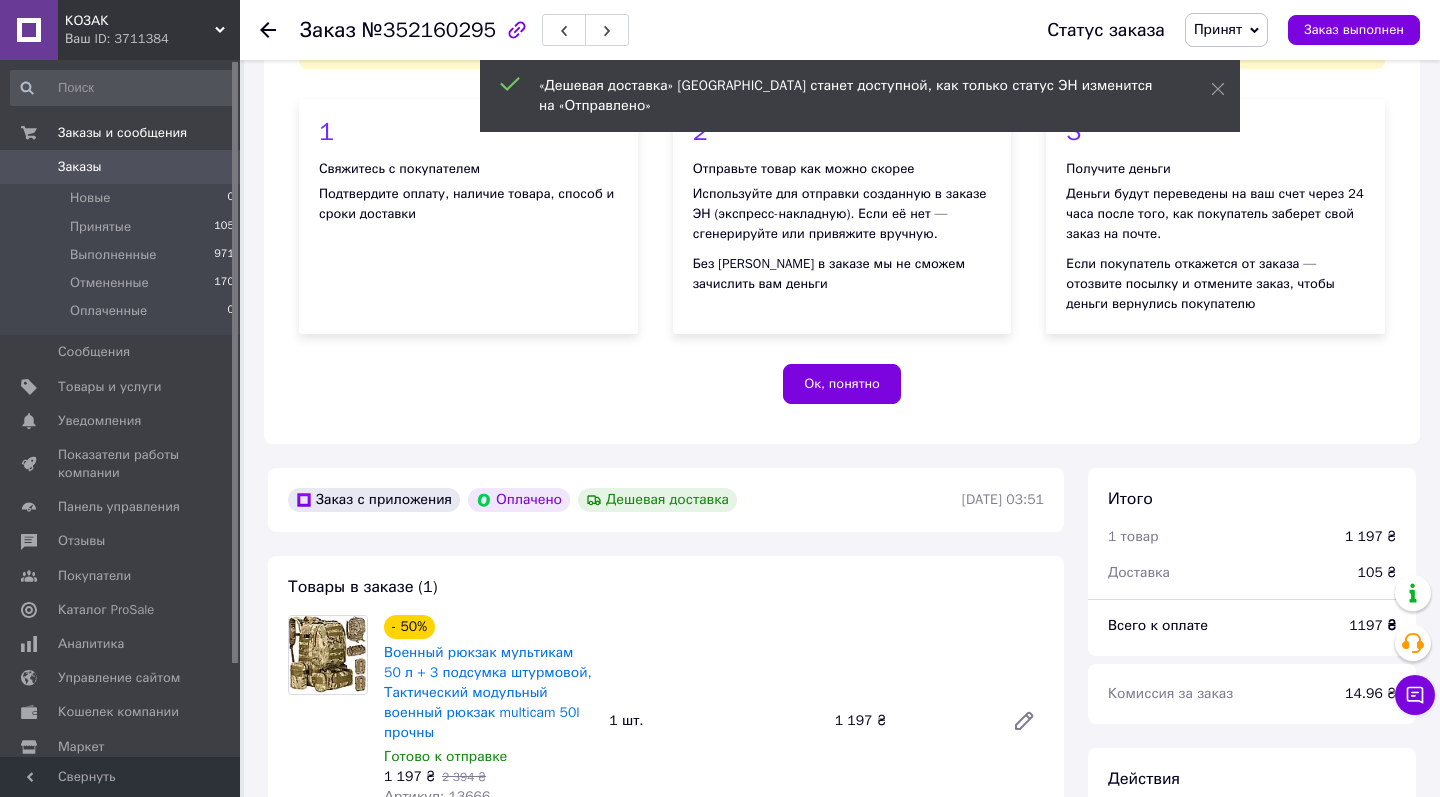 scroll, scrollTop: 90, scrollLeft: 0, axis: vertical 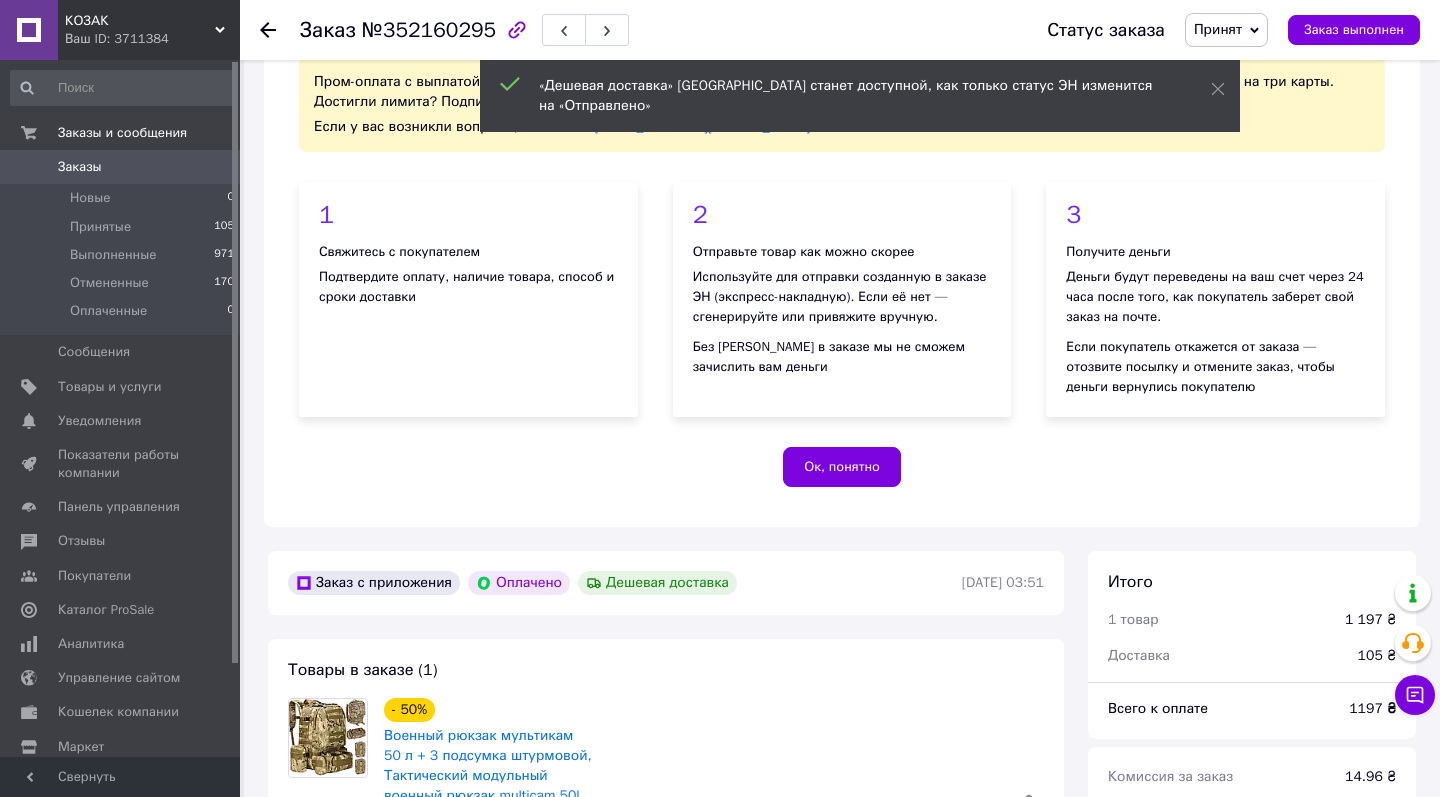 click on "Заказы" at bounding box center [80, 167] 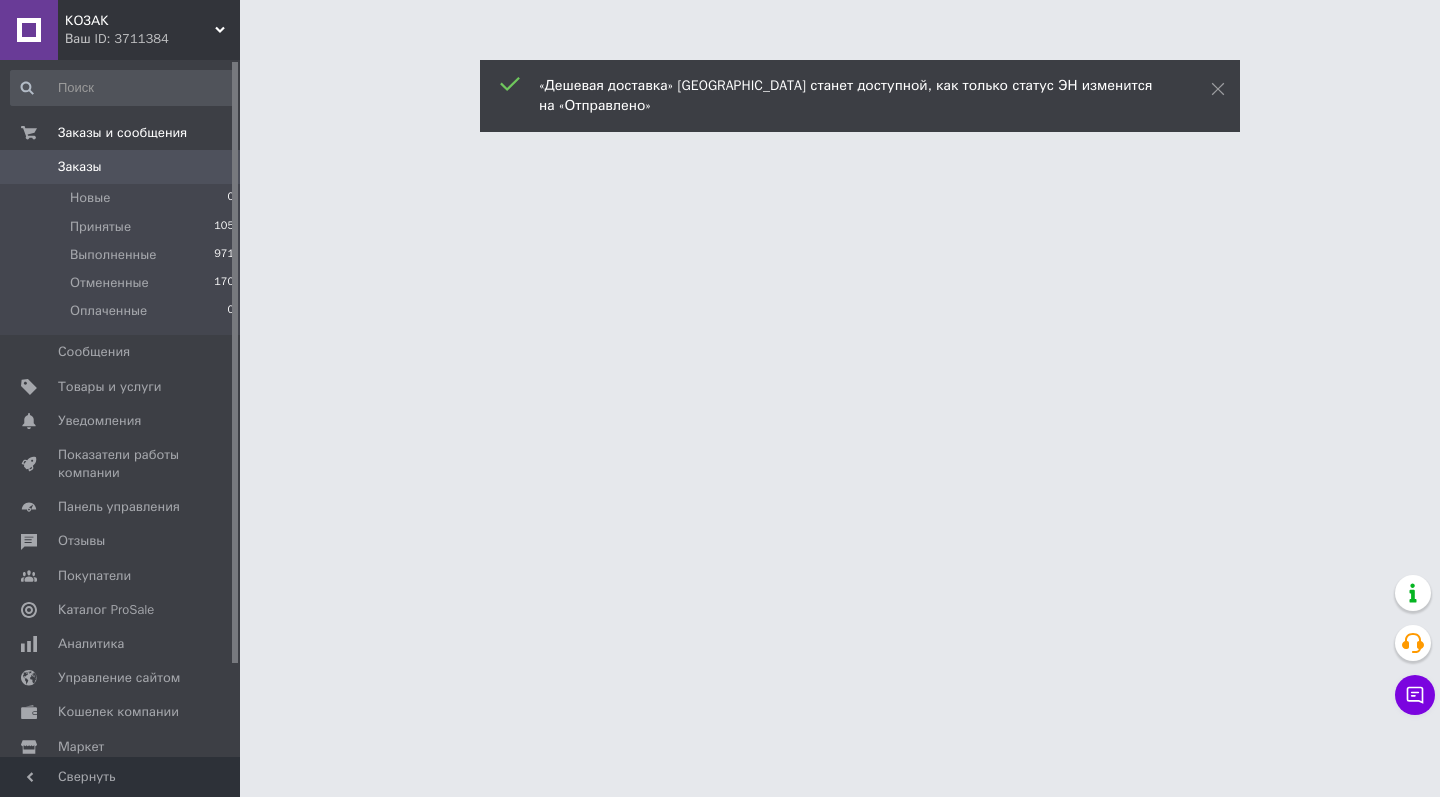 scroll, scrollTop: 0, scrollLeft: 0, axis: both 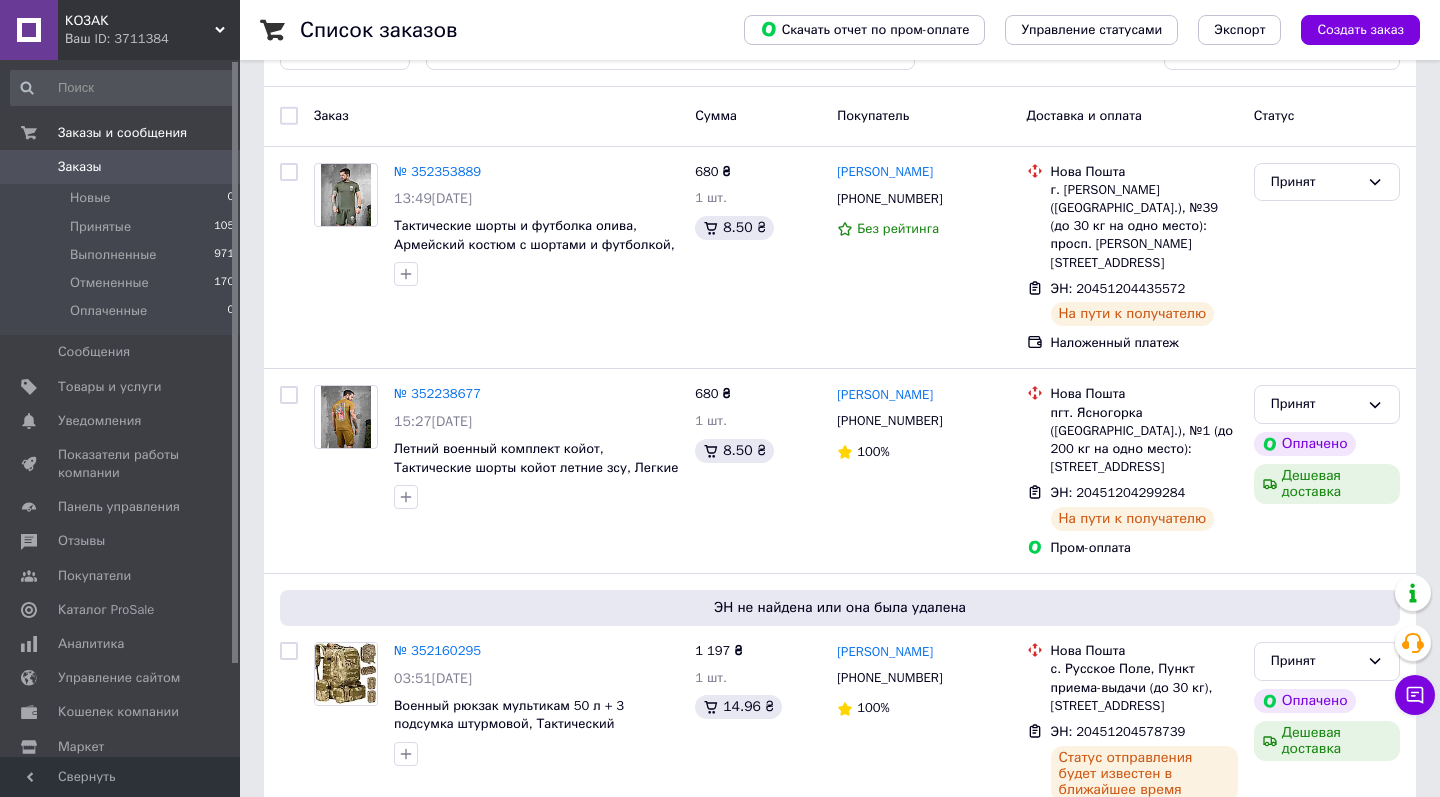 click on "КОЗАК" at bounding box center (140, 21) 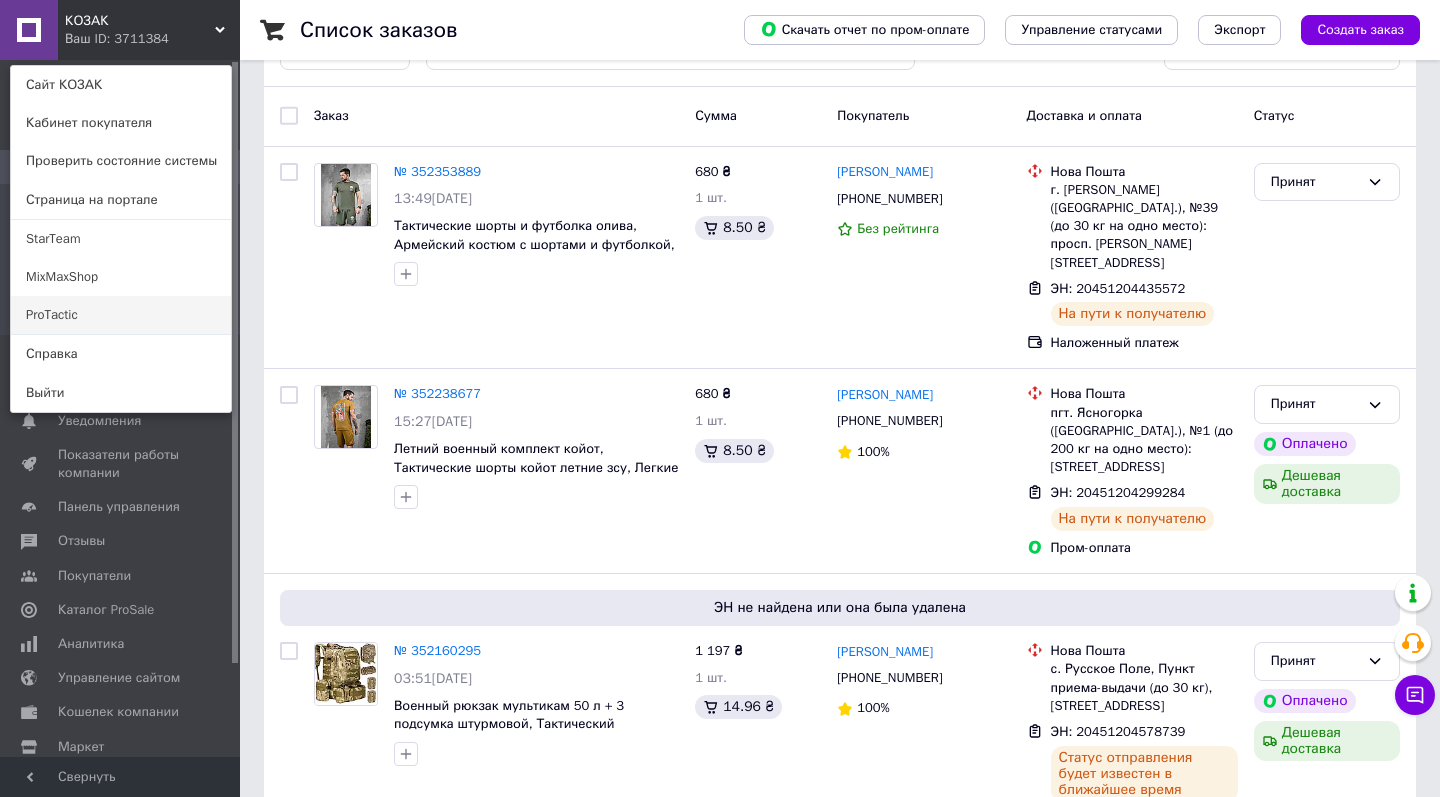 click on "ProTactic" at bounding box center (121, 315) 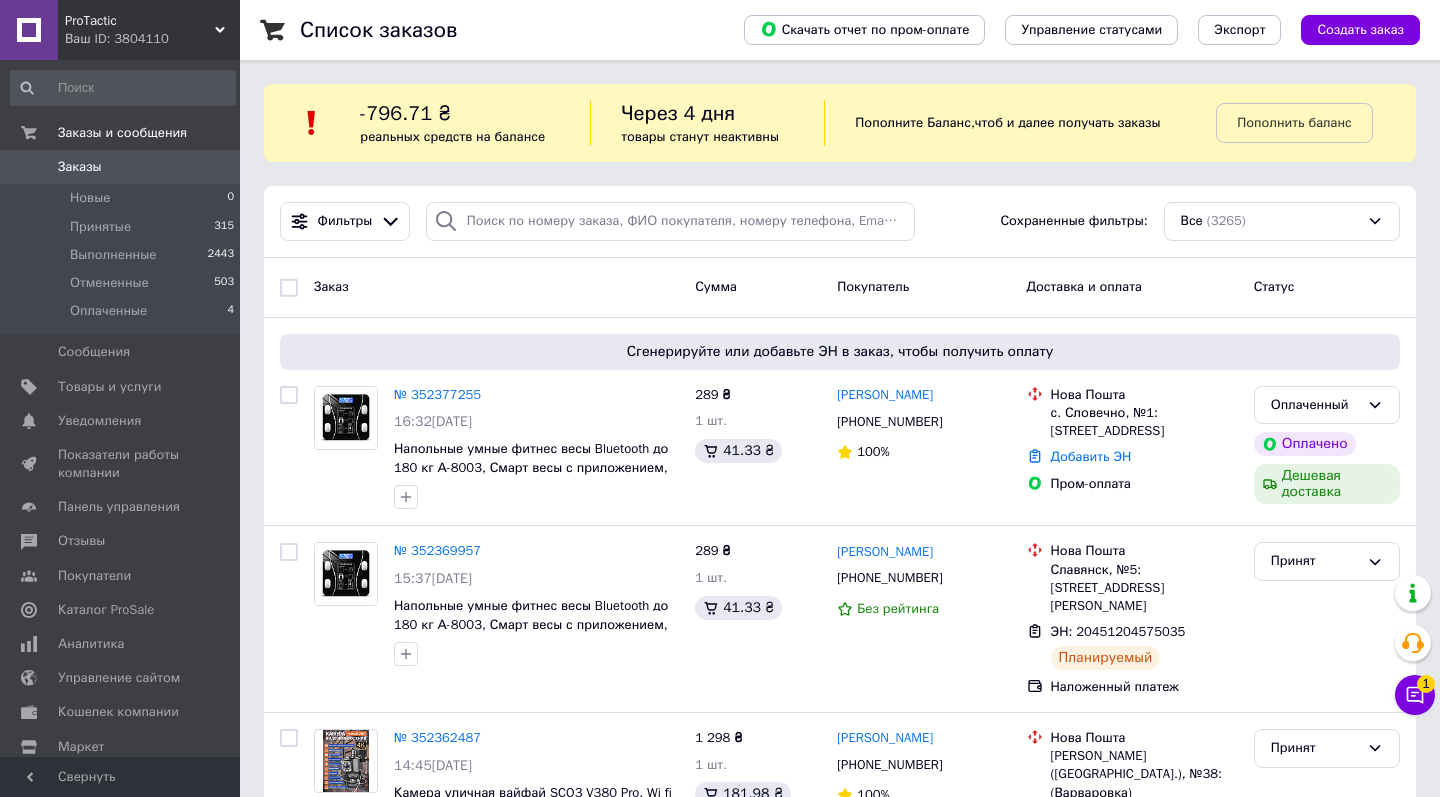 scroll, scrollTop: 0, scrollLeft: 0, axis: both 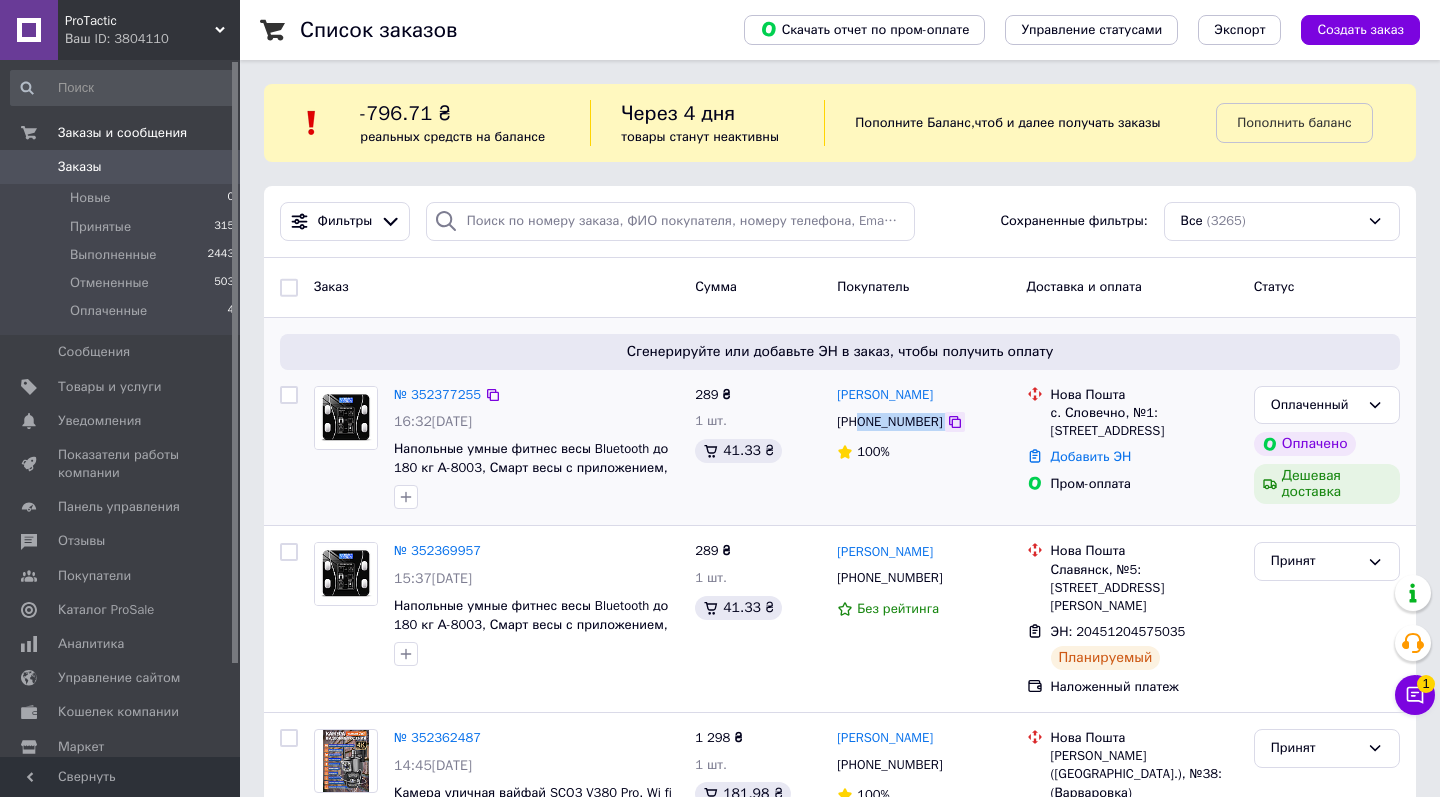 drag, startPoint x: 863, startPoint y: 424, endPoint x: 945, endPoint y: 424, distance: 82 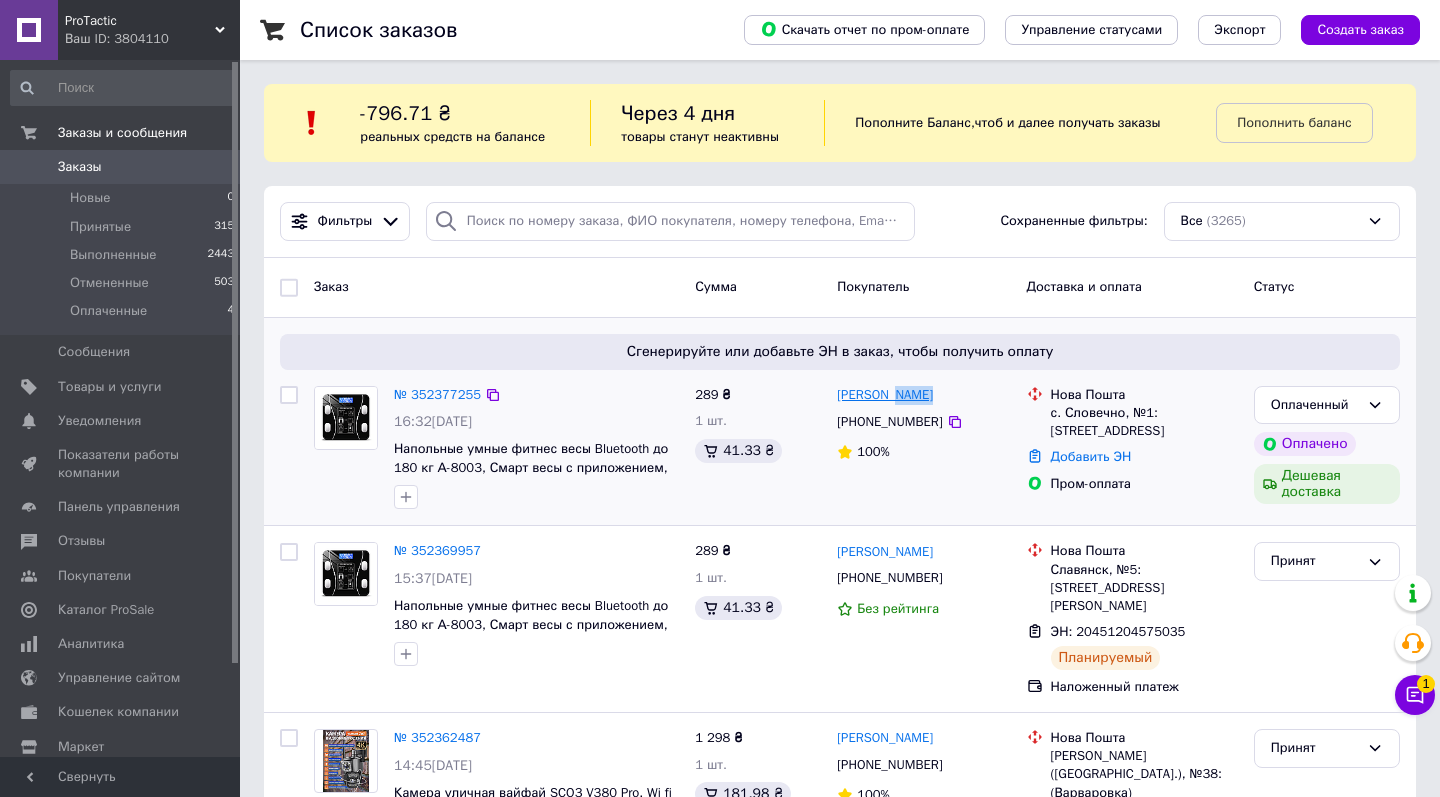 drag, startPoint x: 953, startPoint y: 396, endPoint x: 890, endPoint y: 396, distance: 63 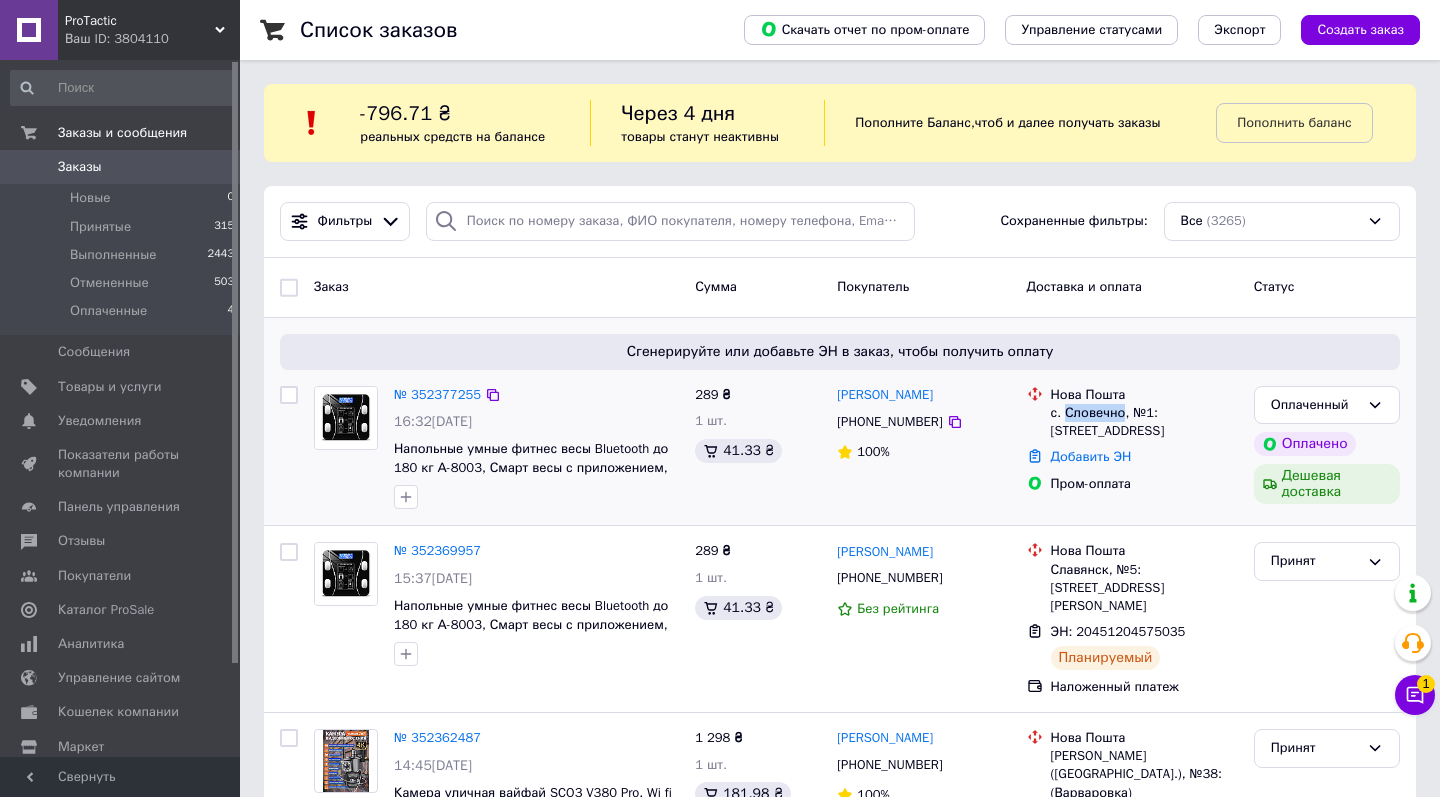 drag, startPoint x: 1067, startPoint y: 413, endPoint x: 1121, endPoint y: 413, distance: 54 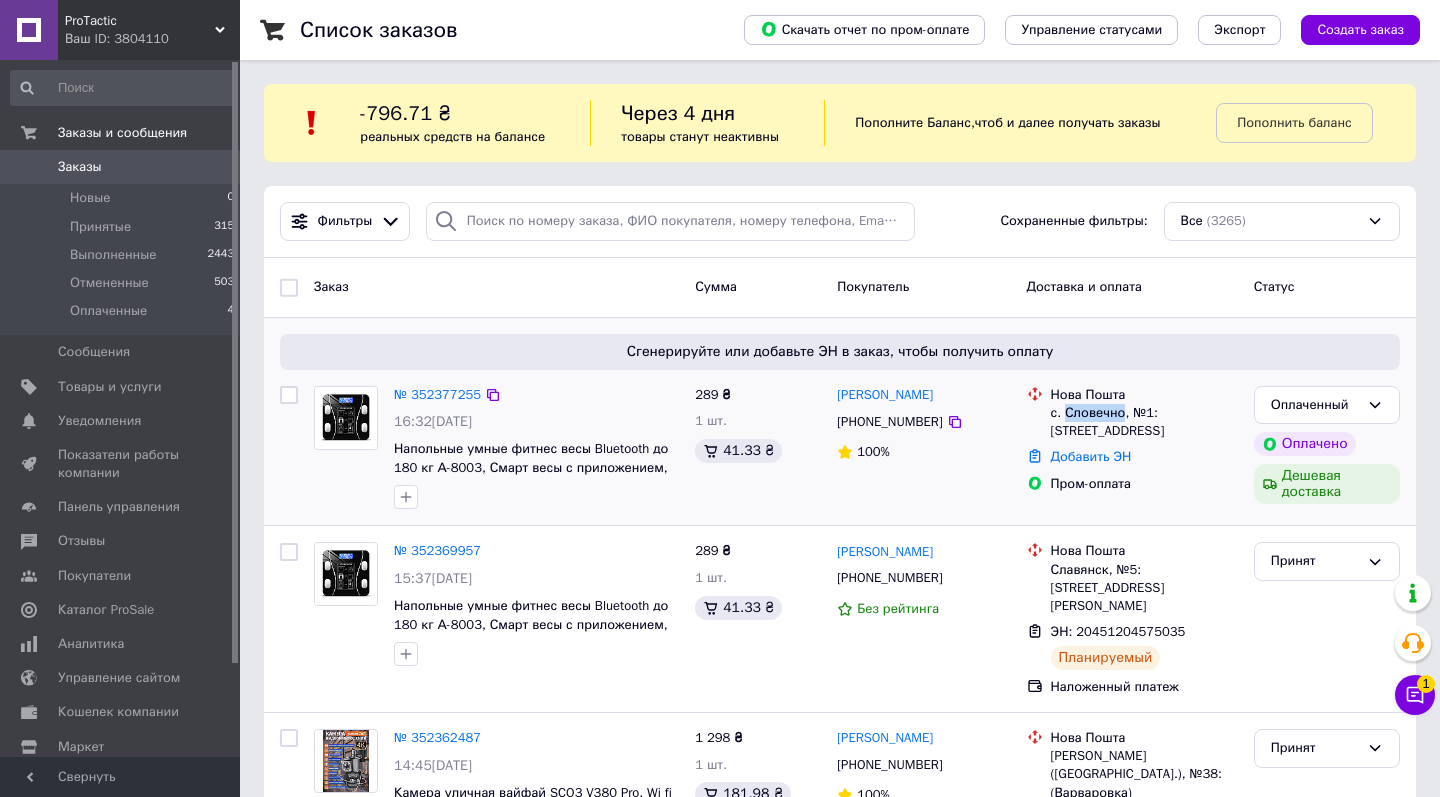 click on "с. Словечно, №1: [STREET_ADDRESS]" at bounding box center (1144, 422) 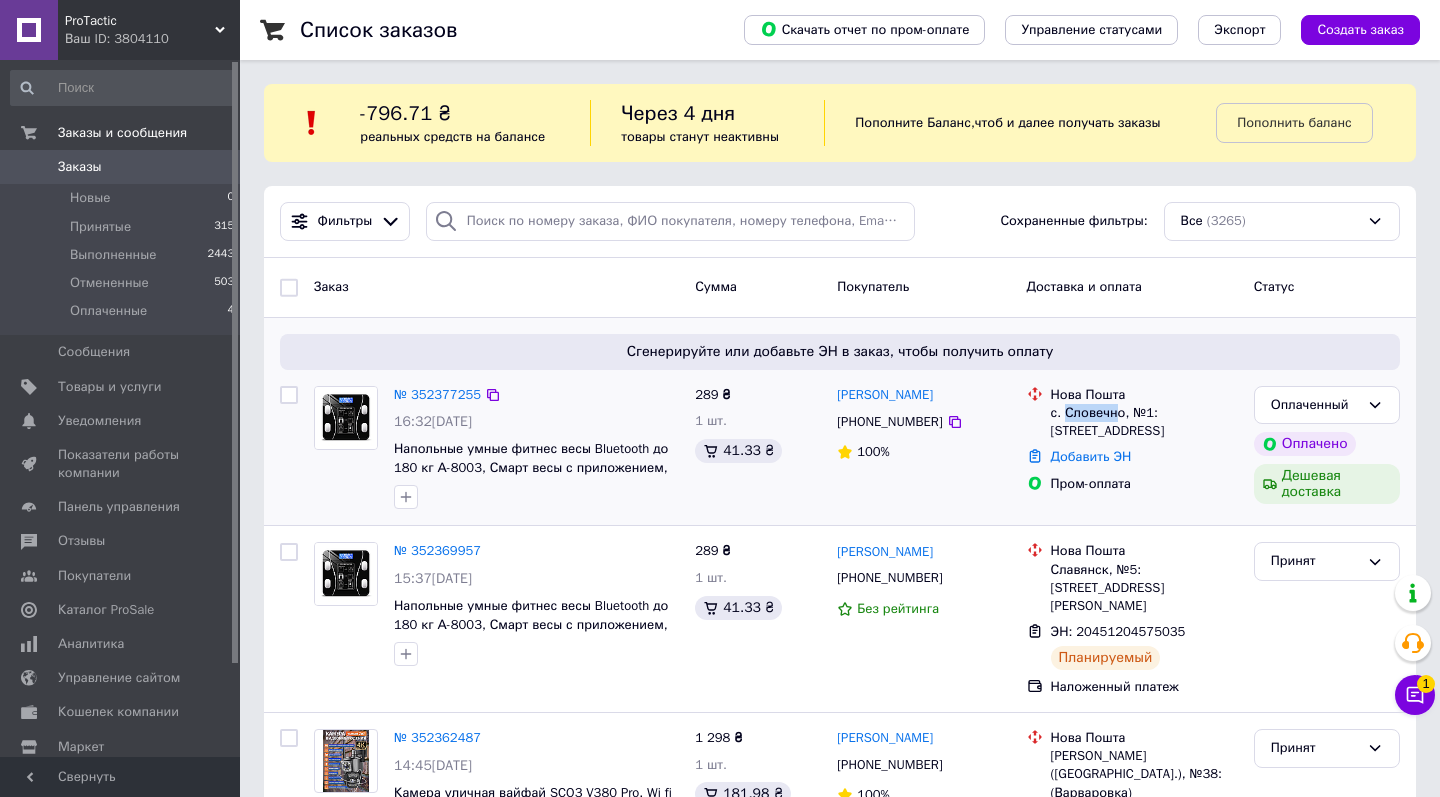 copy on "Словечн" 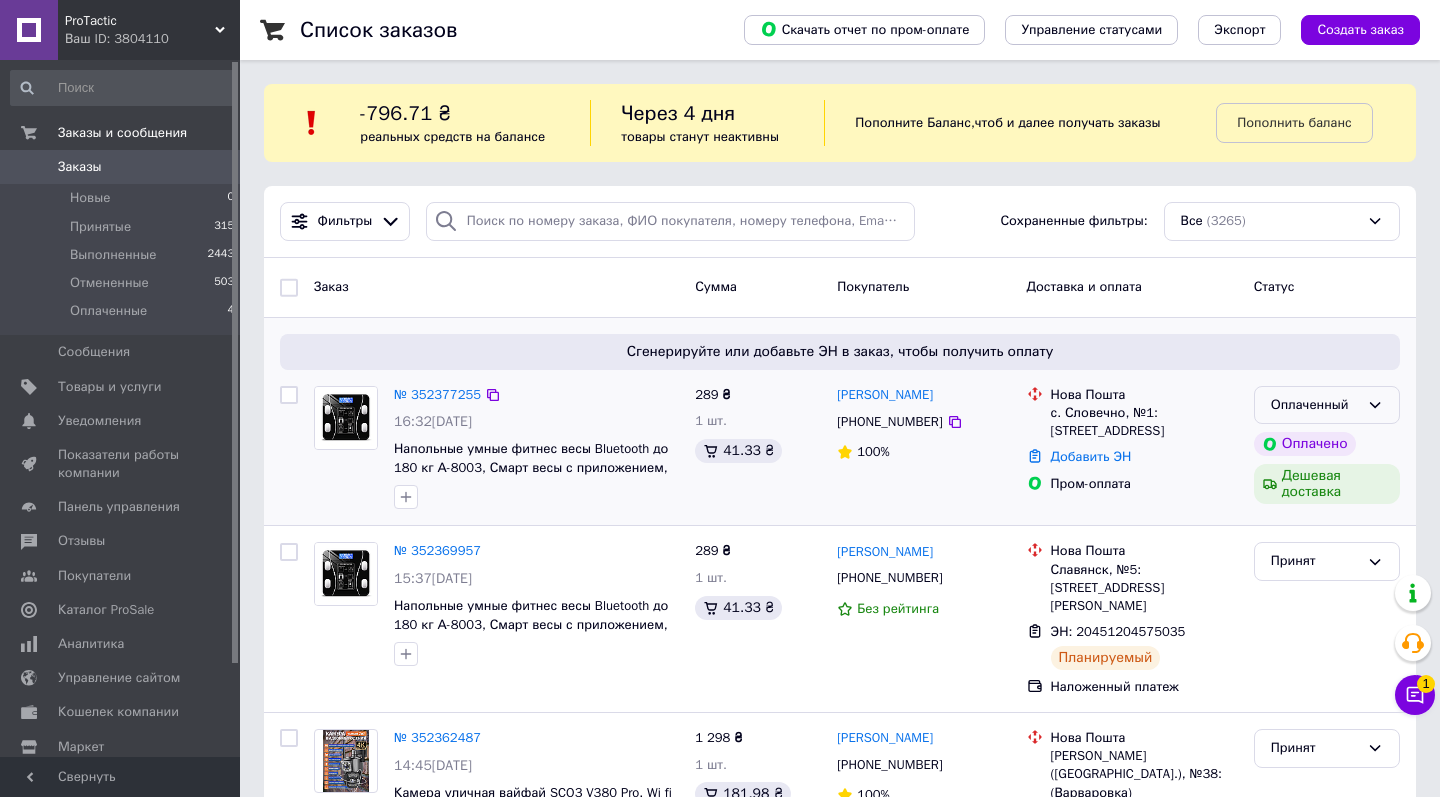 click on "Оплаченный" at bounding box center (1315, 405) 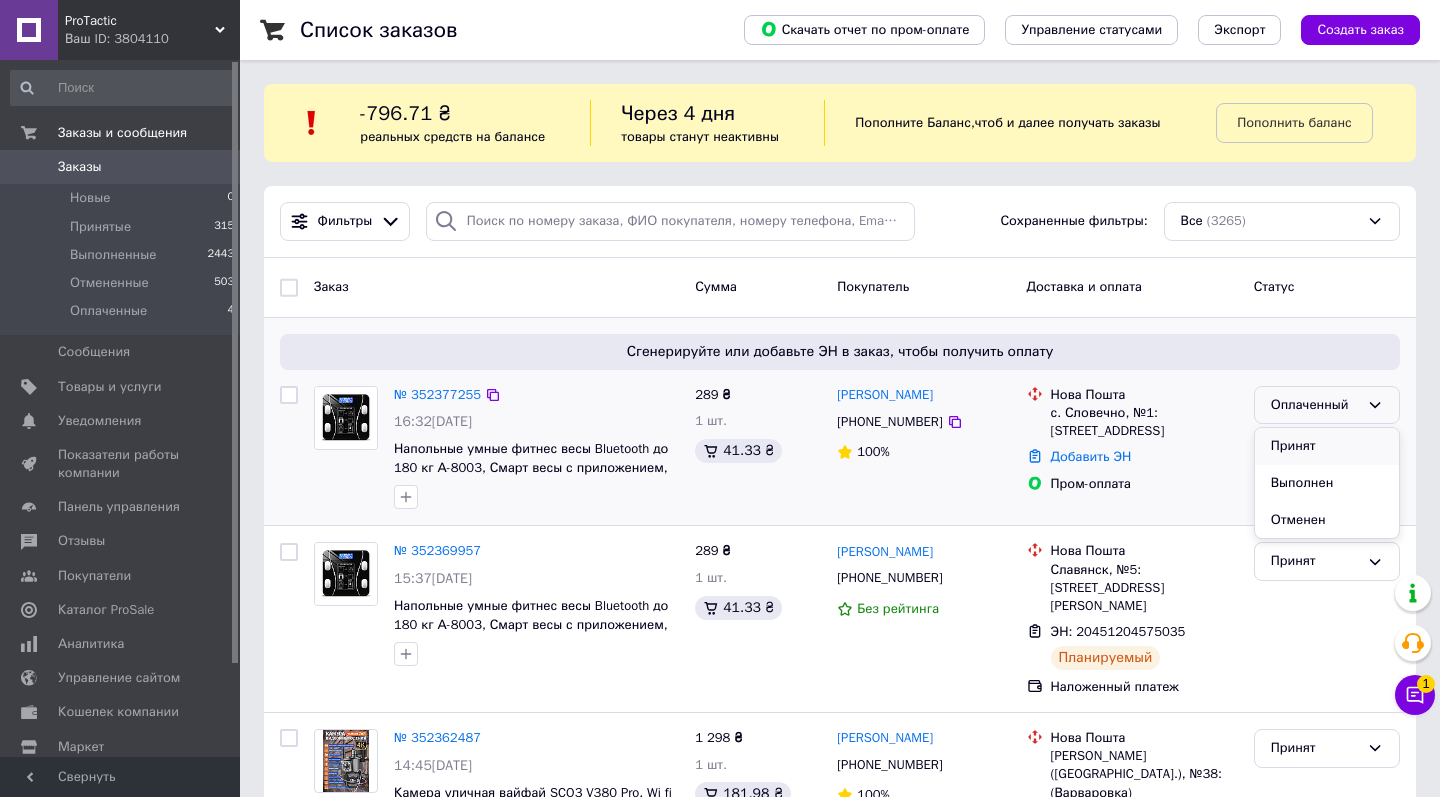 click on "Принят" at bounding box center (1327, 446) 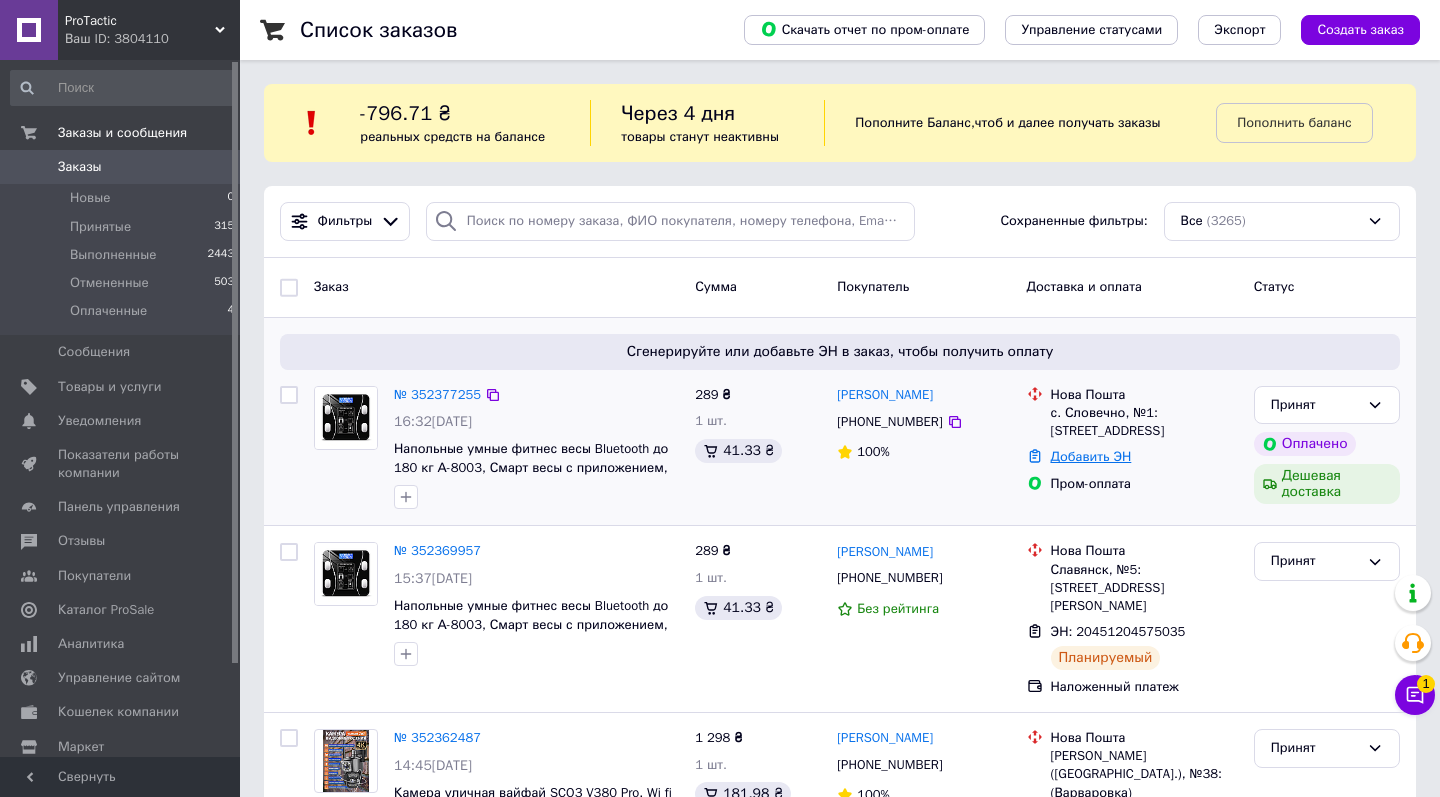 click on "Добавить ЭН" at bounding box center [1091, 456] 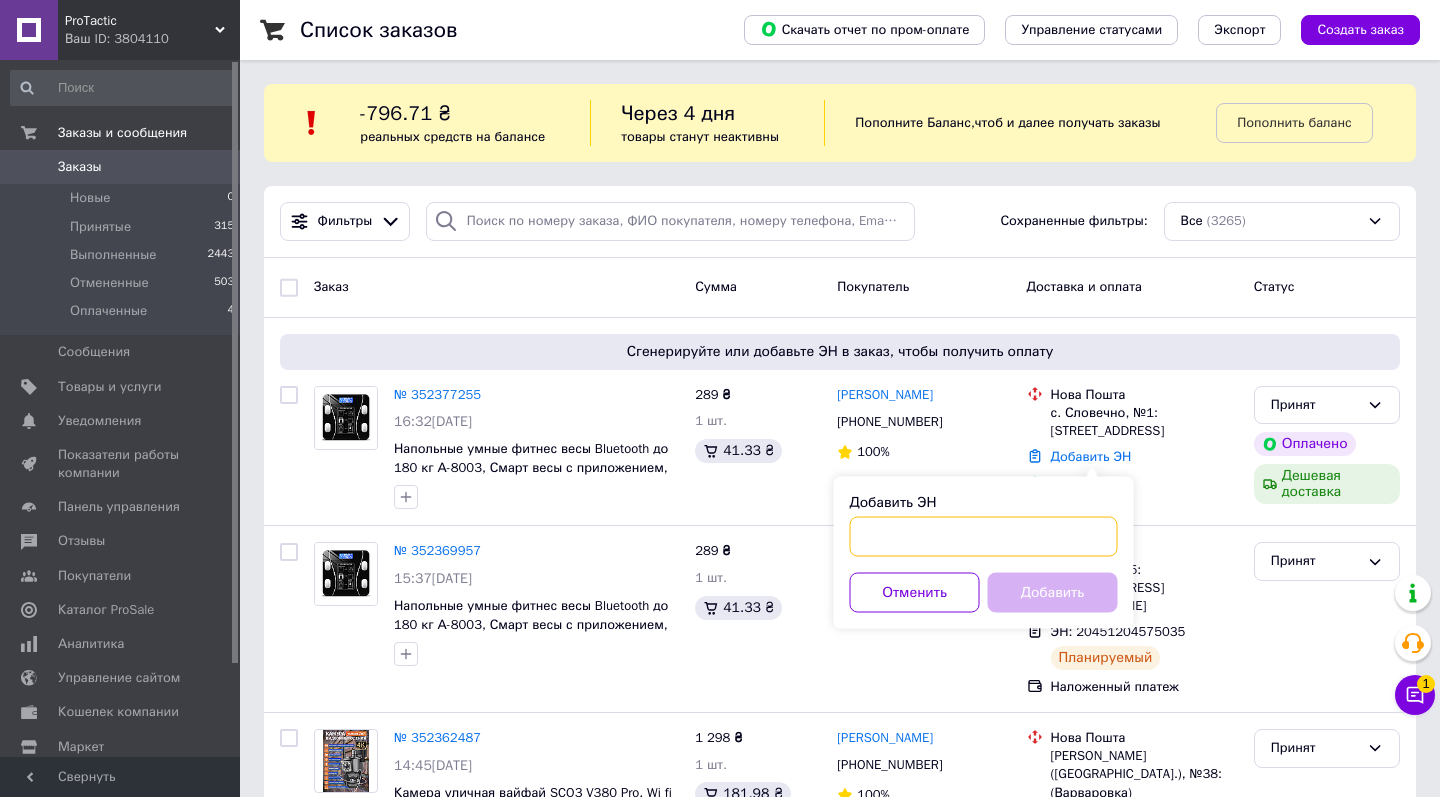 click on "Добавить ЭН" at bounding box center [984, 537] 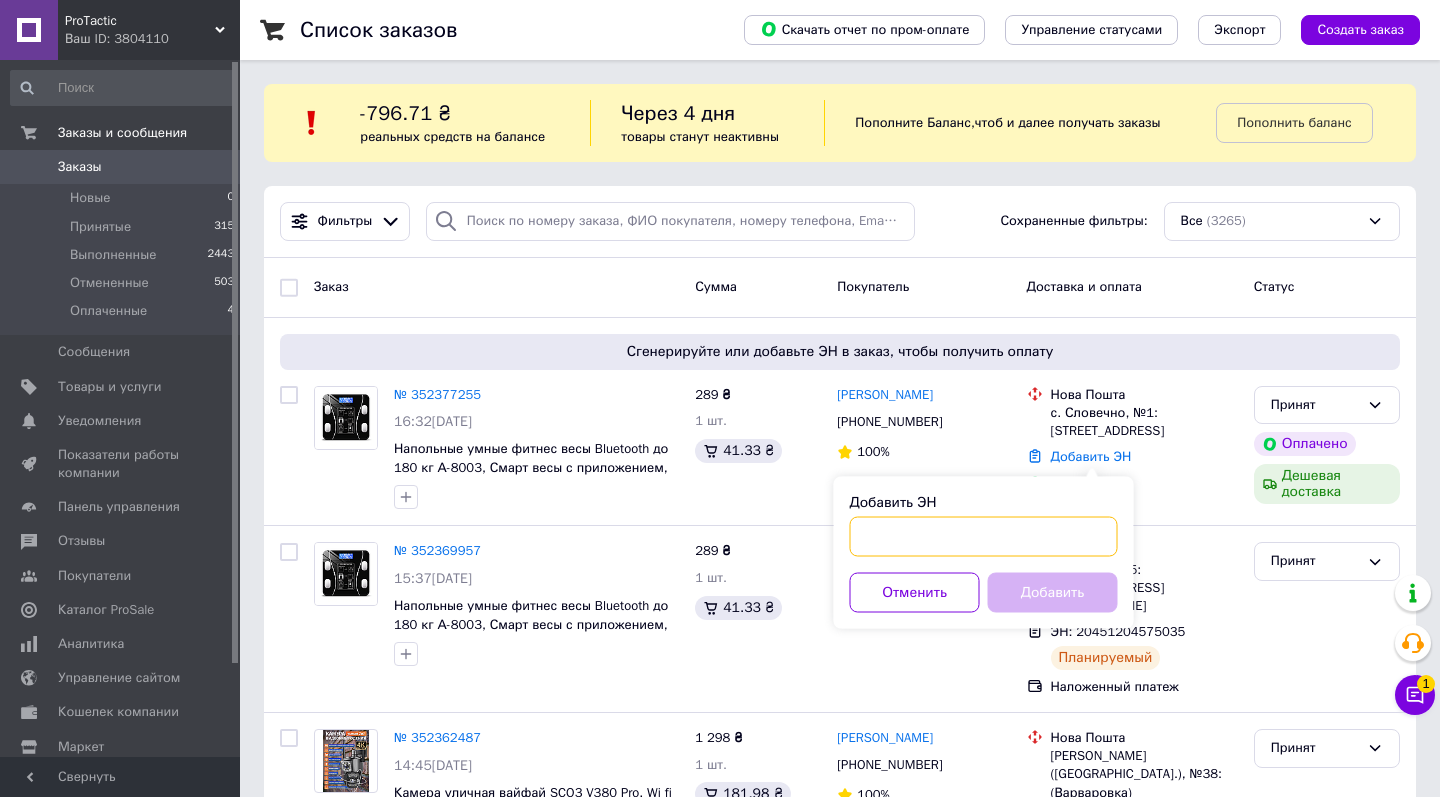 paste on "20451204583106" 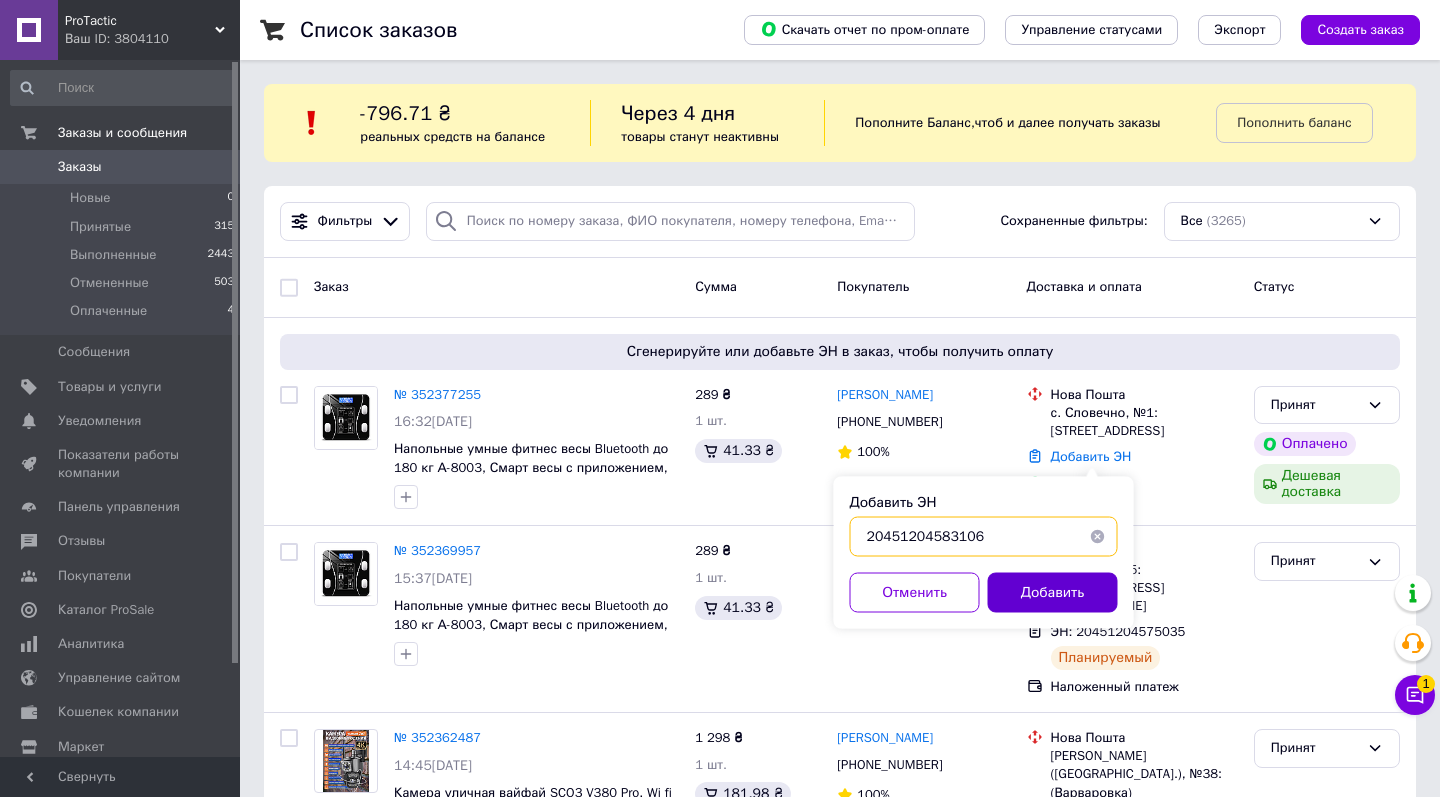type on "20451204583106" 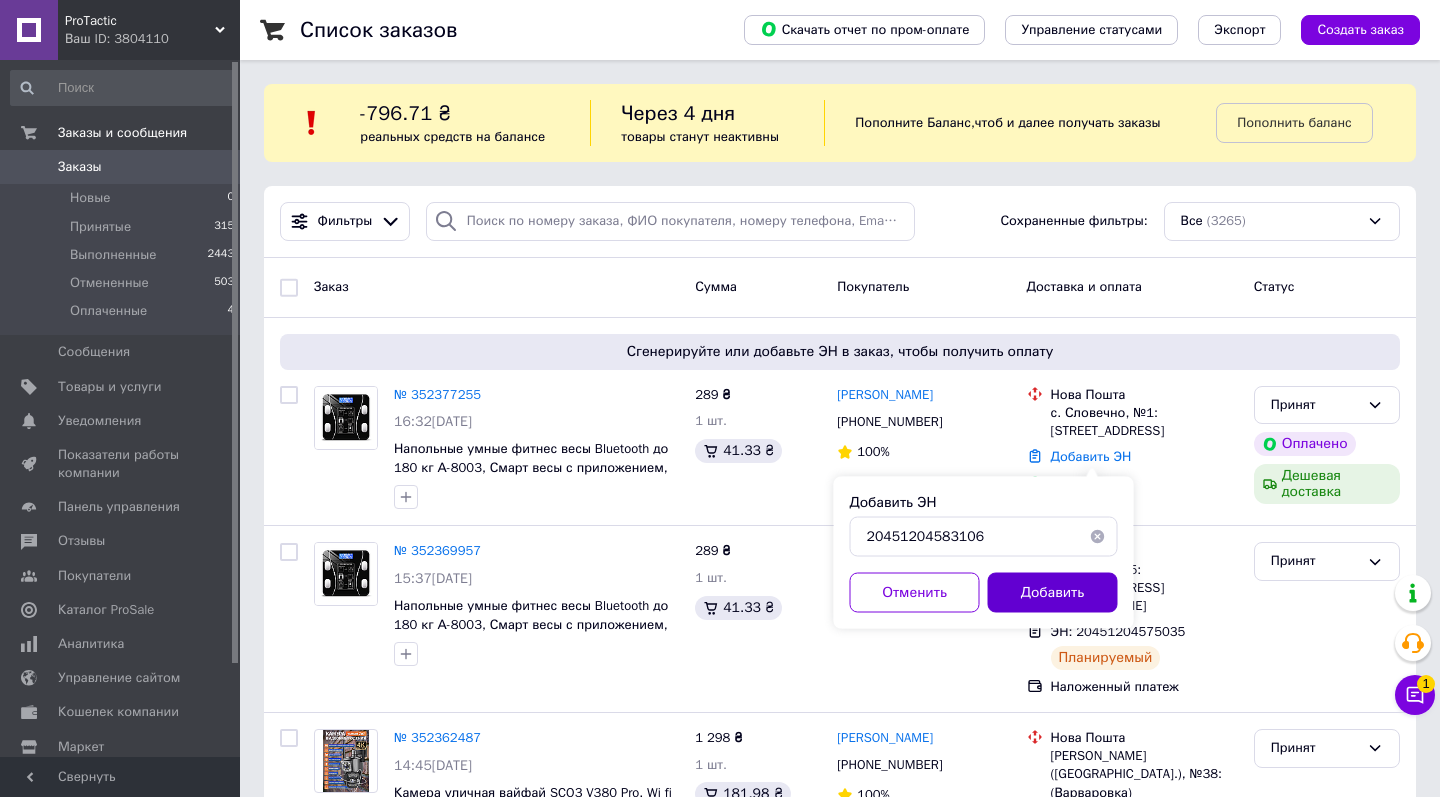 click on "Добавить" at bounding box center (1053, 593) 